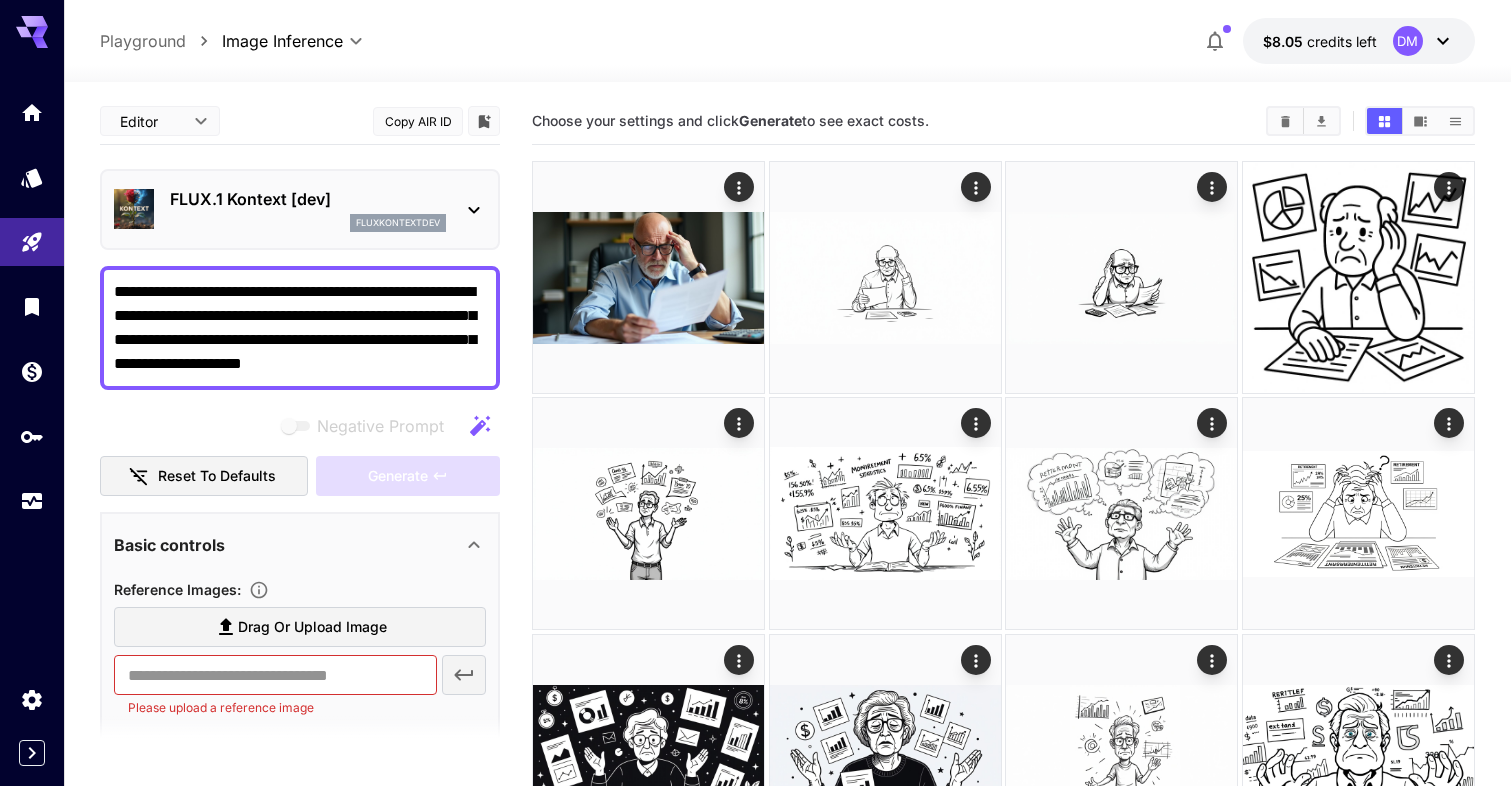 scroll, scrollTop: 0, scrollLeft: 0, axis: both 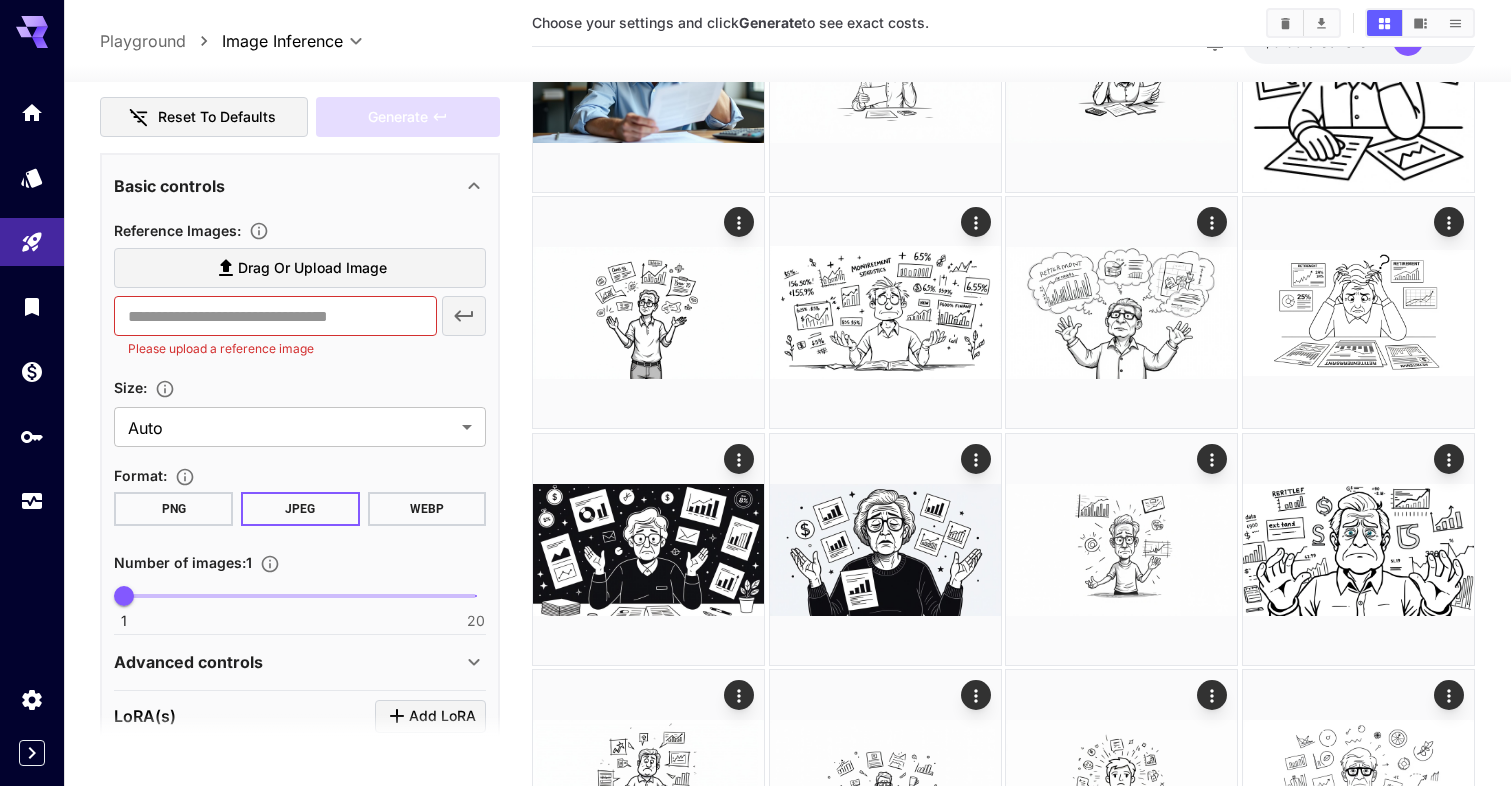 click on "Drag or upload image" at bounding box center [312, 268] 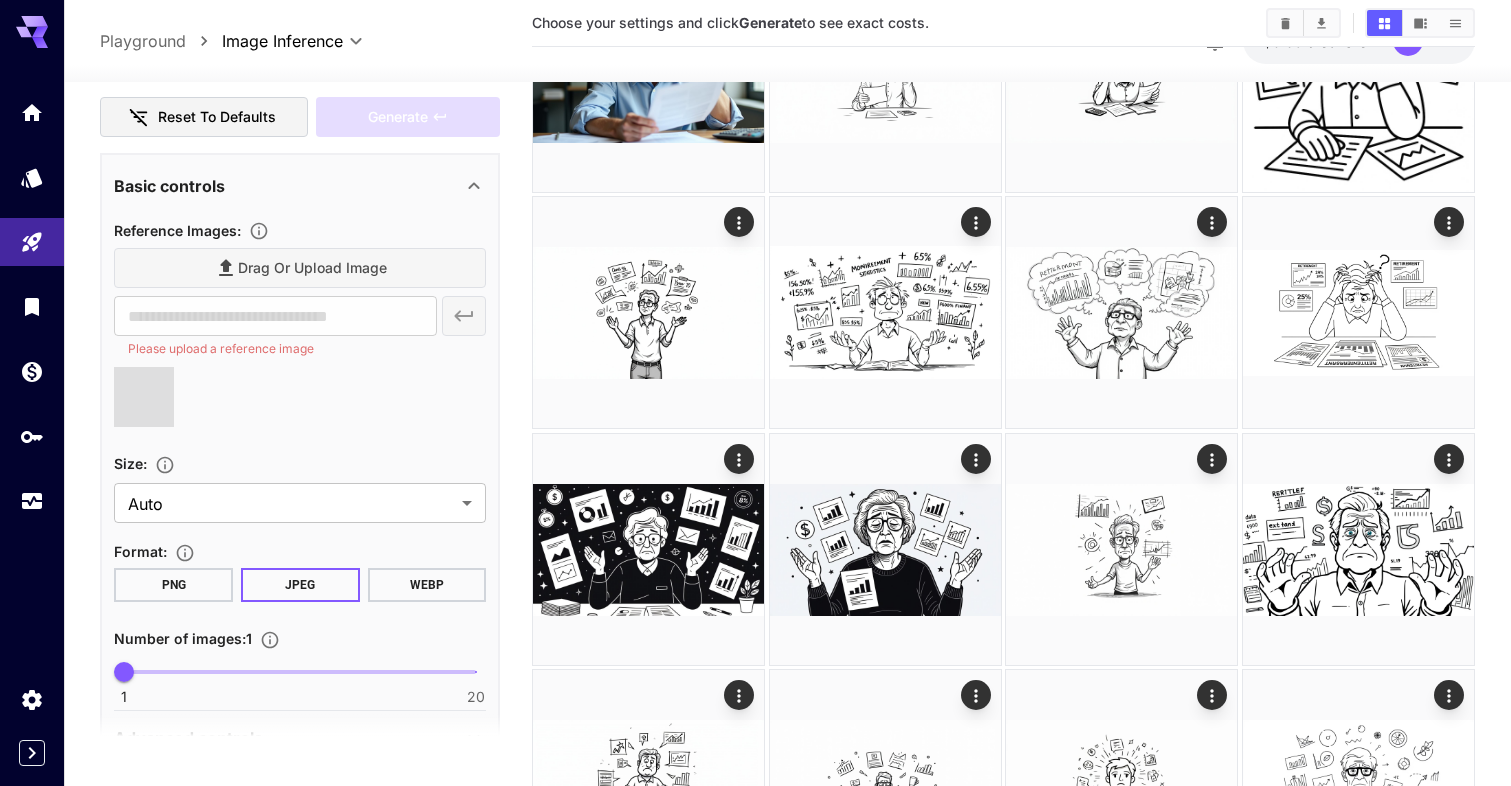 type on "**********" 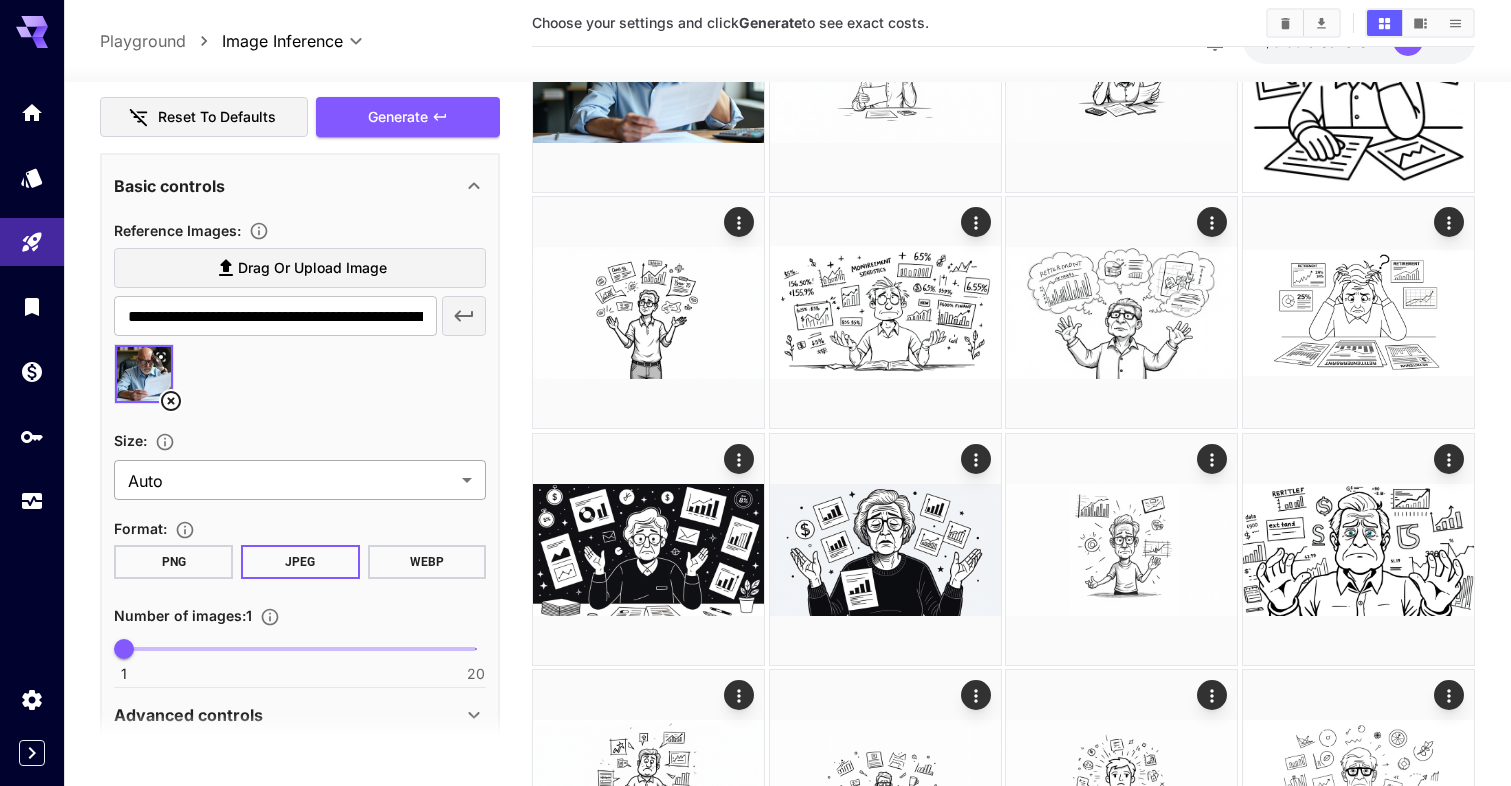 click on "**********" at bounding box center (755, 2627) 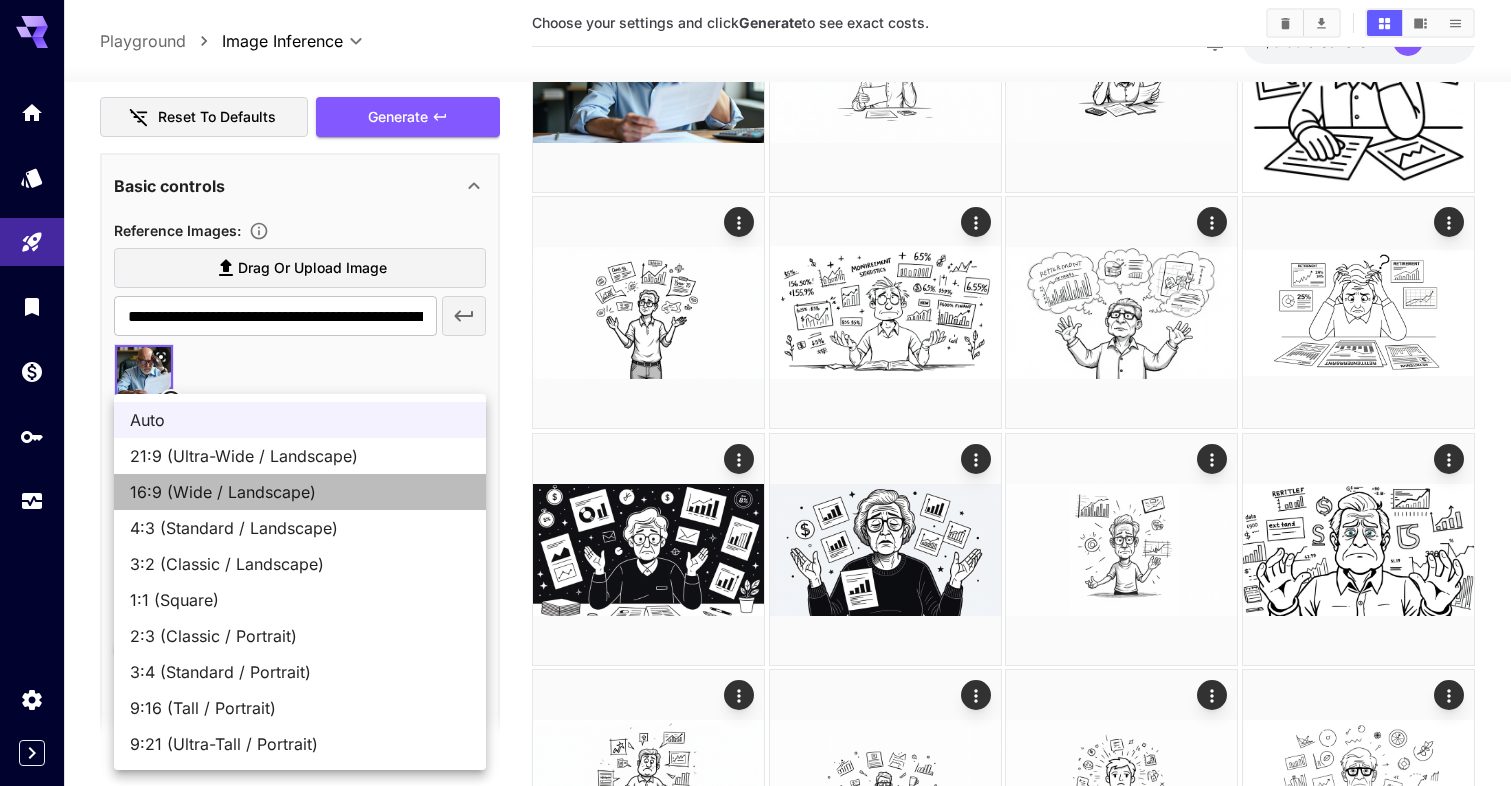 click on "16:9 (Wide / Landscape)" at bounding box center (300, 492) 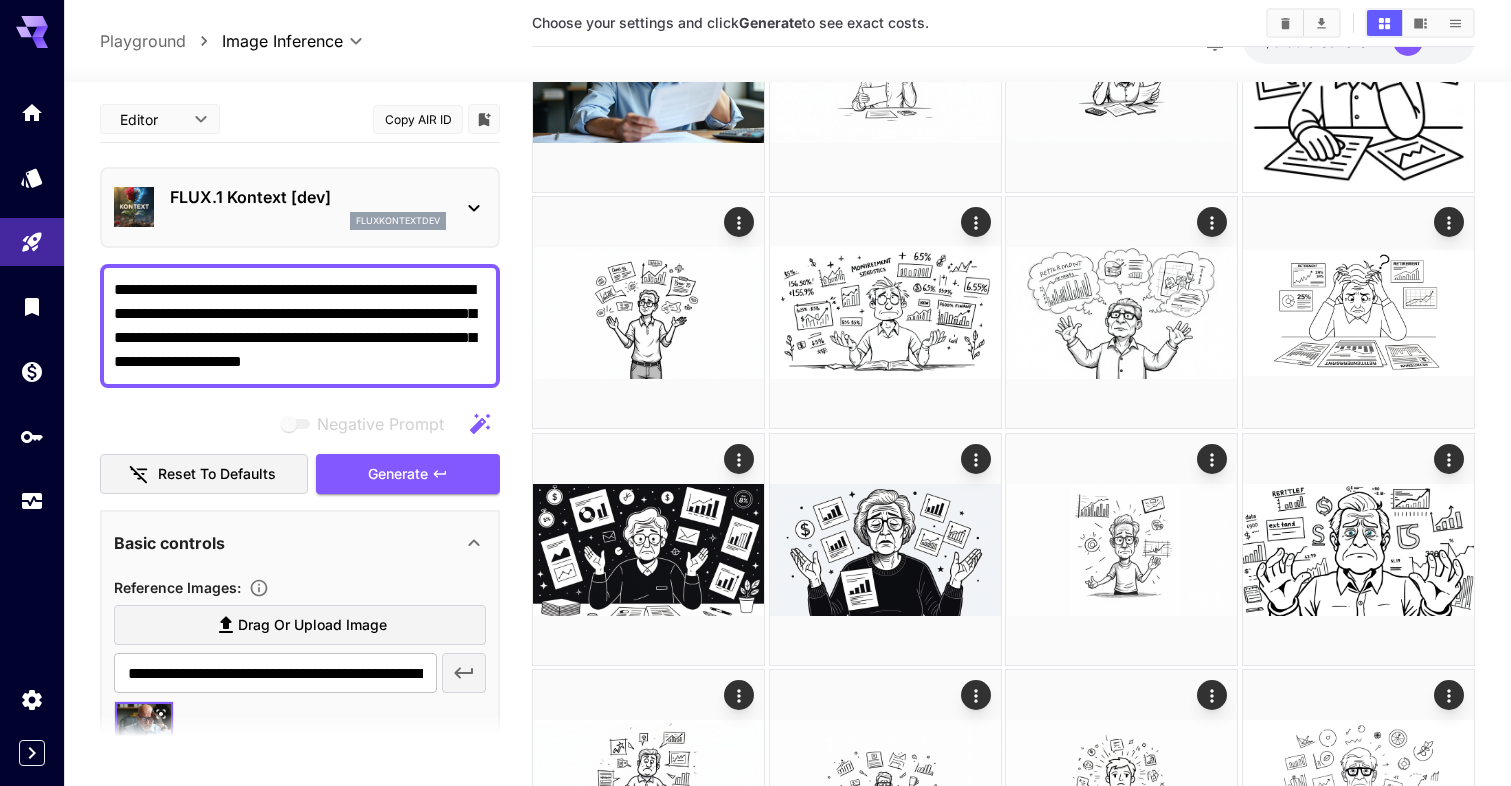 scroll, scrollTop: 0, scrollLeft: 0, axis: both 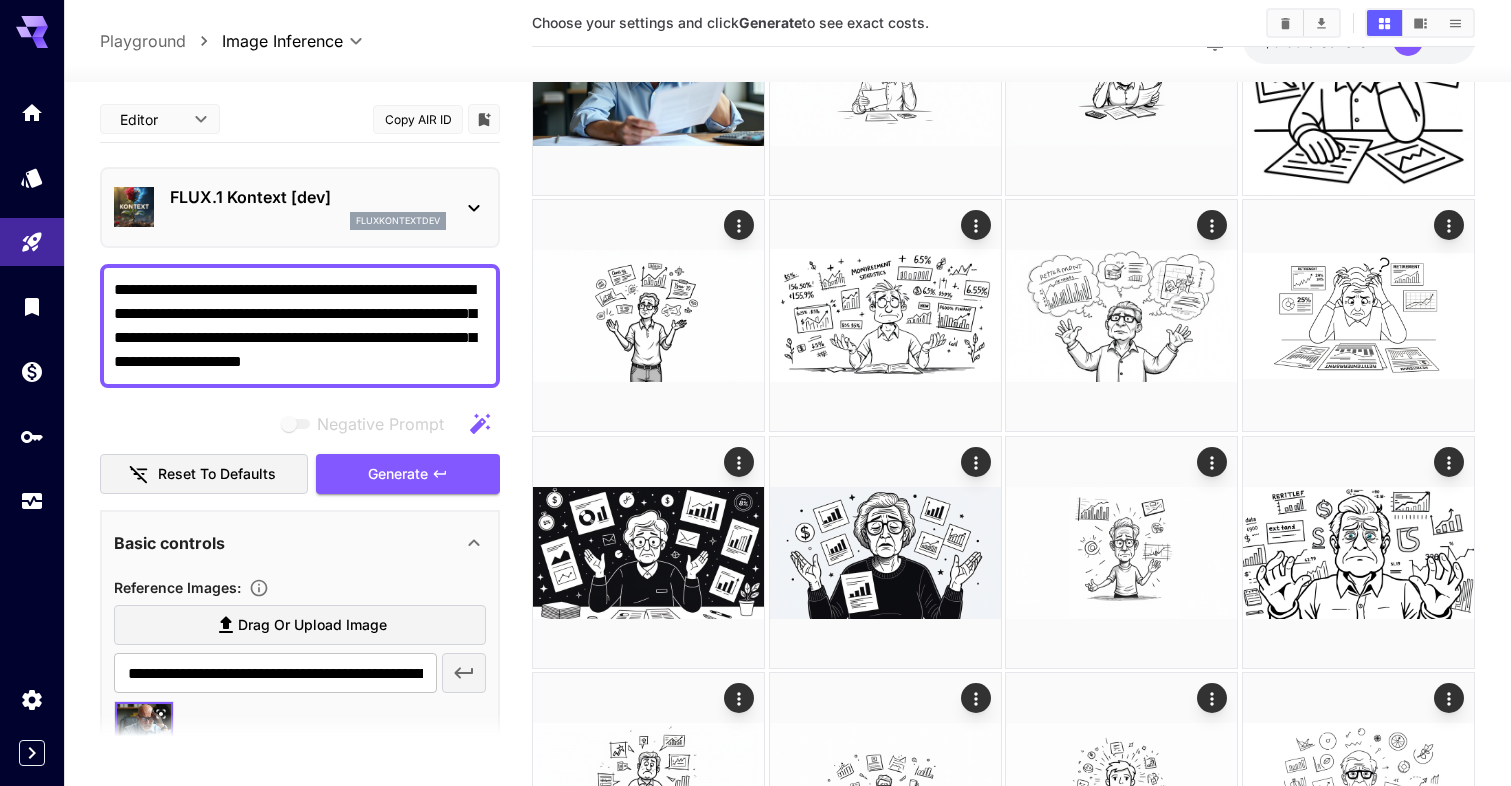 click on "**********" at bounding box center [300, 326] 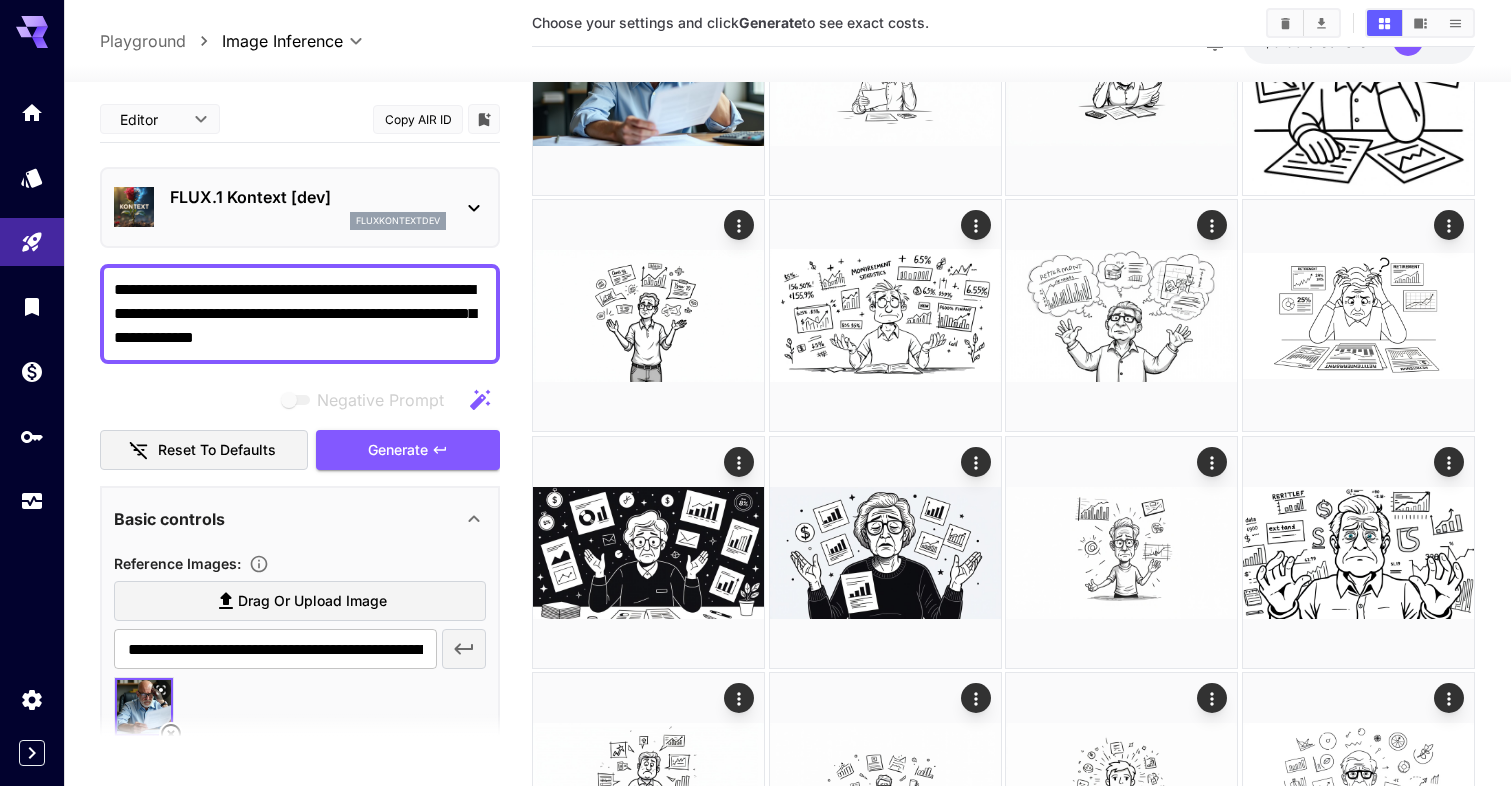 click on "**********" at bounding box center [300, 314] 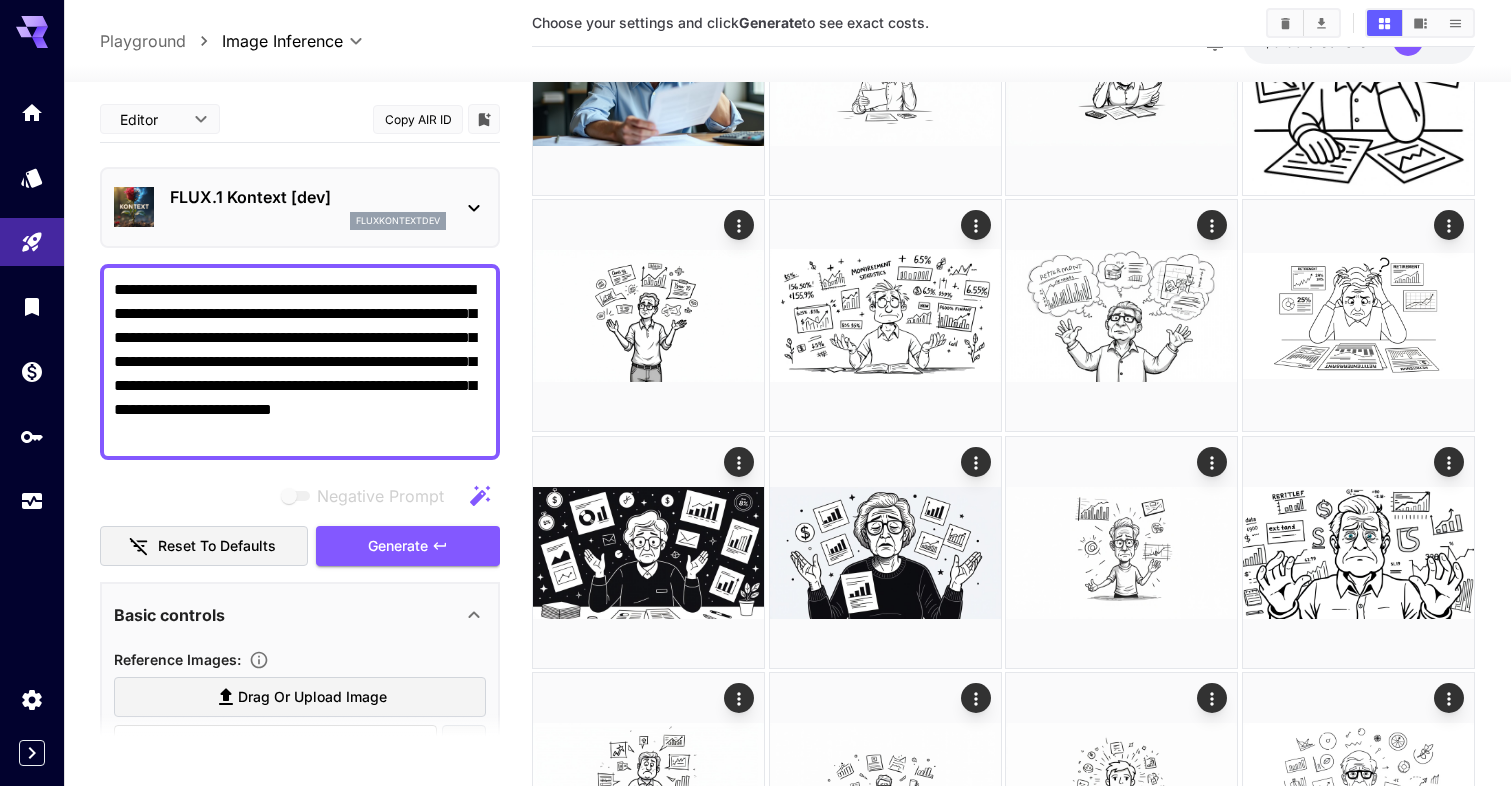 click on "**********" at bounding box center (300, 362) 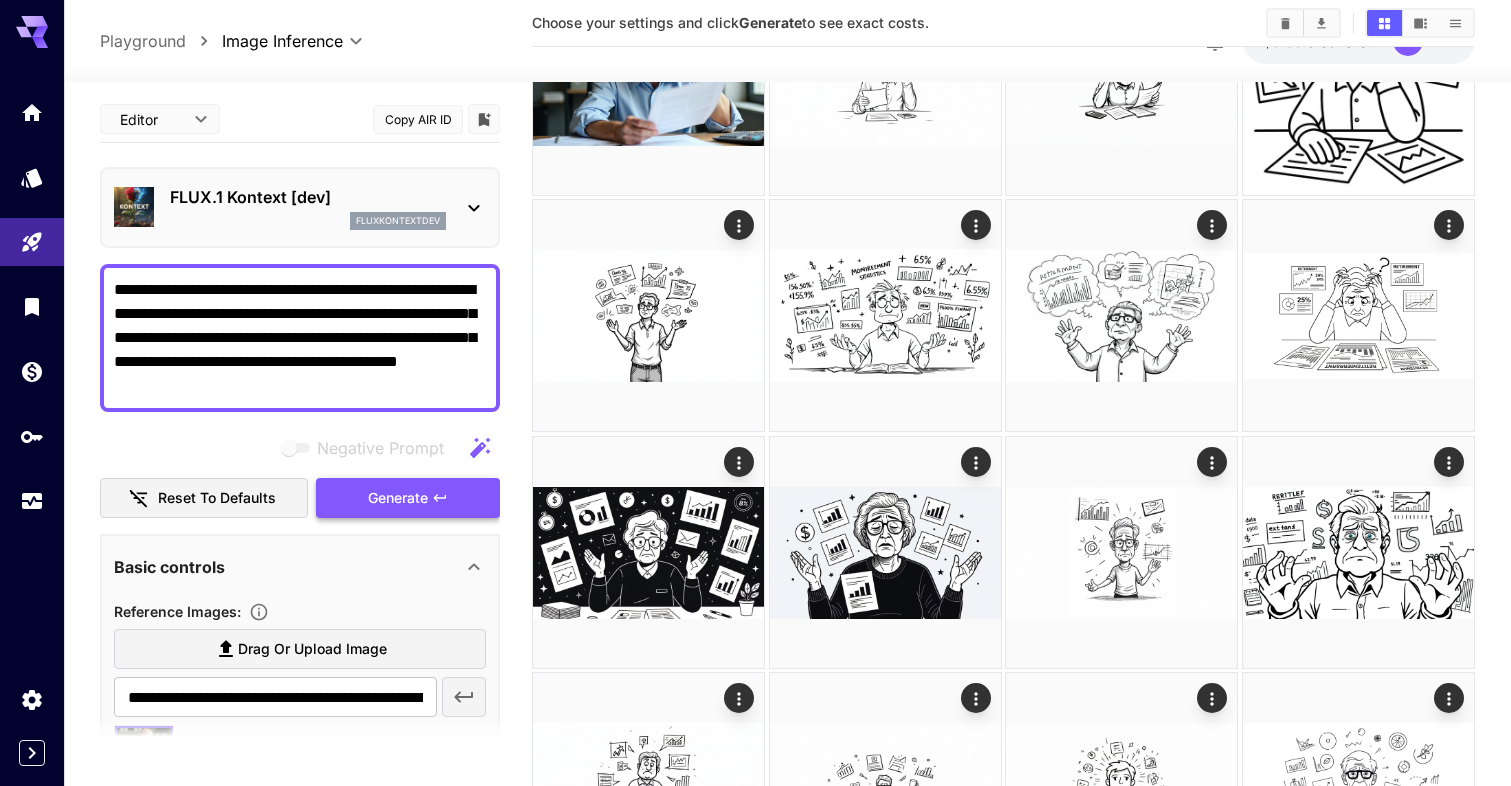 scroll, scrollTop: 0, scrollLeft: 0, axis: both 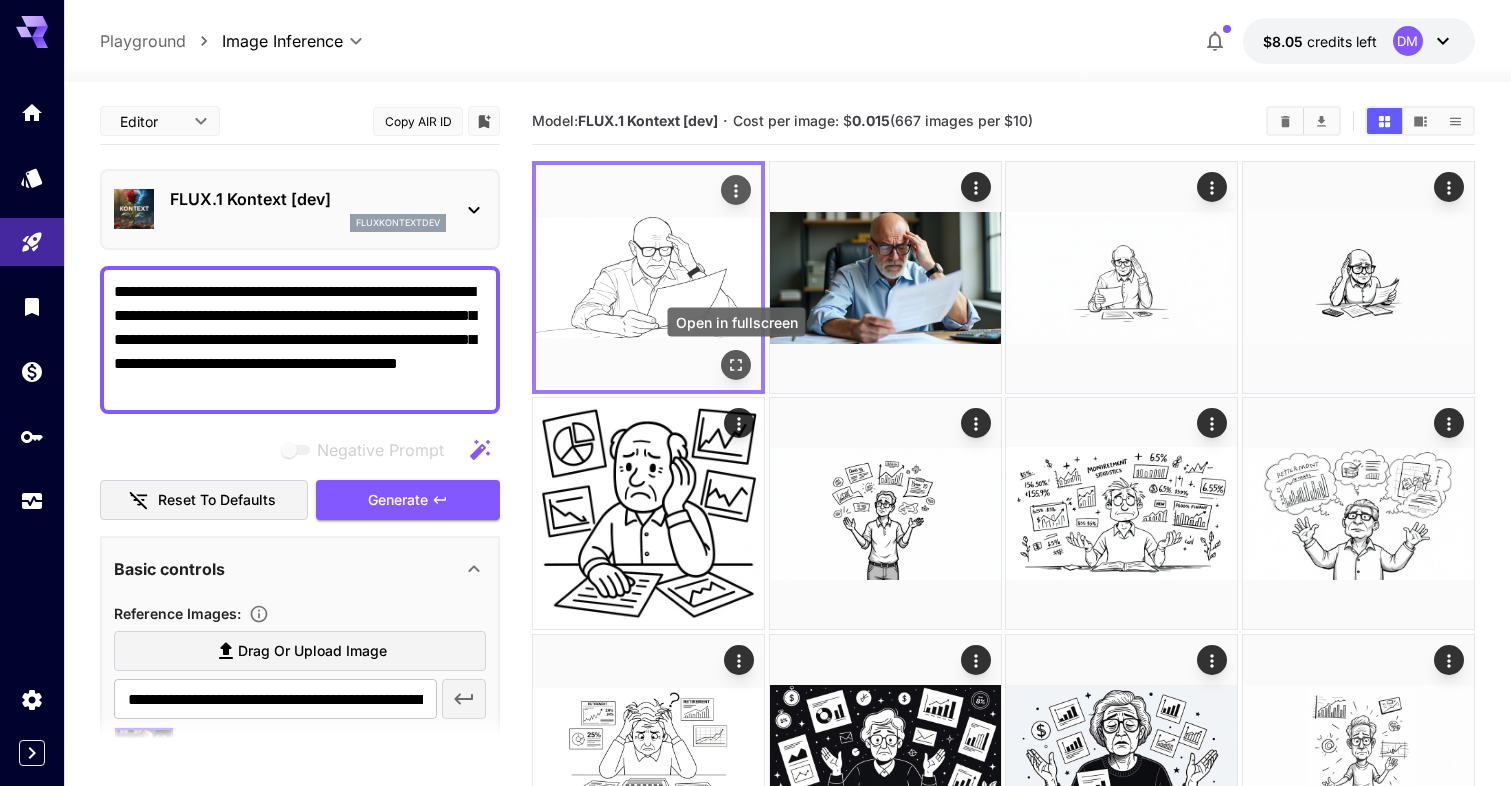click 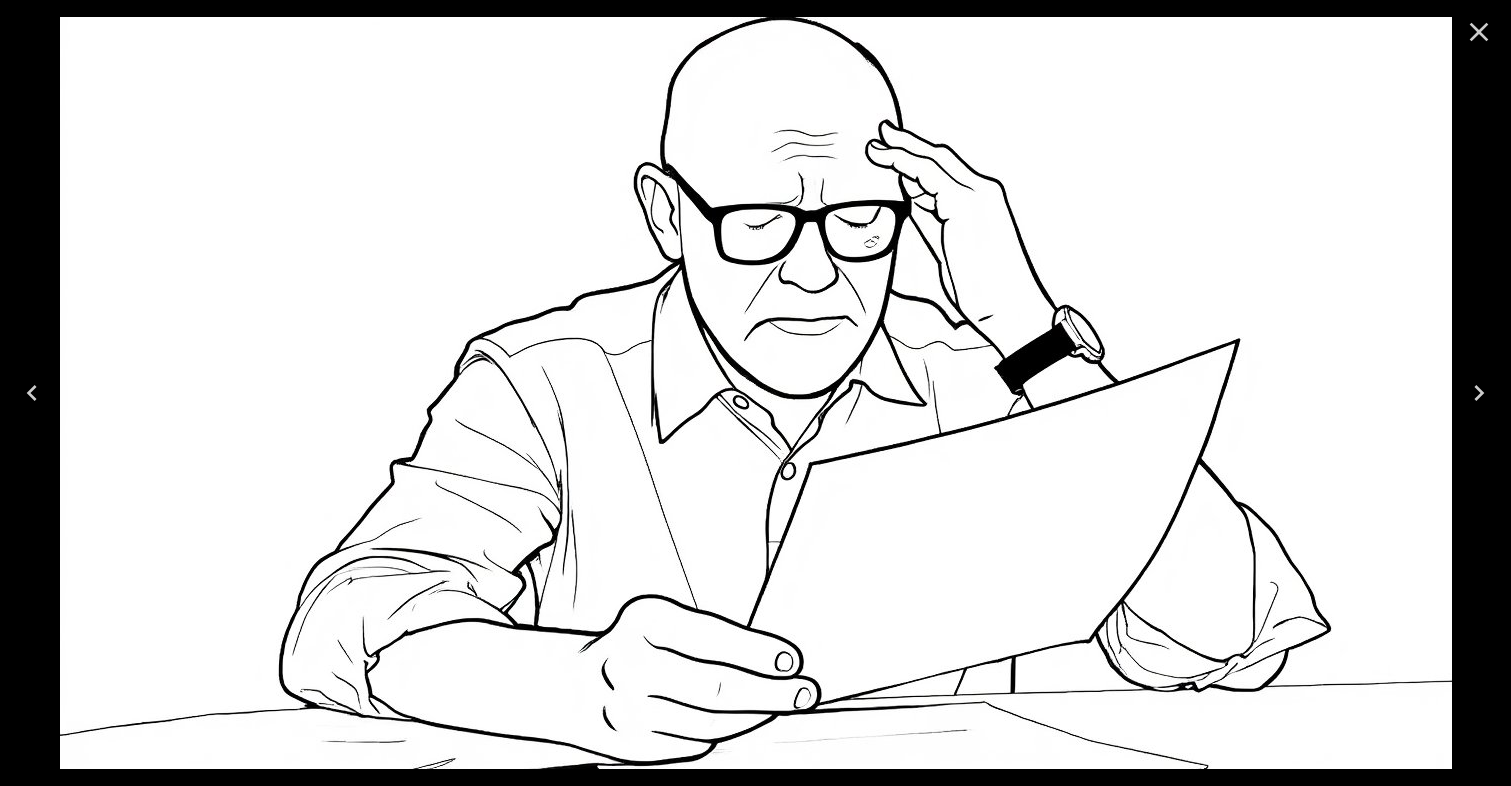 click 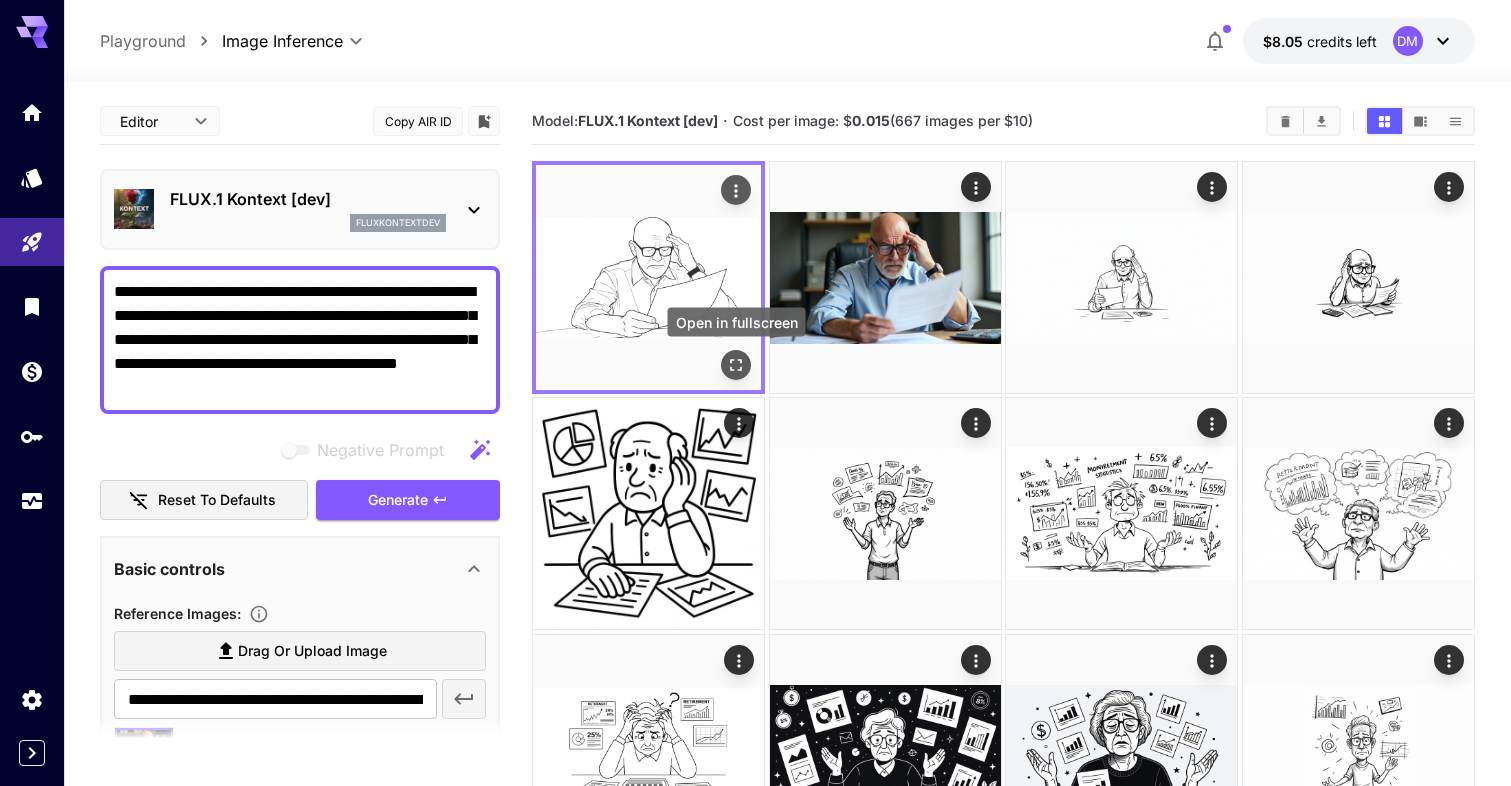 click 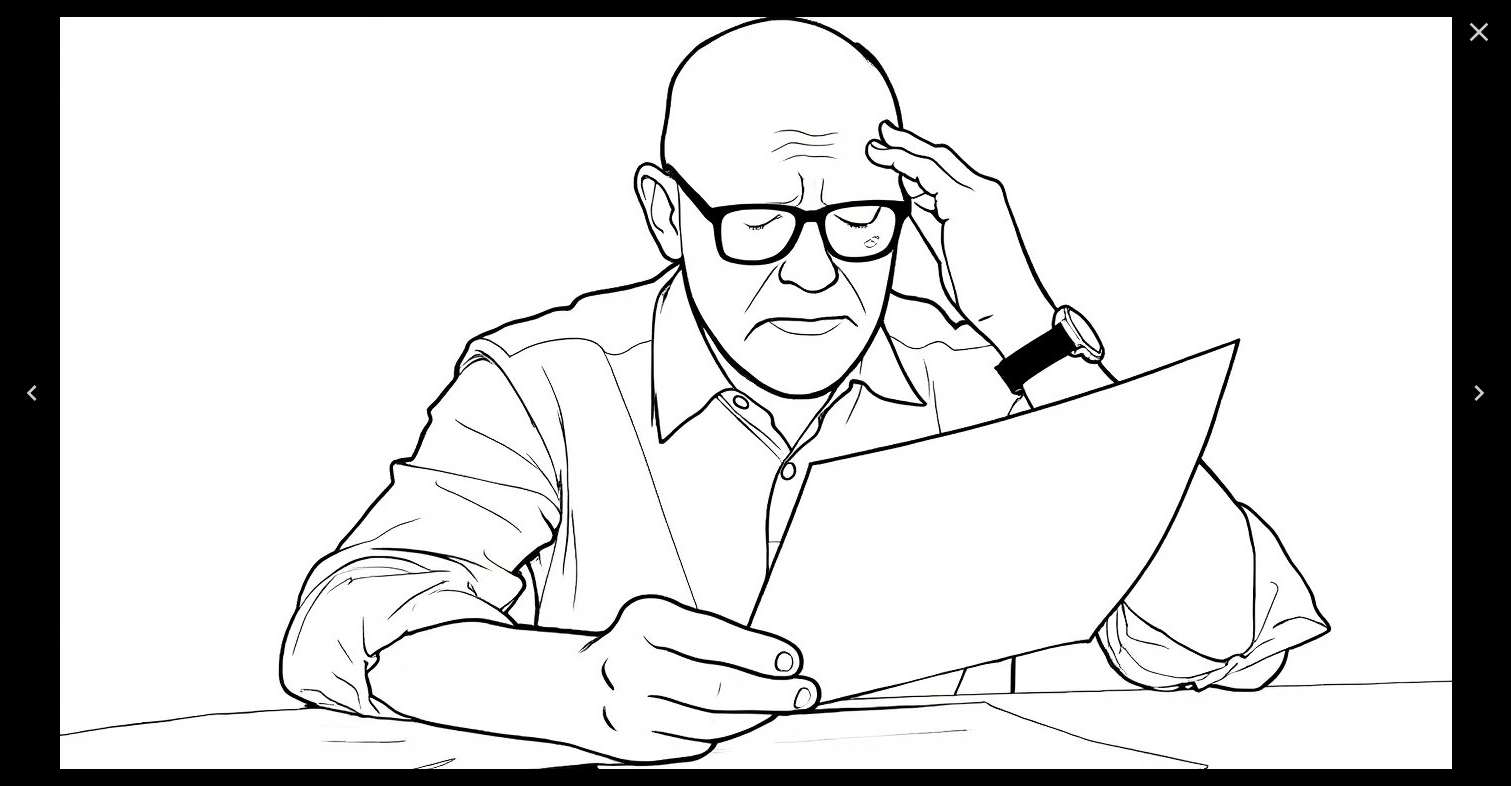 click 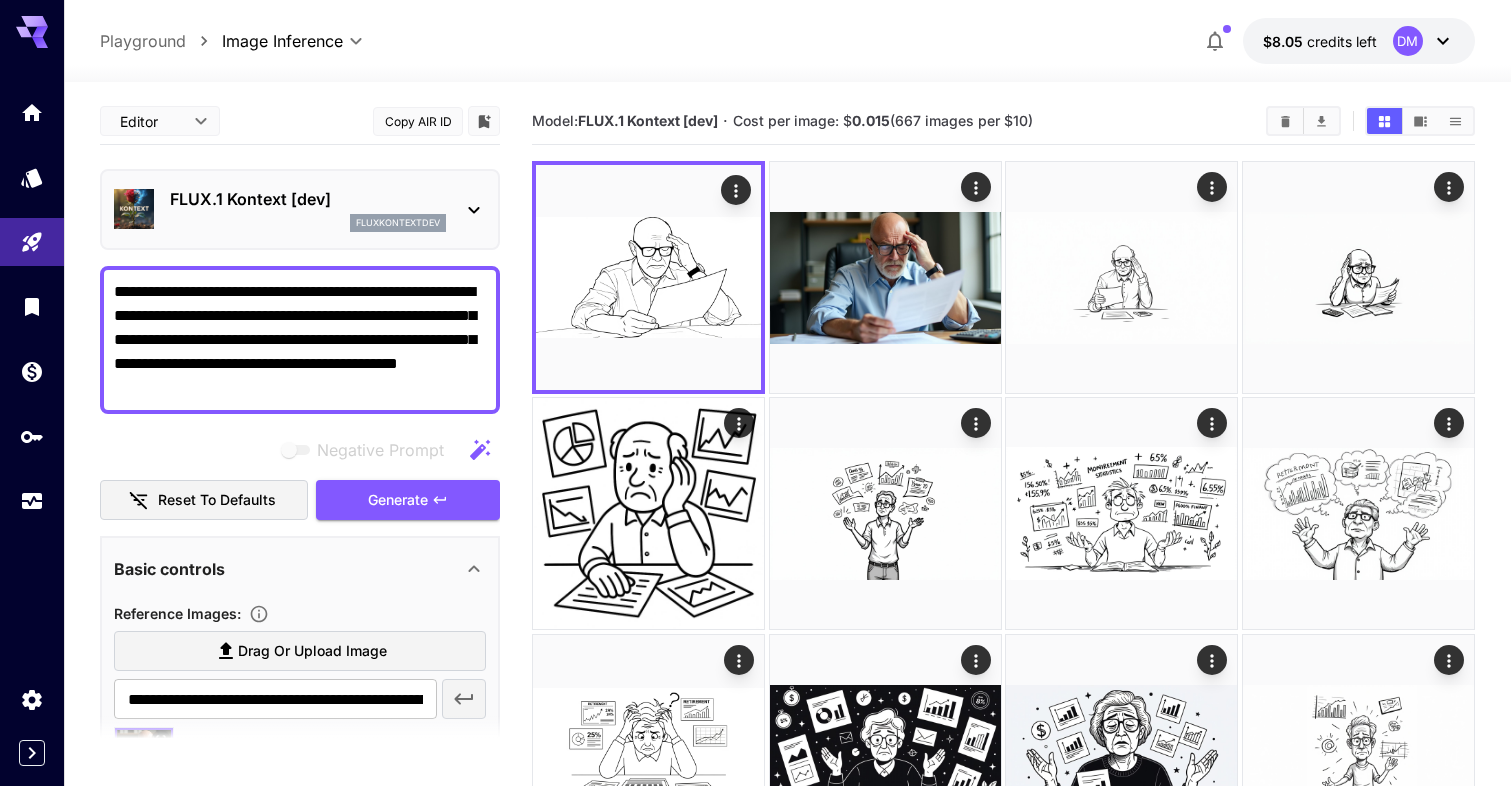 drag, startPoint x: 333, startPoint y: 385, endPoint x: 94, endPoint y: 295, distance: 255.38402 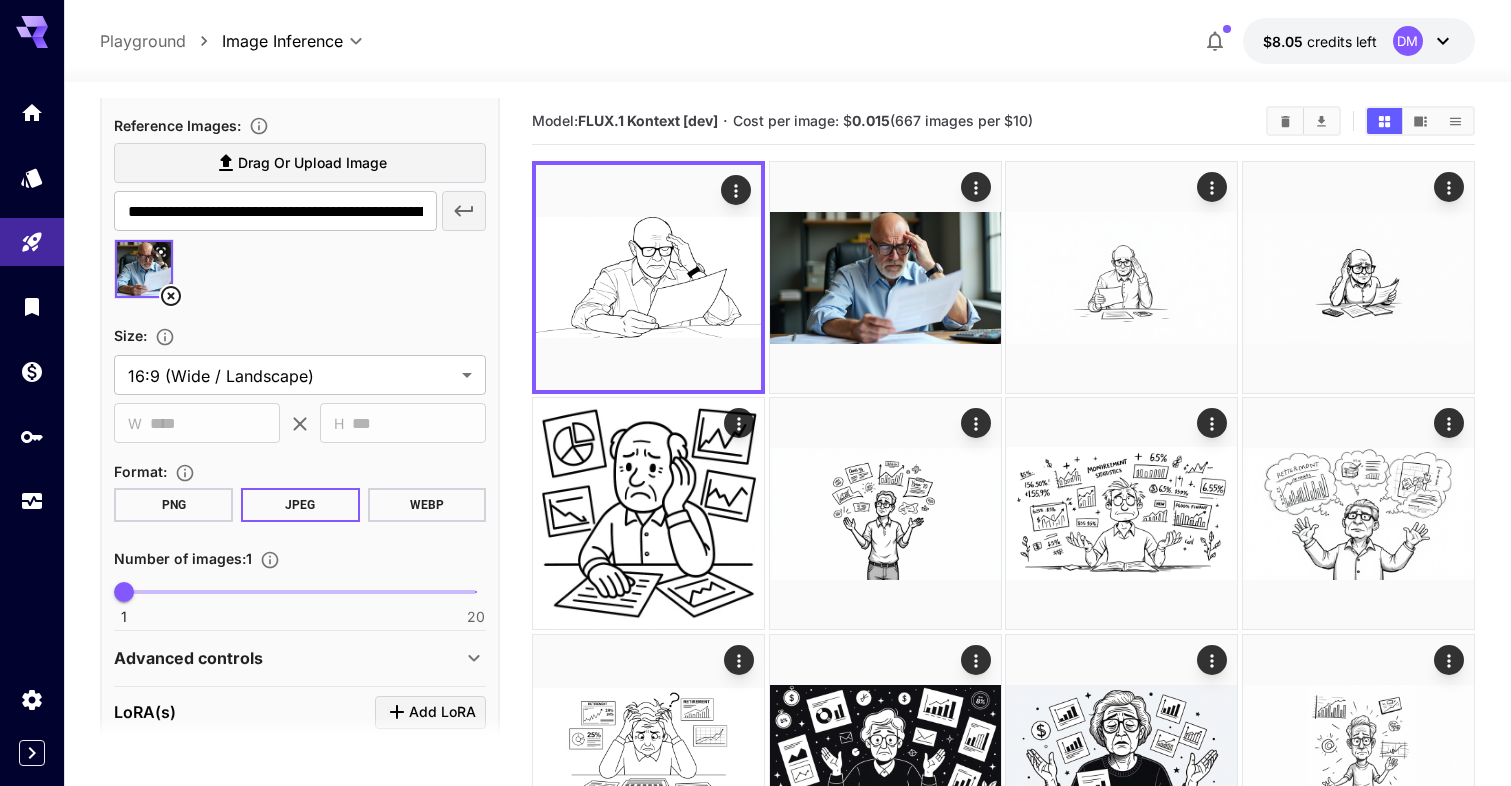 scroll, scrollTop: 561, scrollLeft: 0, axis: vertical 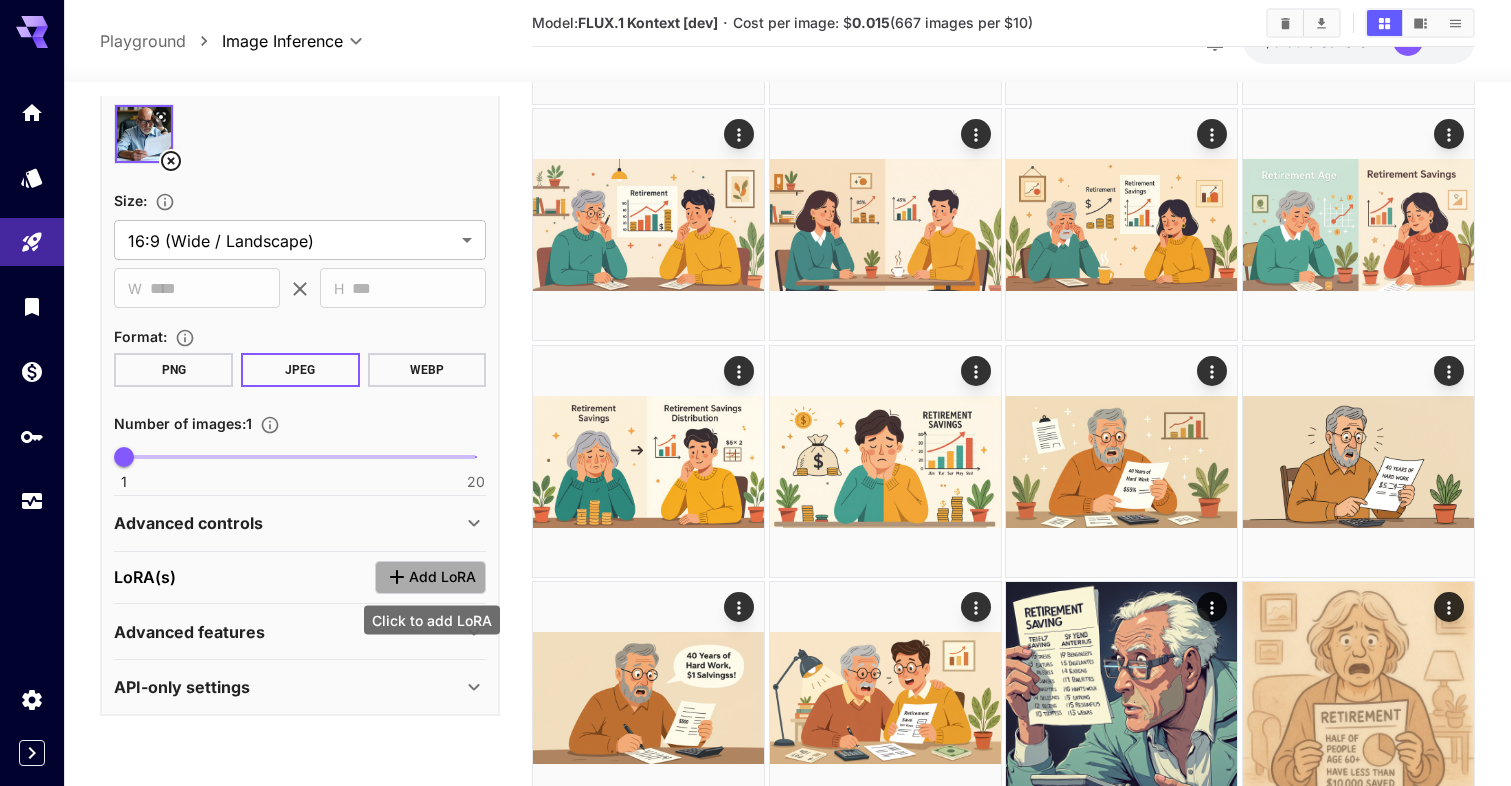 click on "Add LoRA" at bounding box center (430, 577) 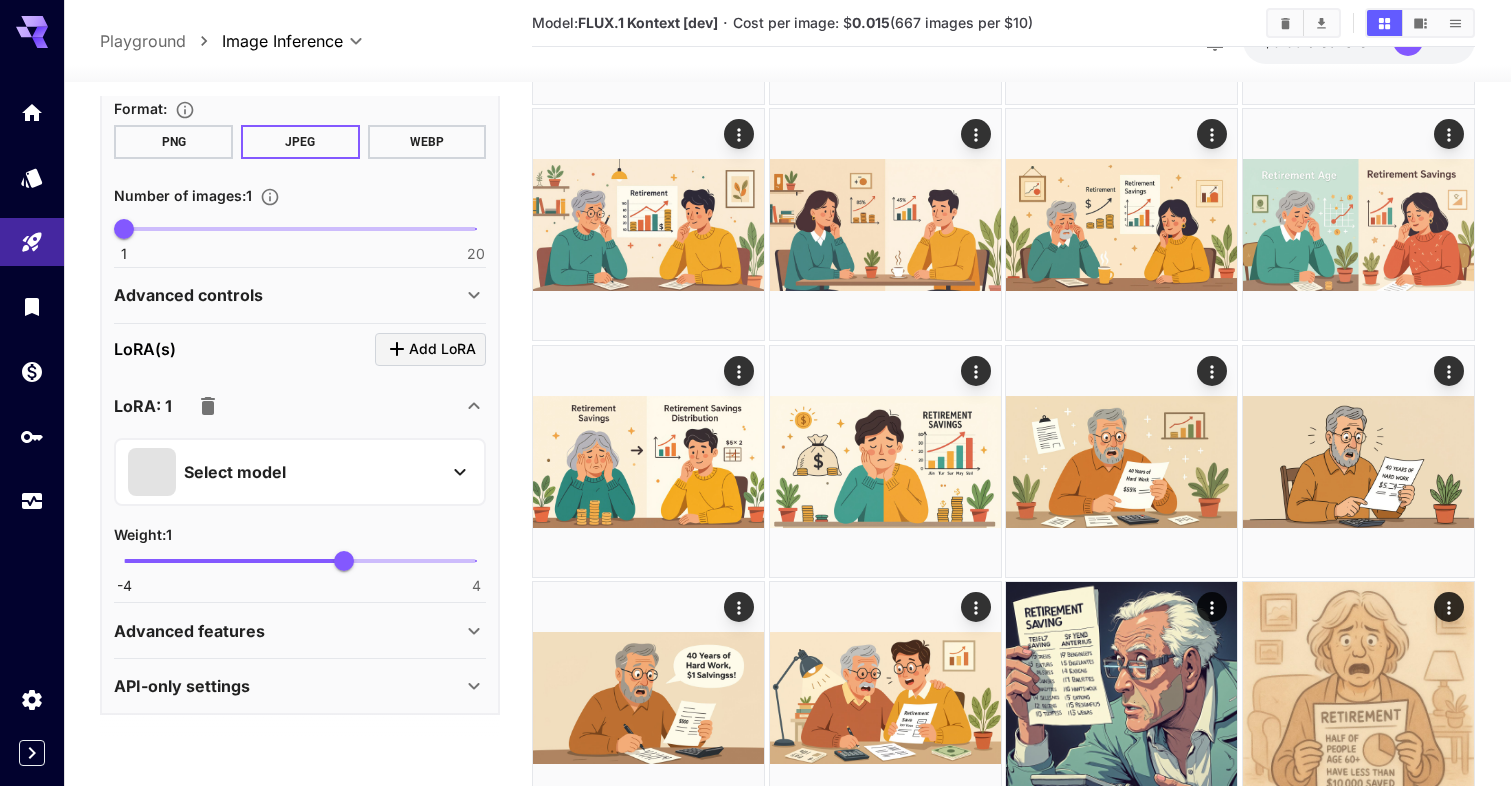 scroll, scrollTop: 848, scrollLeft: 0, axis: vertical 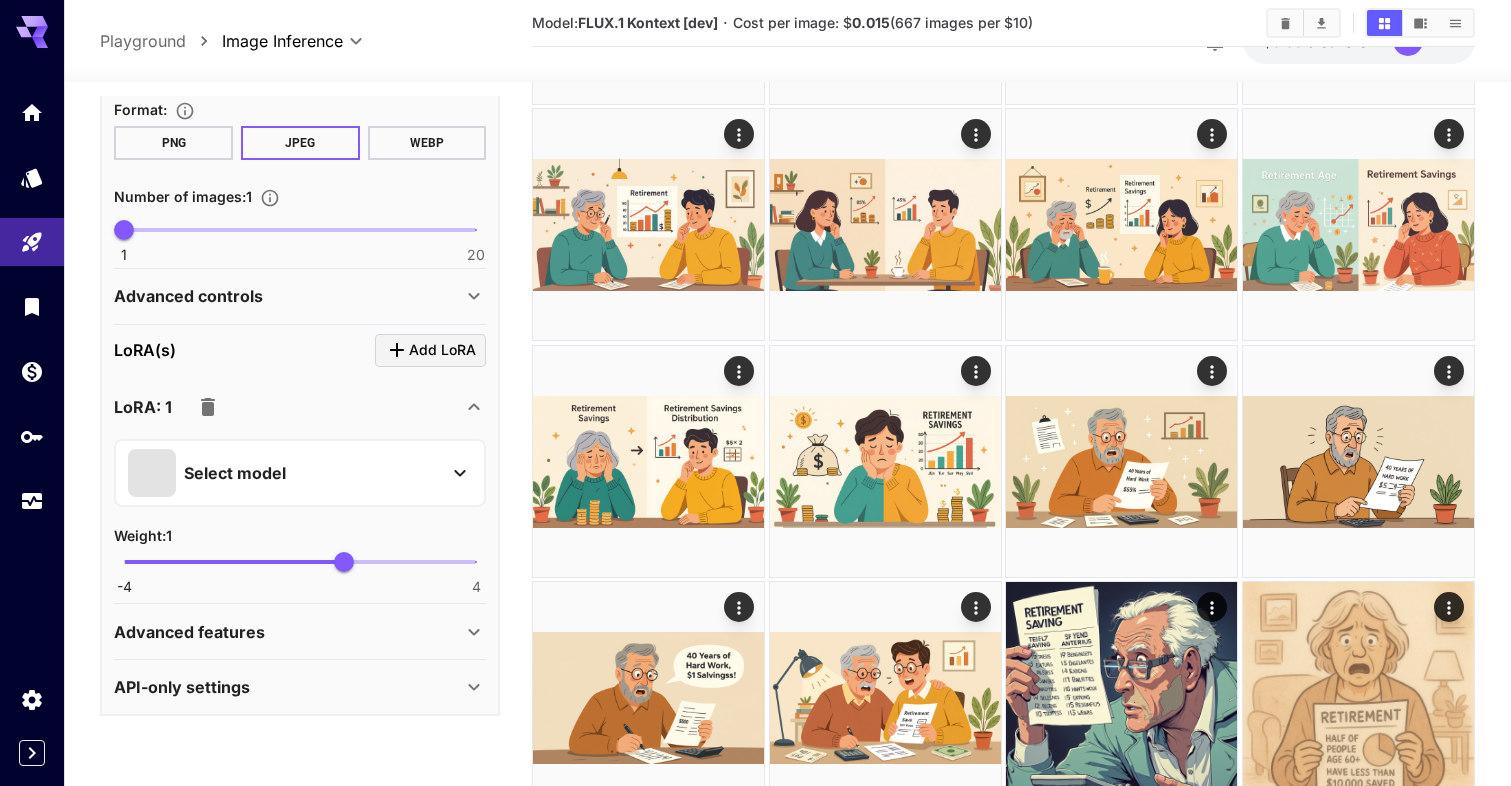 click on "Select model" at bounding box center (284, 473) 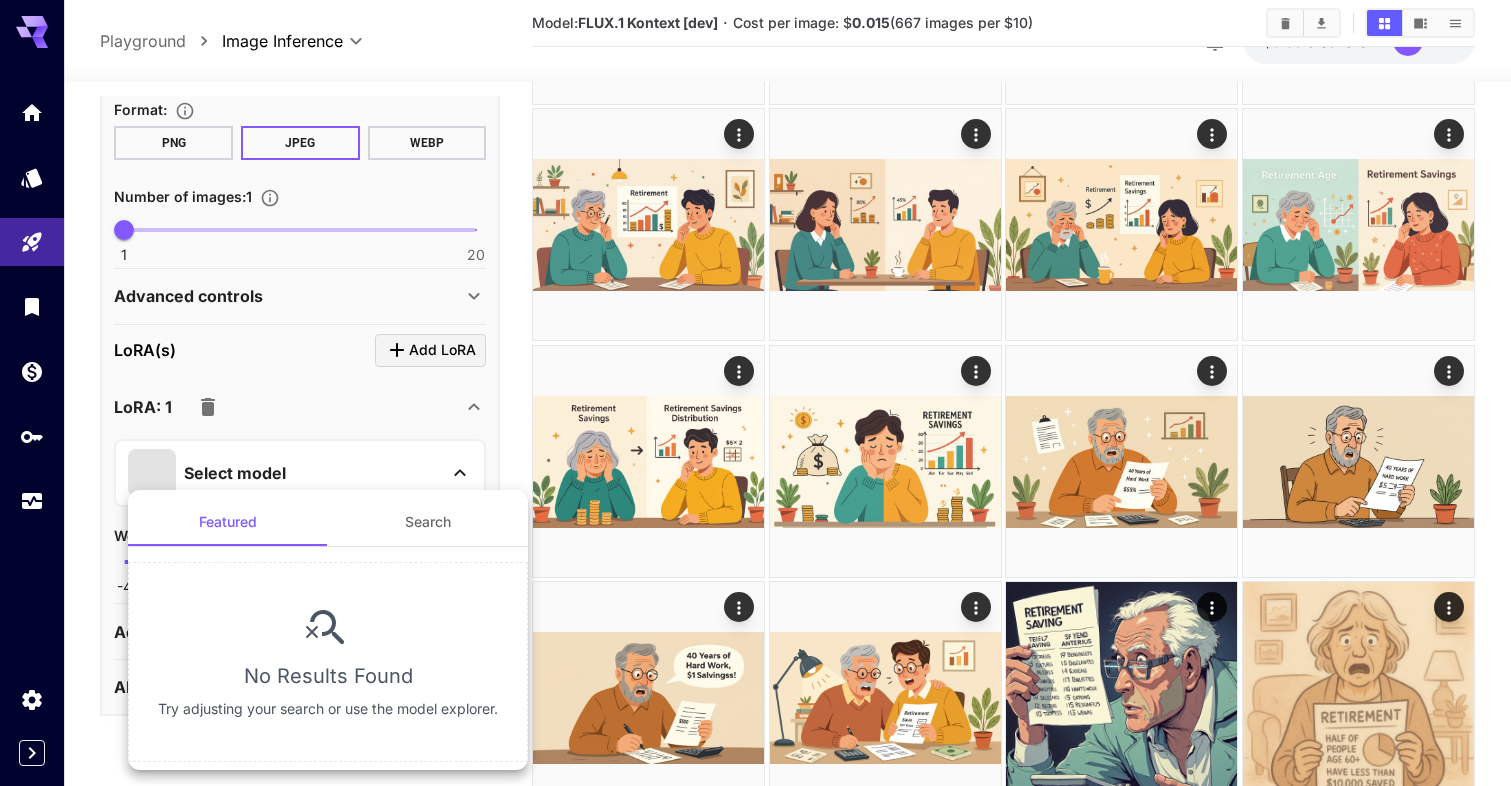 click on "Search" at bounding box center [428, 522] 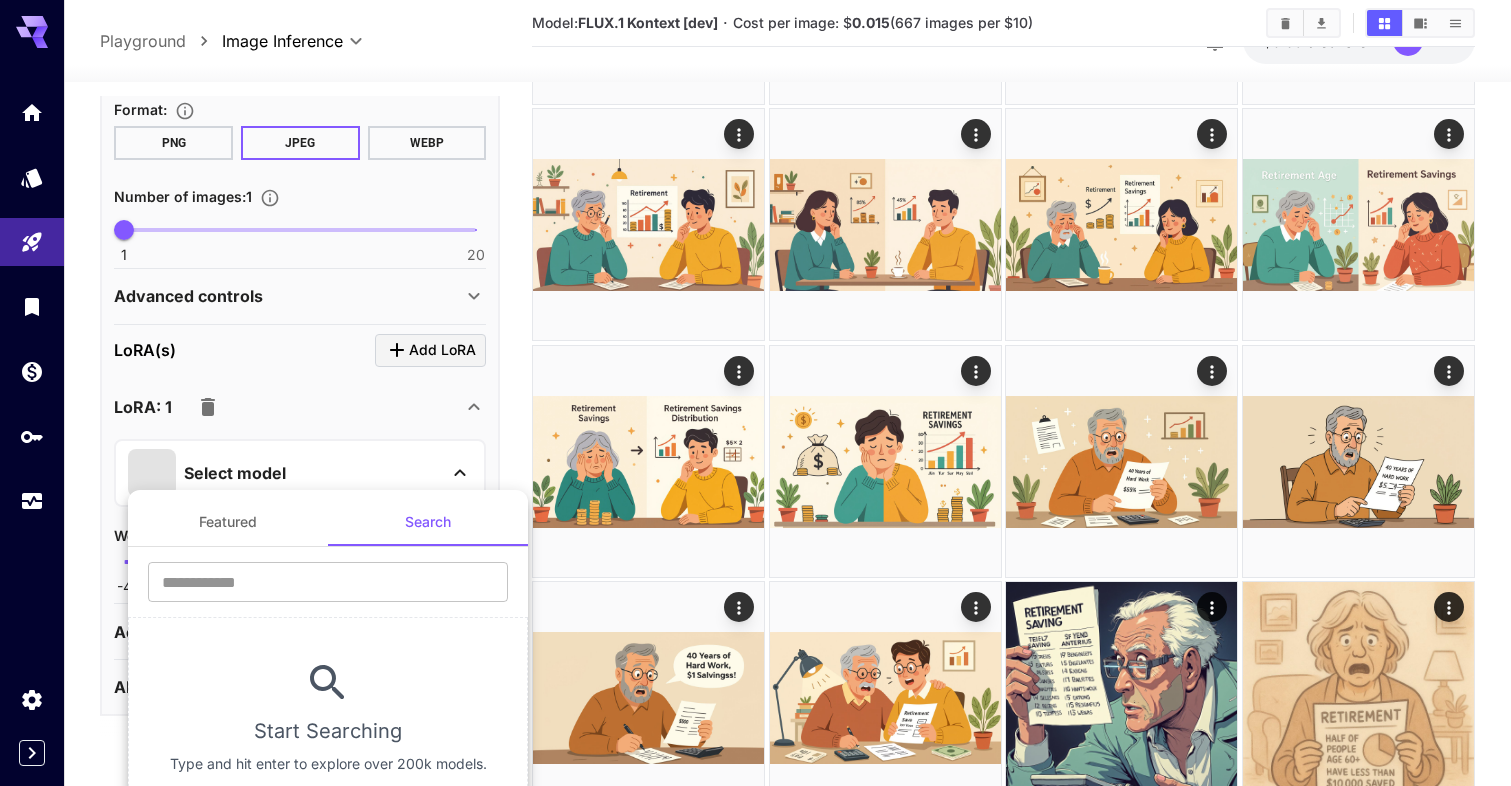 click on "Featured" at bounding box center (228, 522) 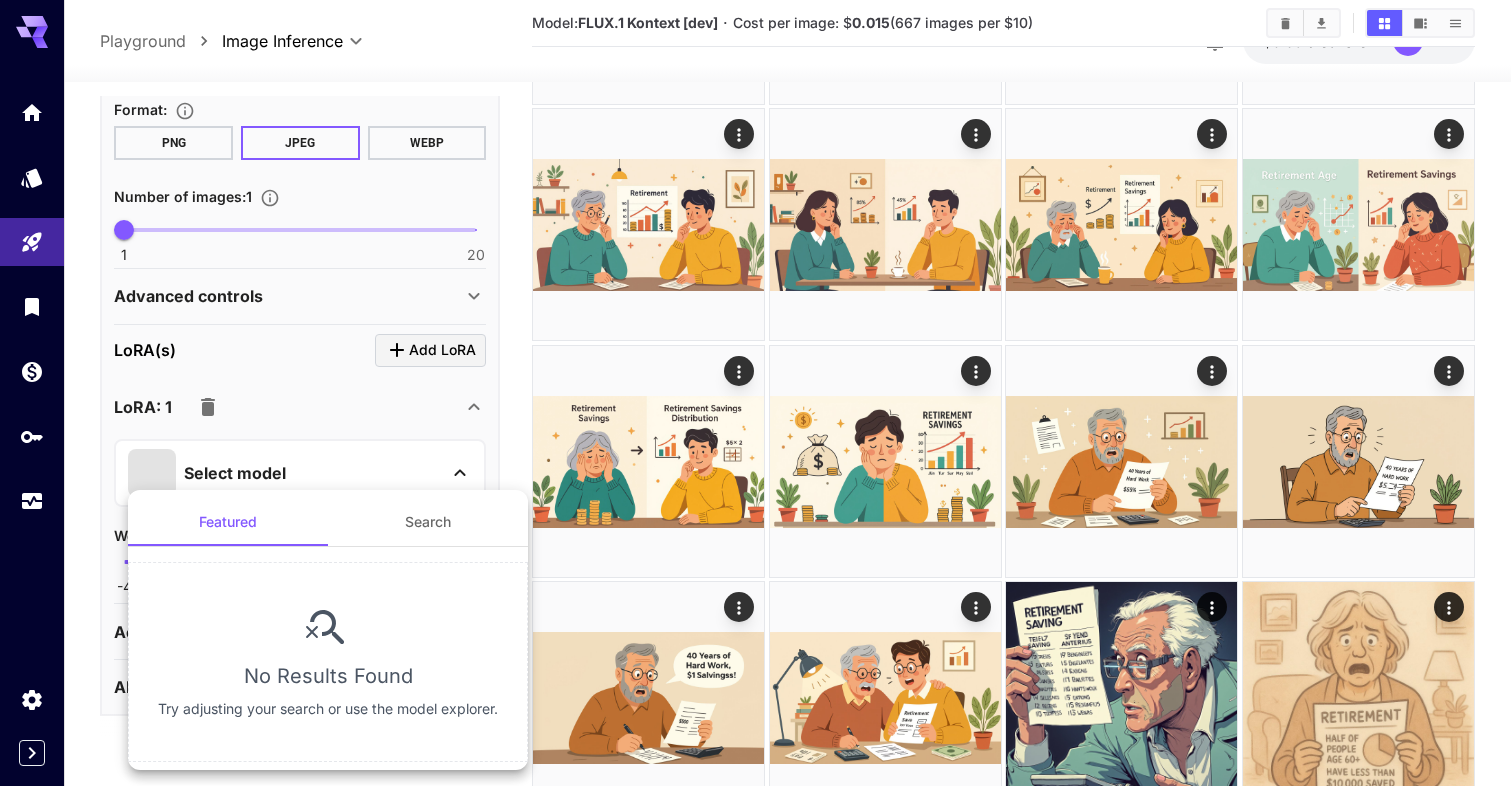 click at bounding box center [755, 393] 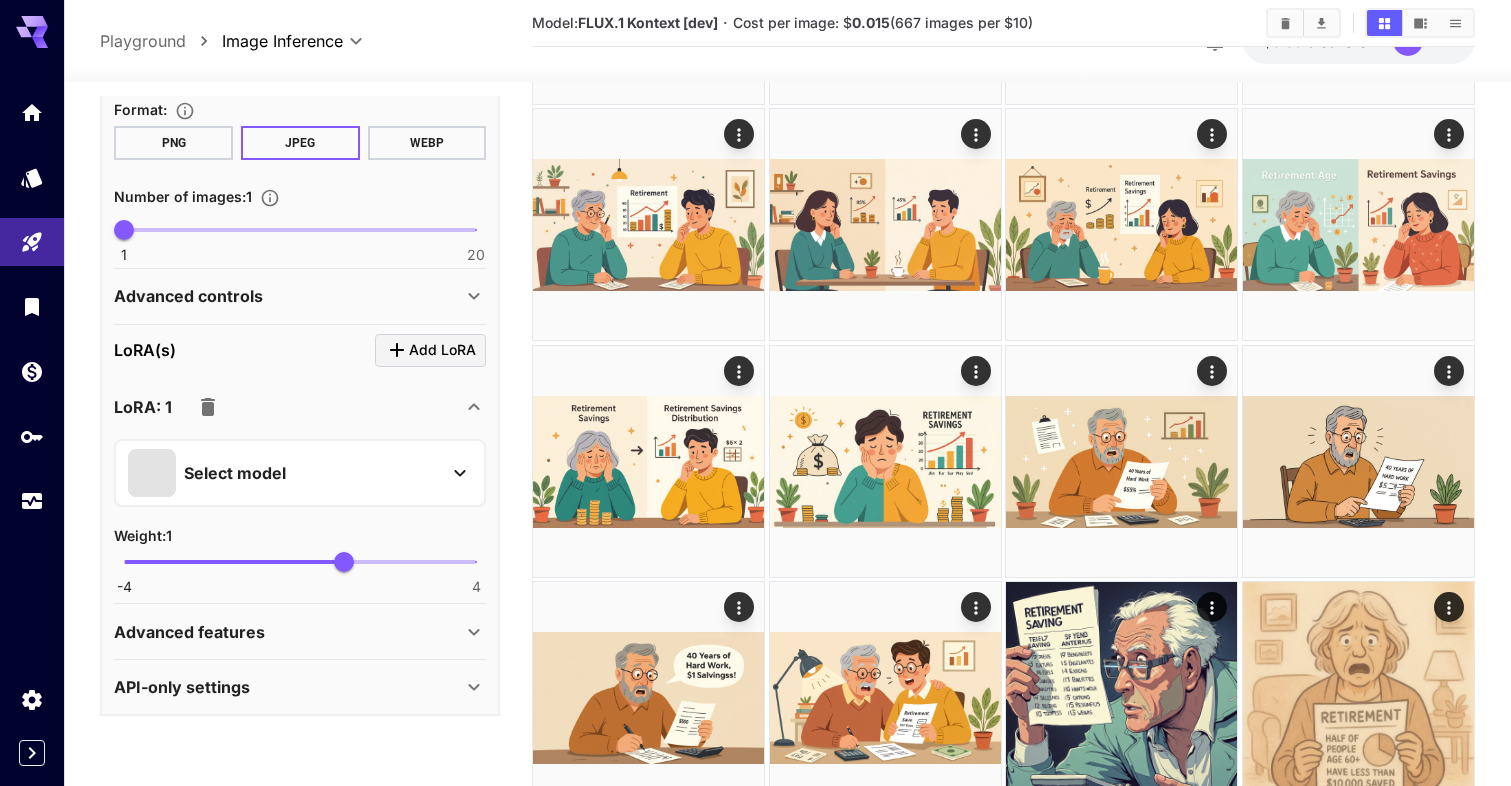 click 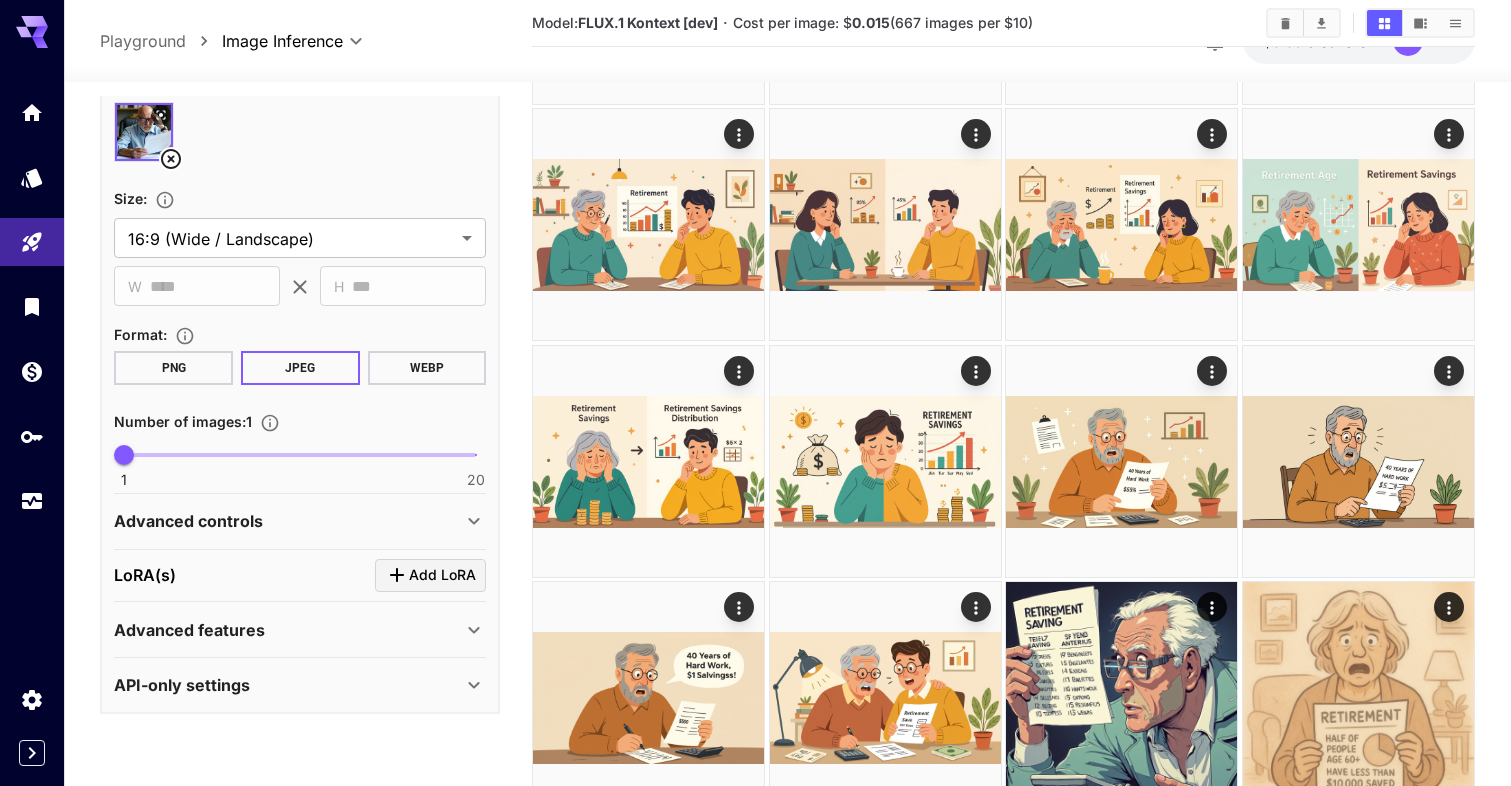 scroll, scrollTop: 621, scrollLeft: 0, axis: vertical 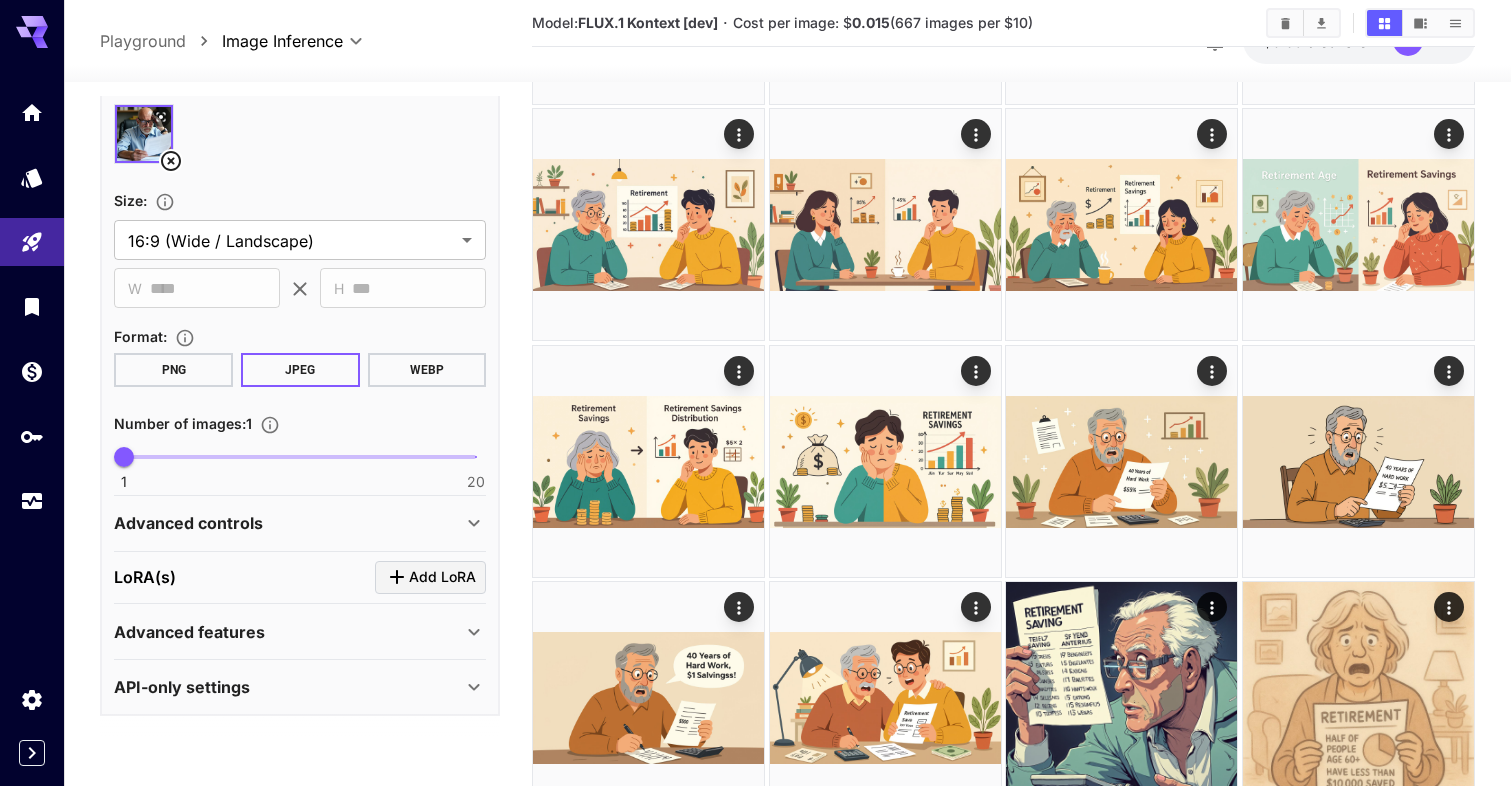 click on "Advanced features" at bounding box center [288, 632] 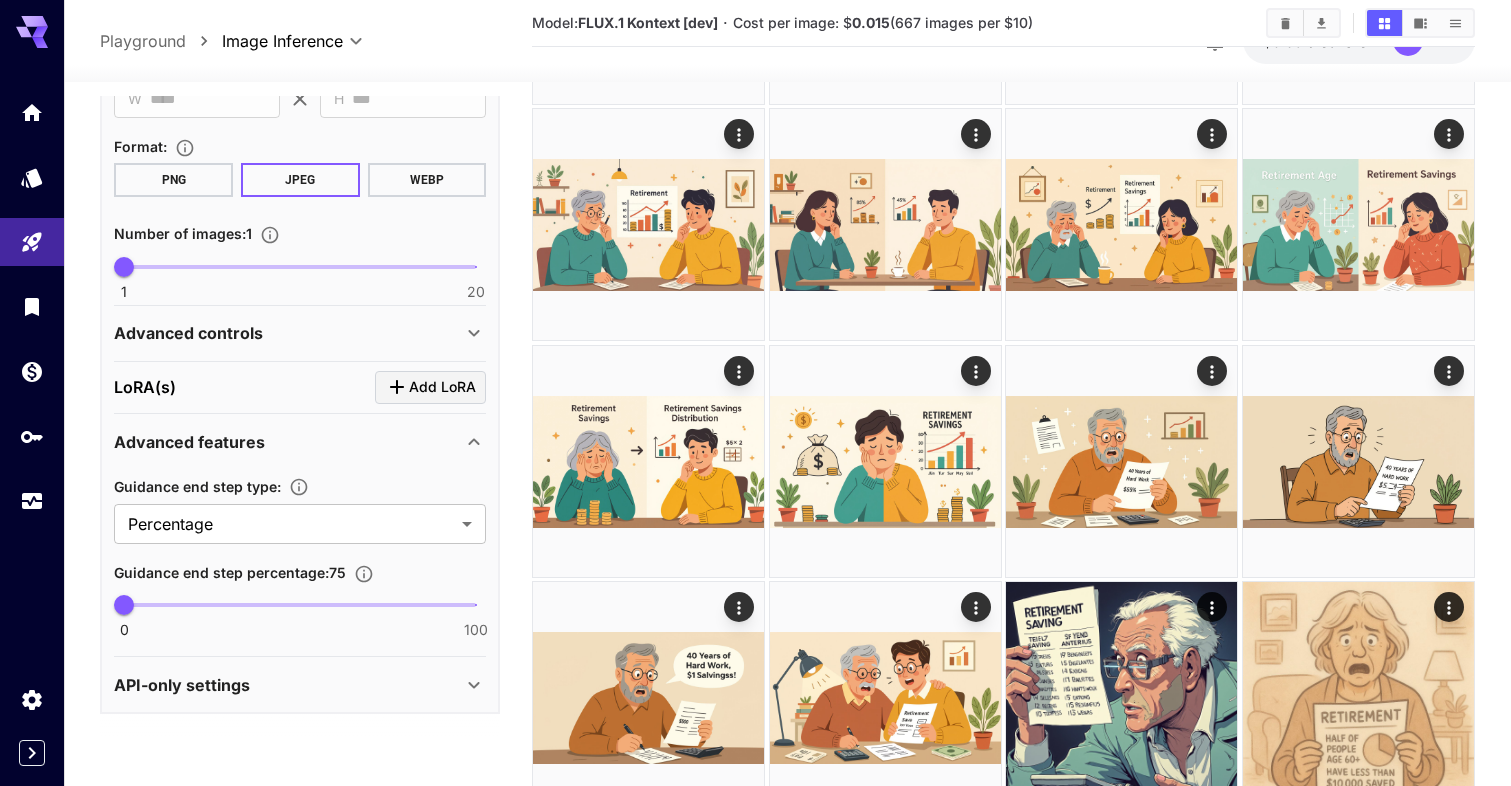 scroll, scrollTop: 809, scrollLeft: 0, axis: vertical 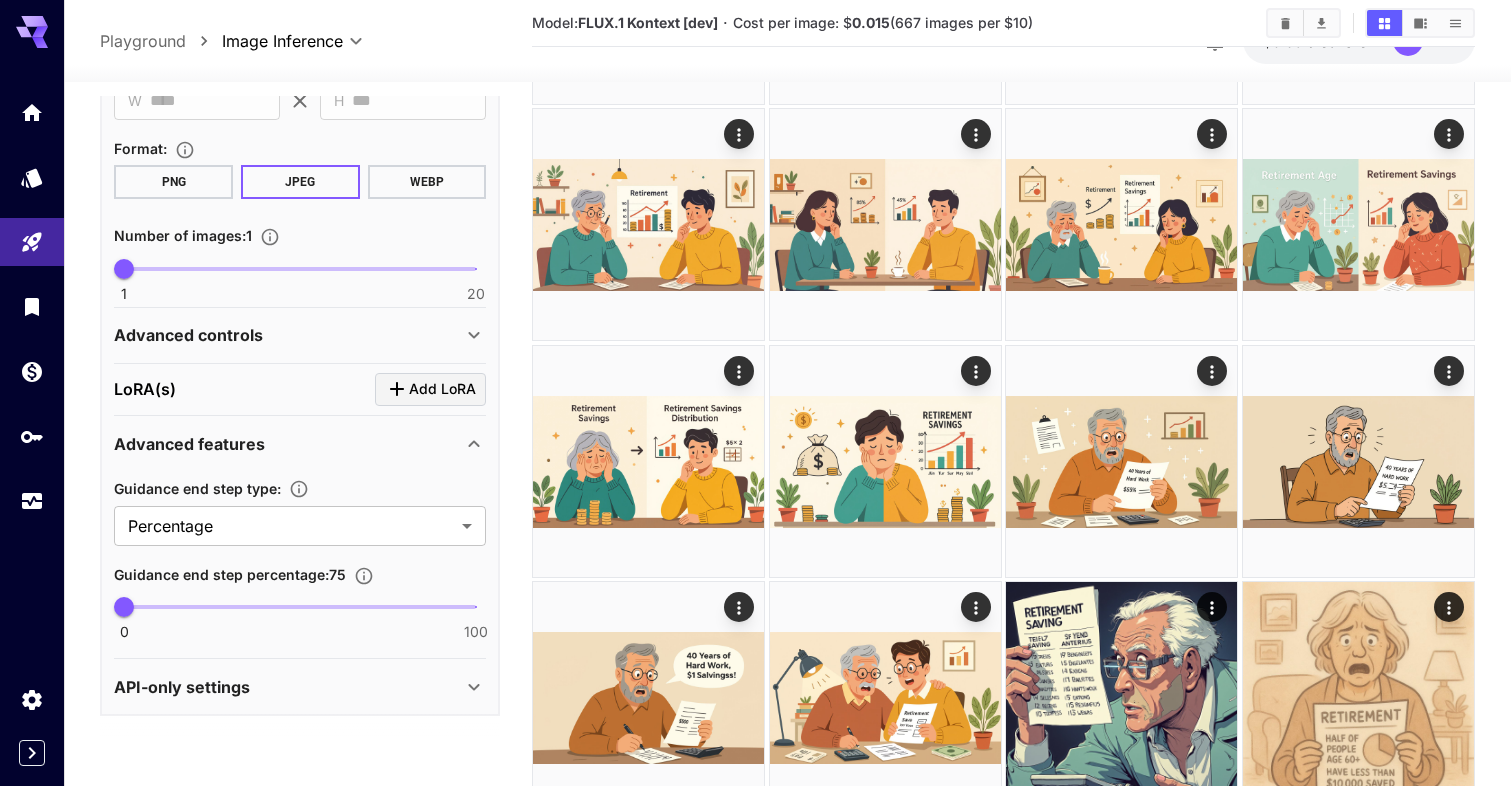 click on "Advanced features" at bounding box center [288, 444] 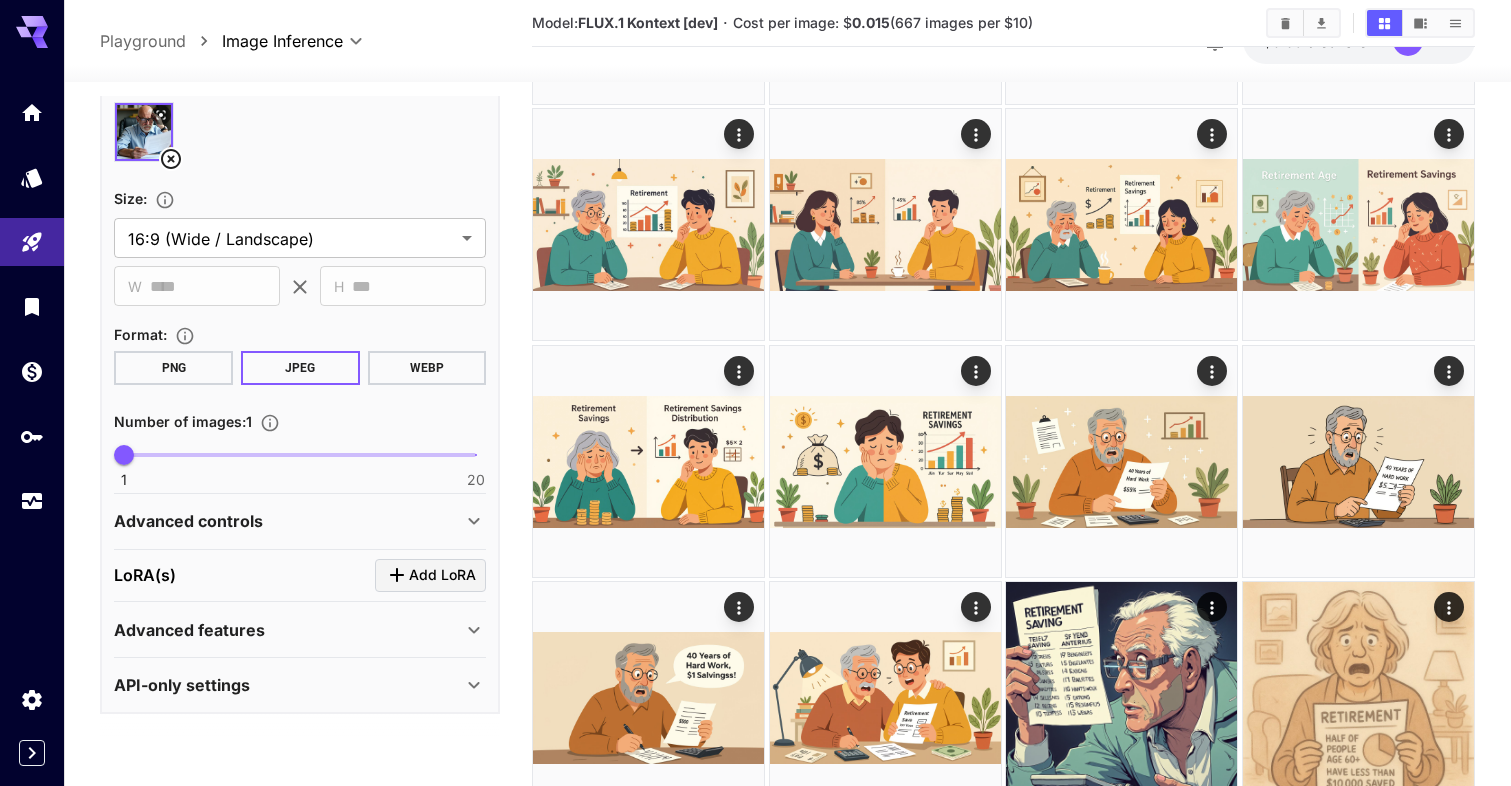 scroll, scrollTop: 621, scrollLeft: 0, axis: vertical 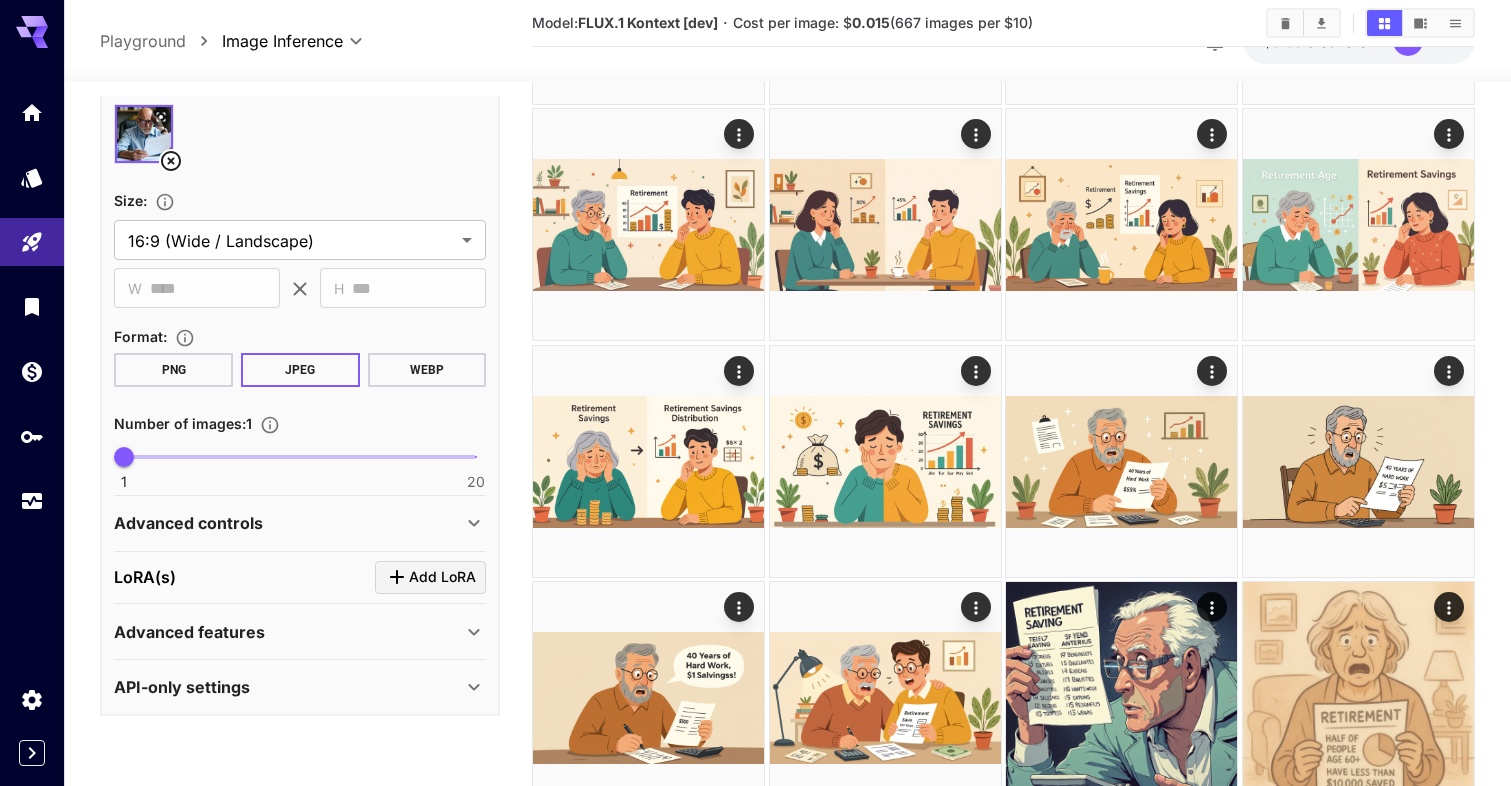 click on "Advanced controls" at bounding box center (288, 523) 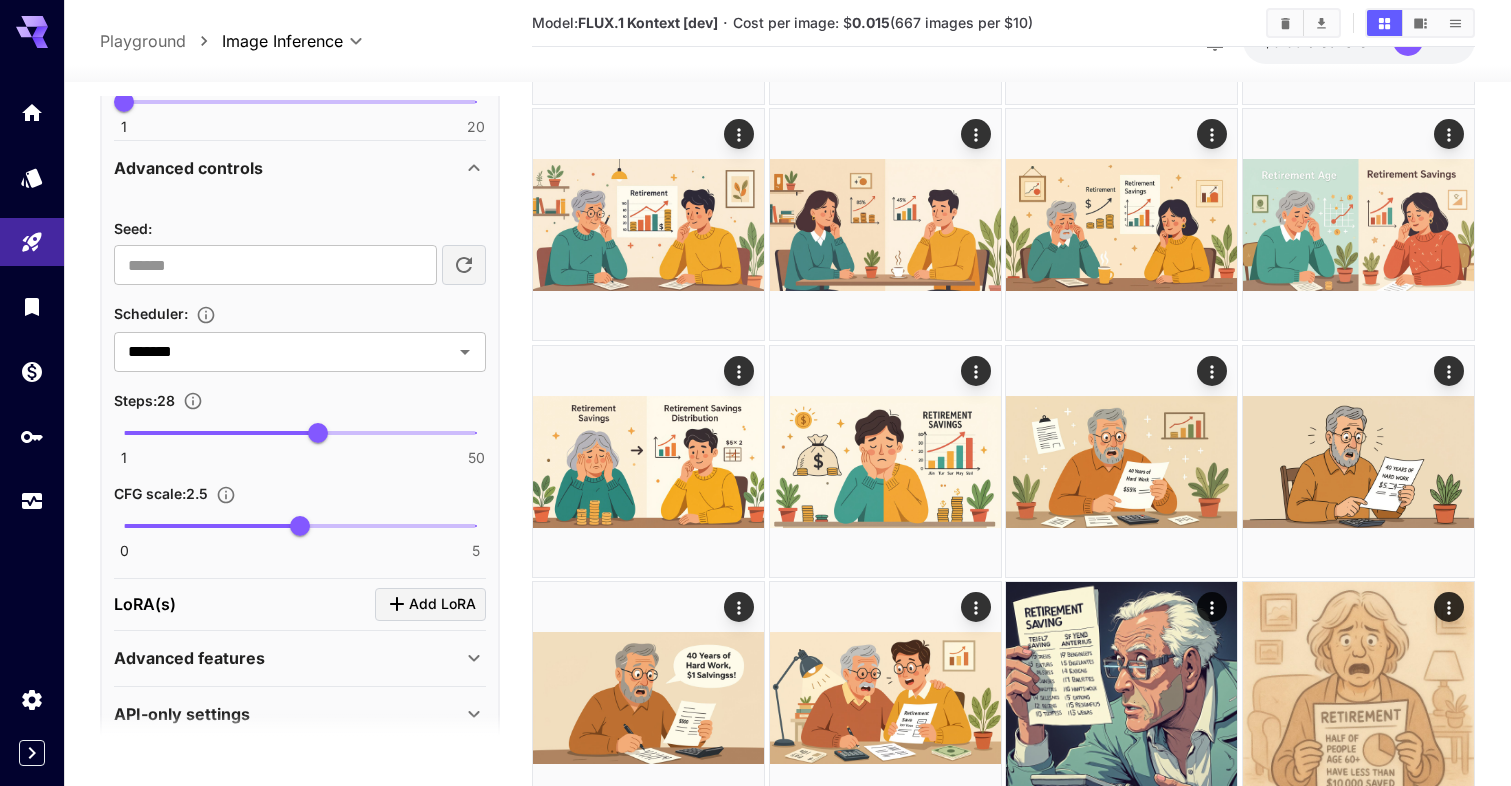 scroll, scrollTop: 996, scrollLeft: 0, axis: vertical 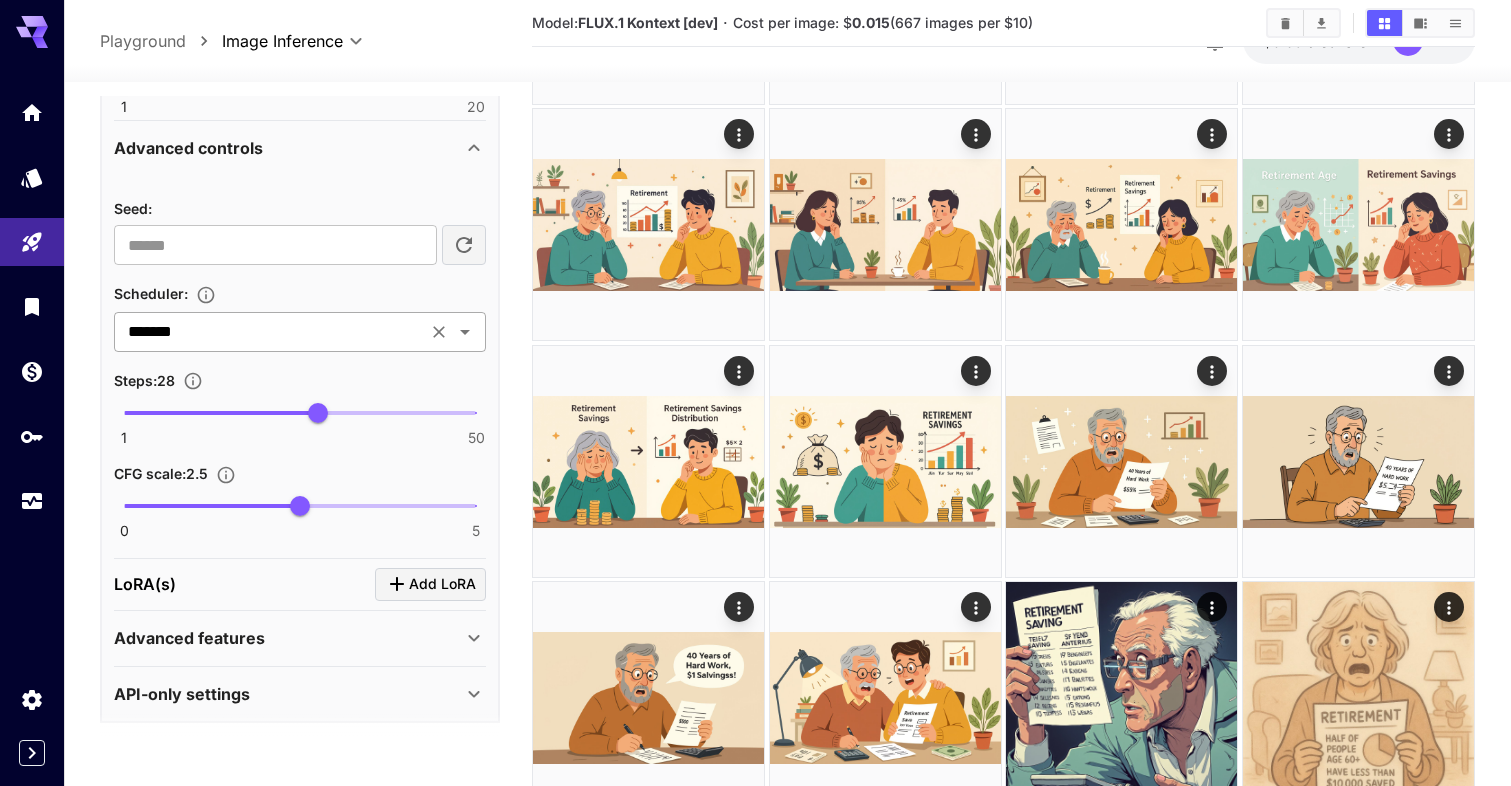 click on "*******" at bounding box center (270, 332) 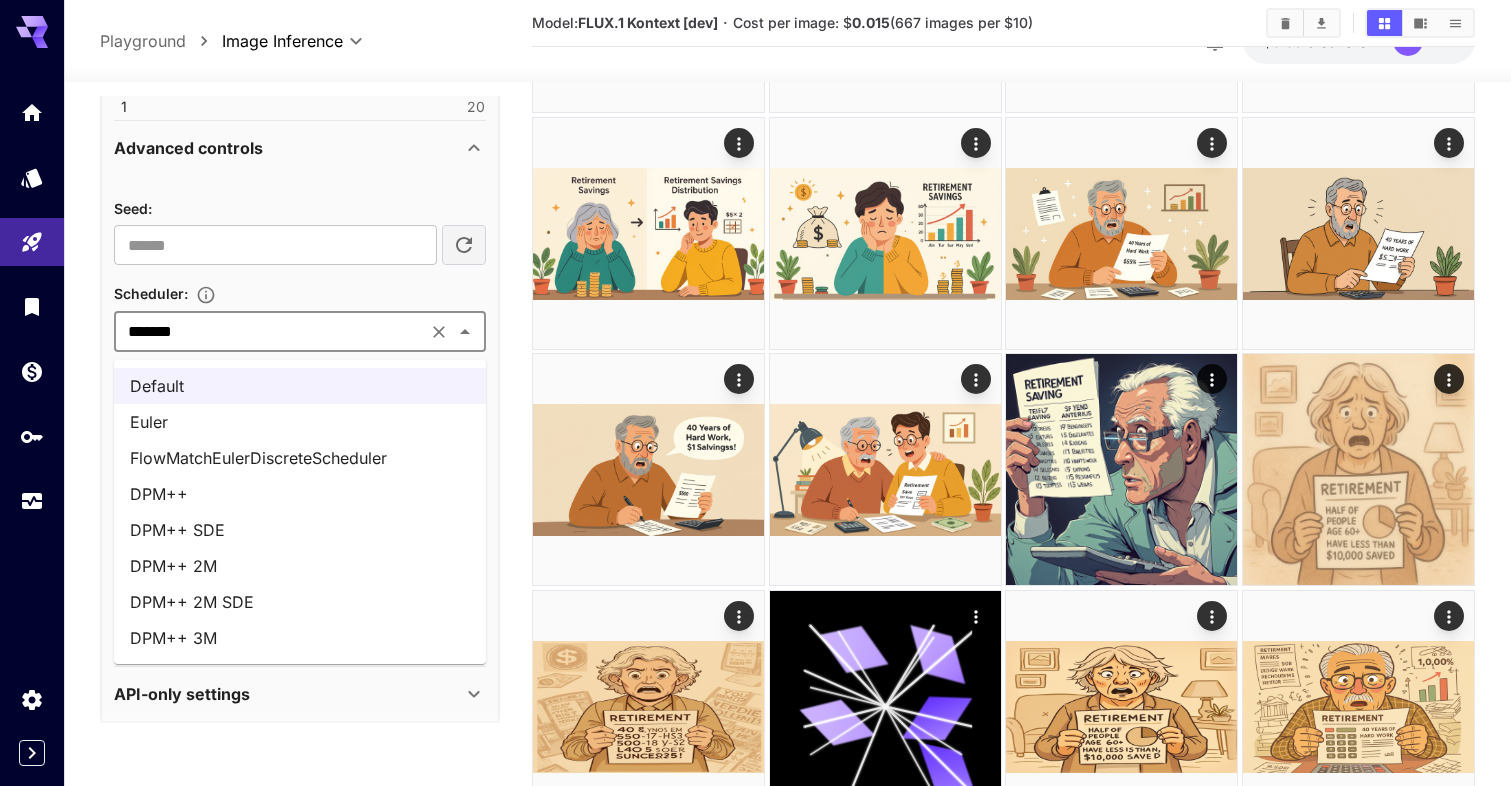 scroll, scrollTop: 4513, scrollLeft: 0, axis: vertical 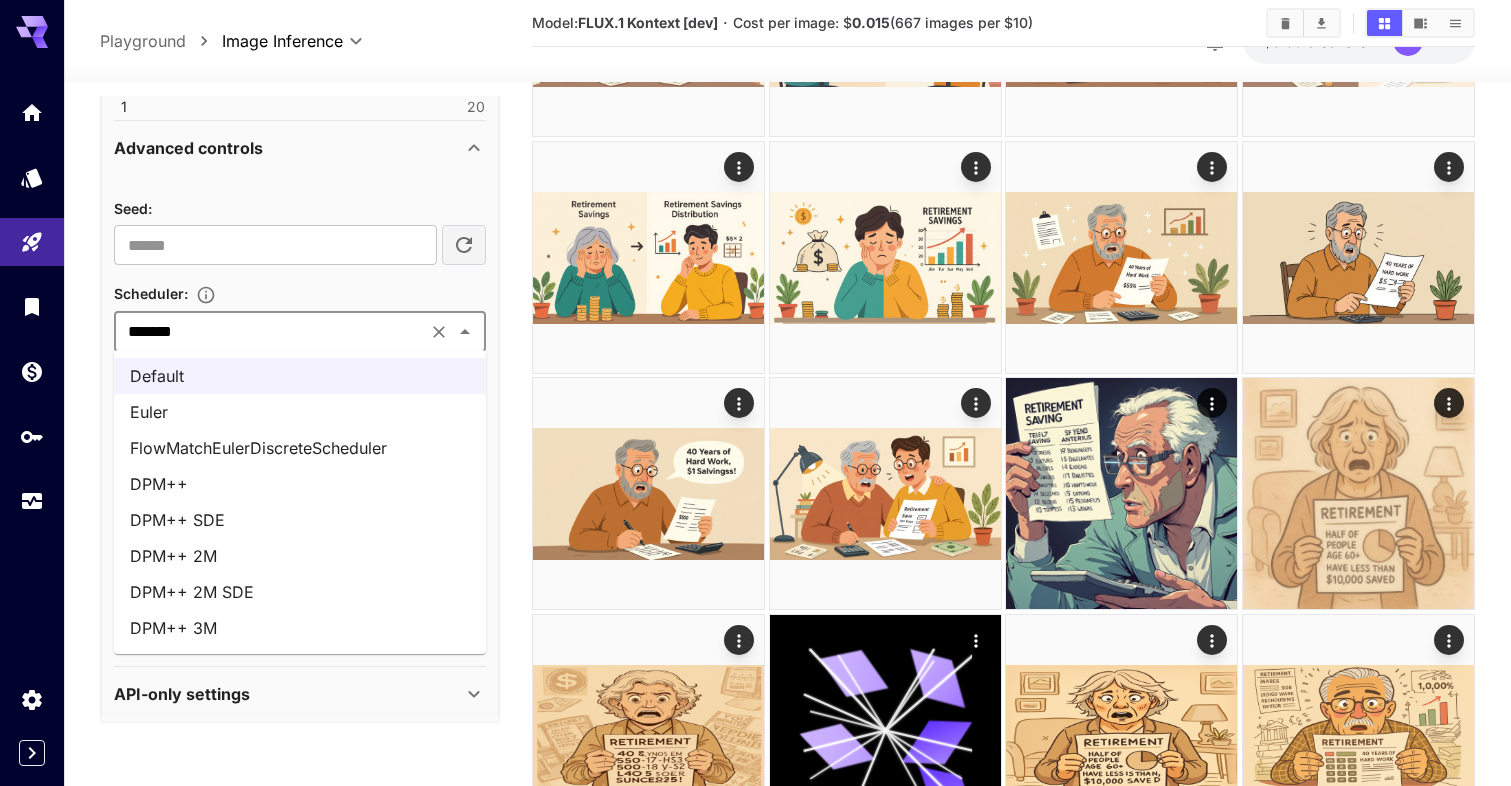 click on "**********" at bounding box center (300, 130) 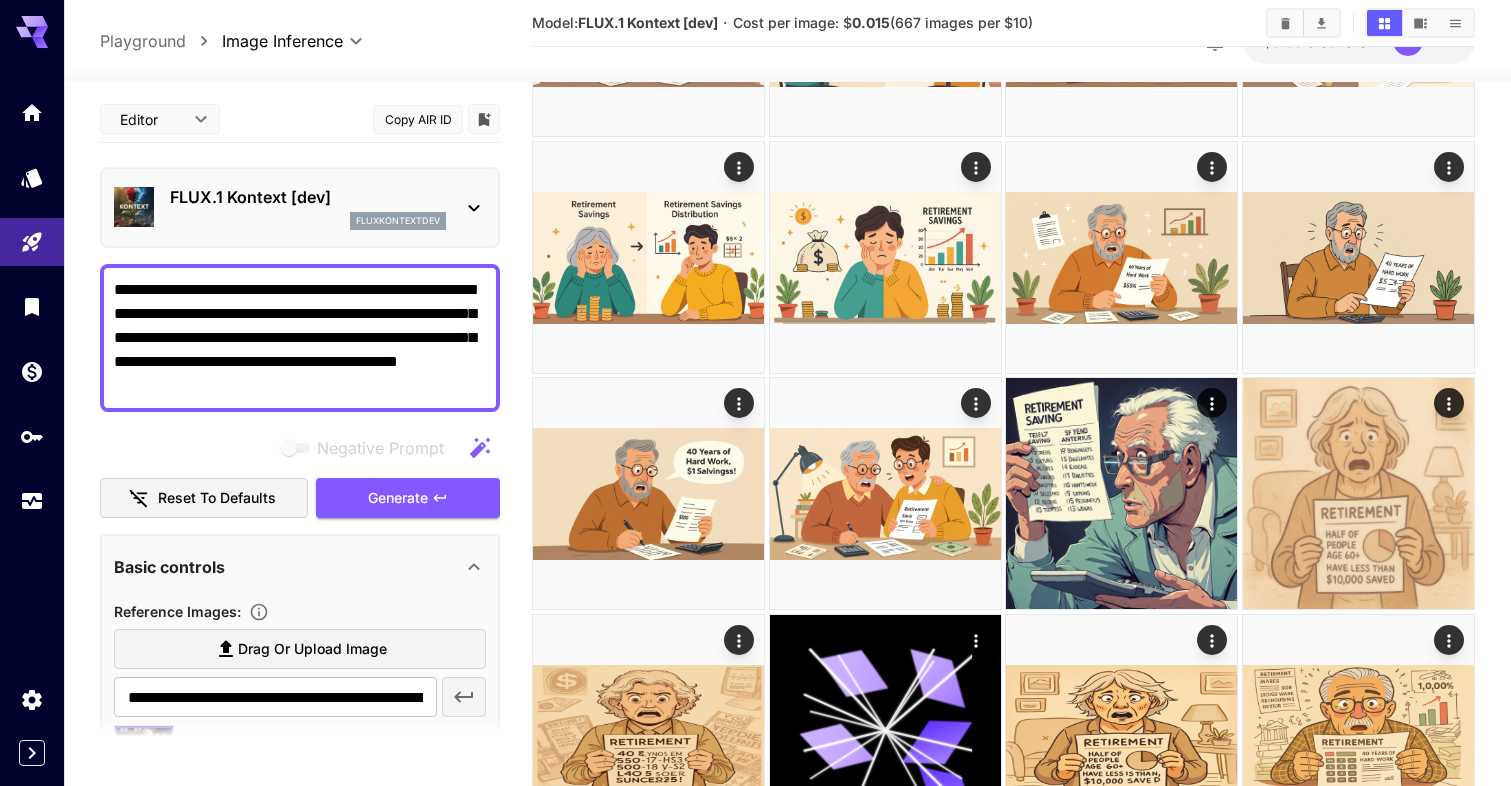 scroll, scrollTop: 0, scrollLeft: 0, axis: both 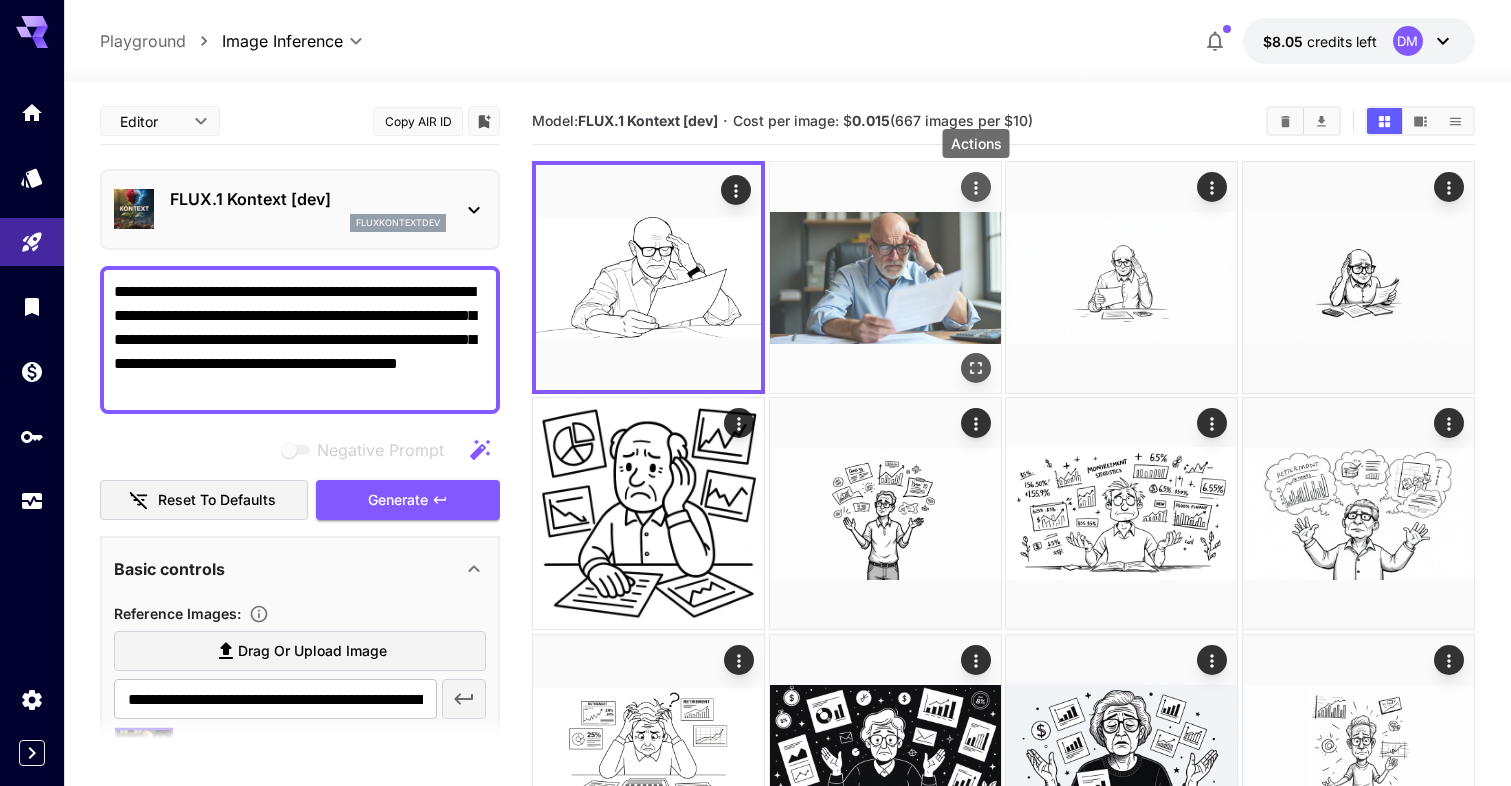 click 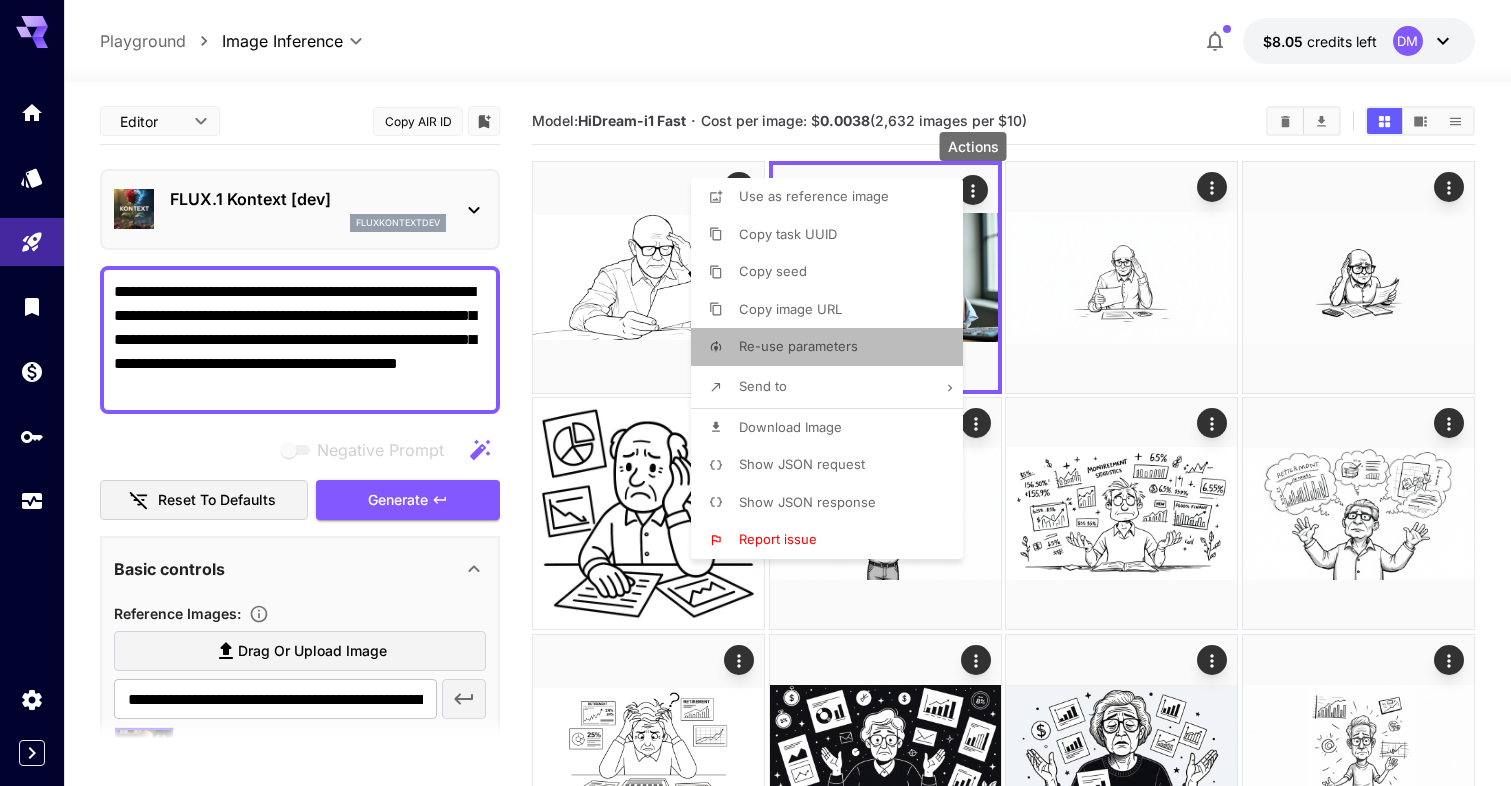 click on "Re-use parameters" at bounding box center (798, 346) 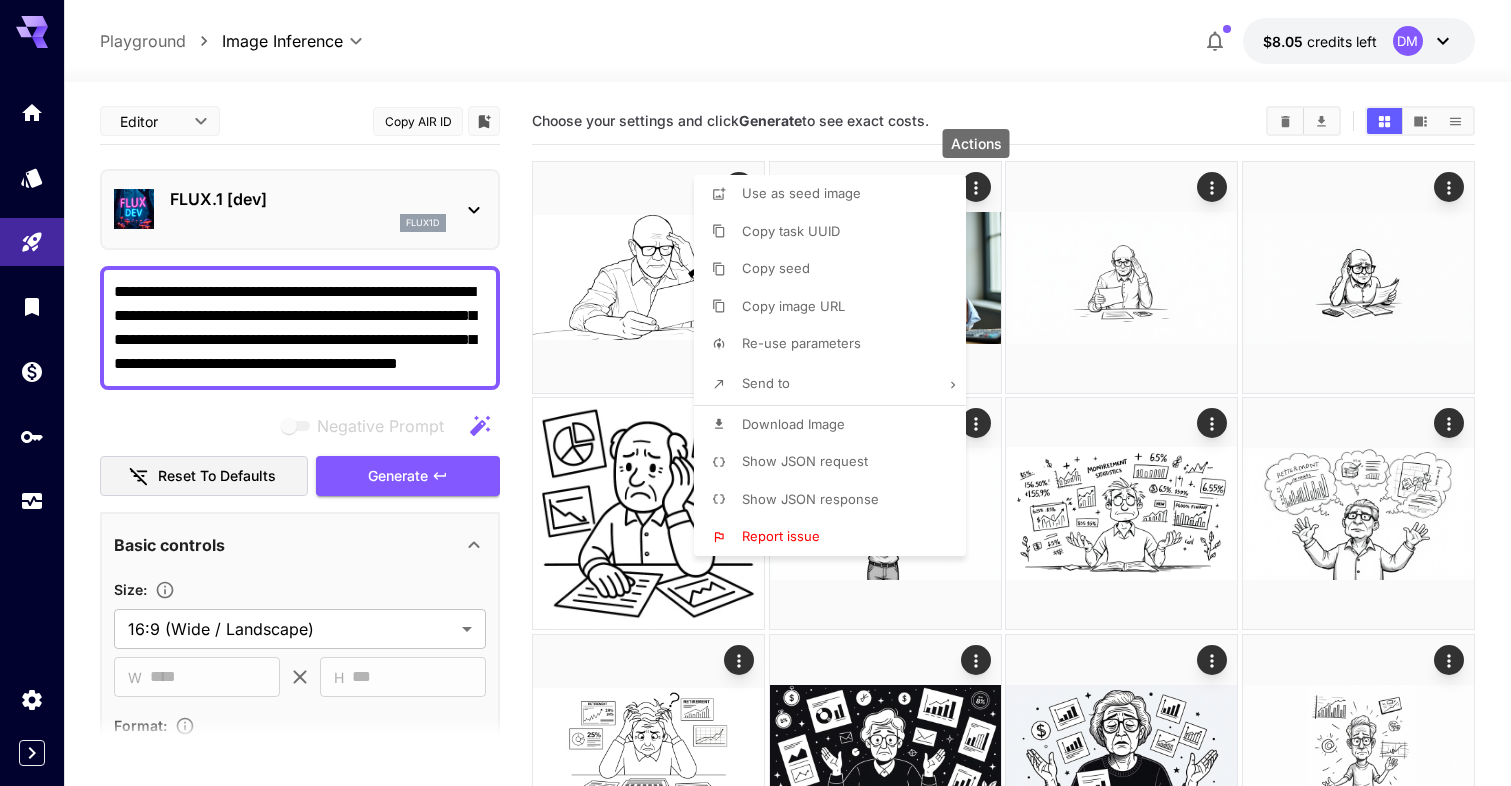 click at bounding box center (755, 393) 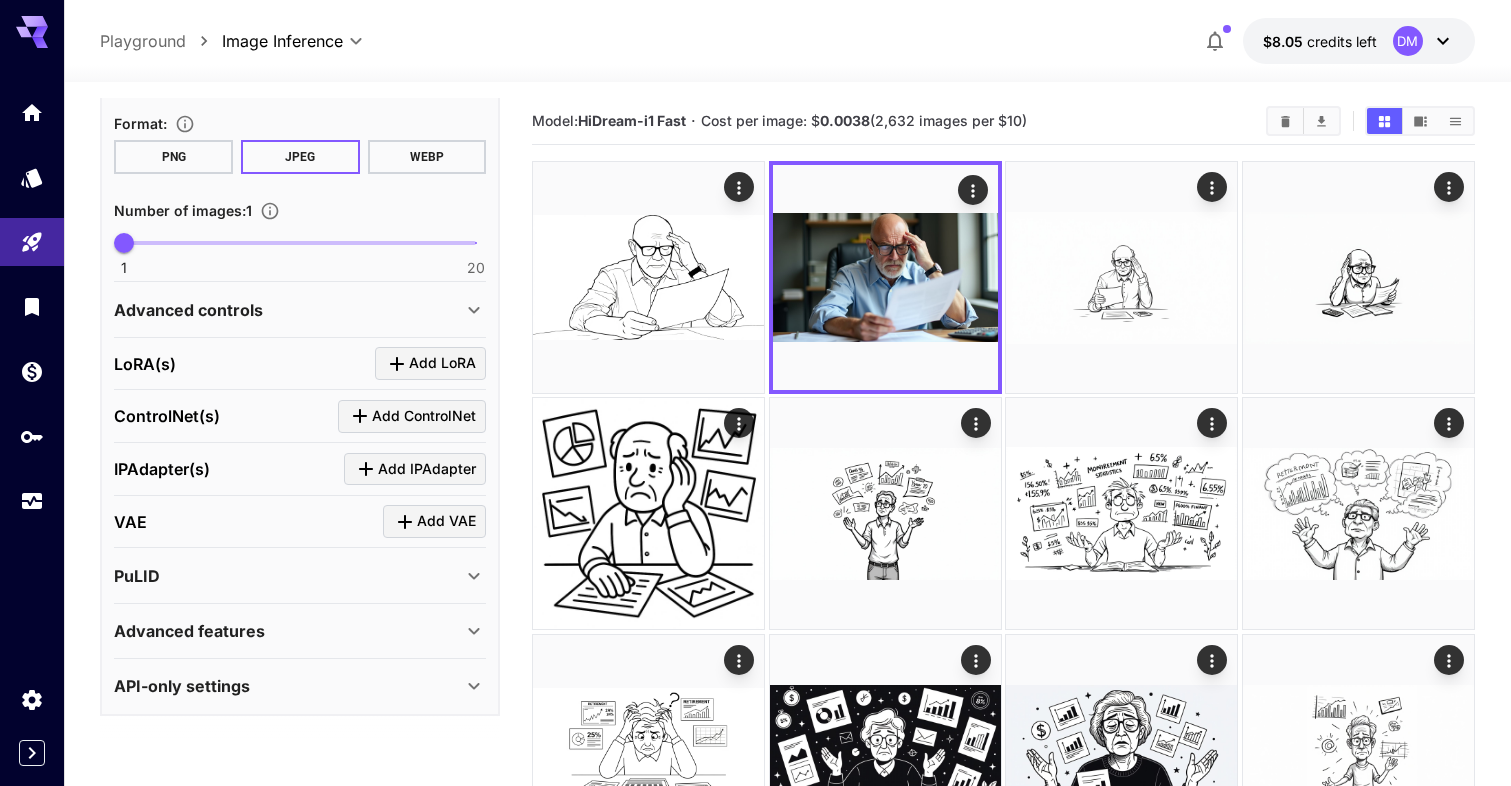 scroll, scrollTop: 599, scrollLeft: 0, axis: vertical 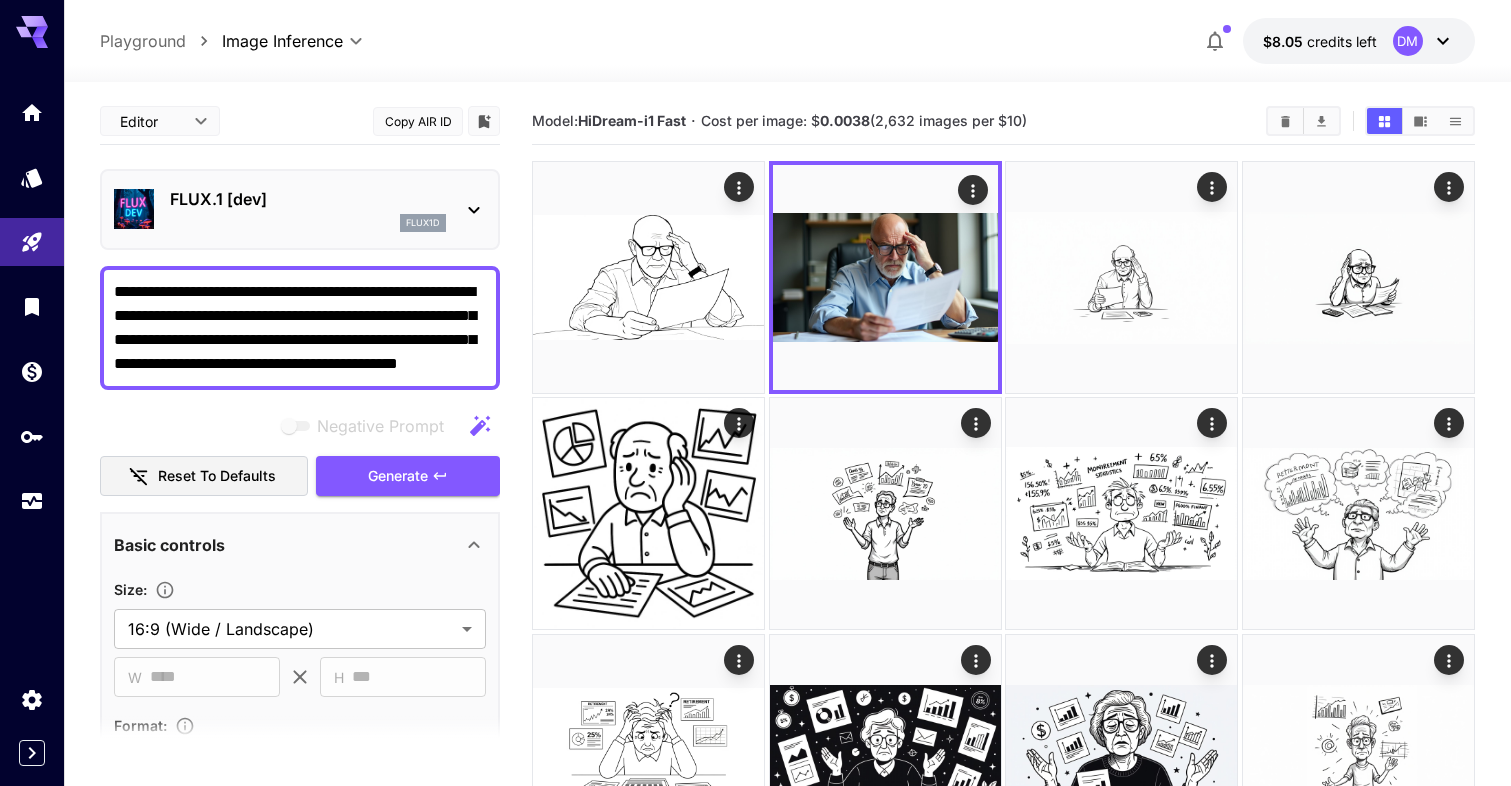 click on "FLUX.1 [dev]" at bounding box center (308, 199) 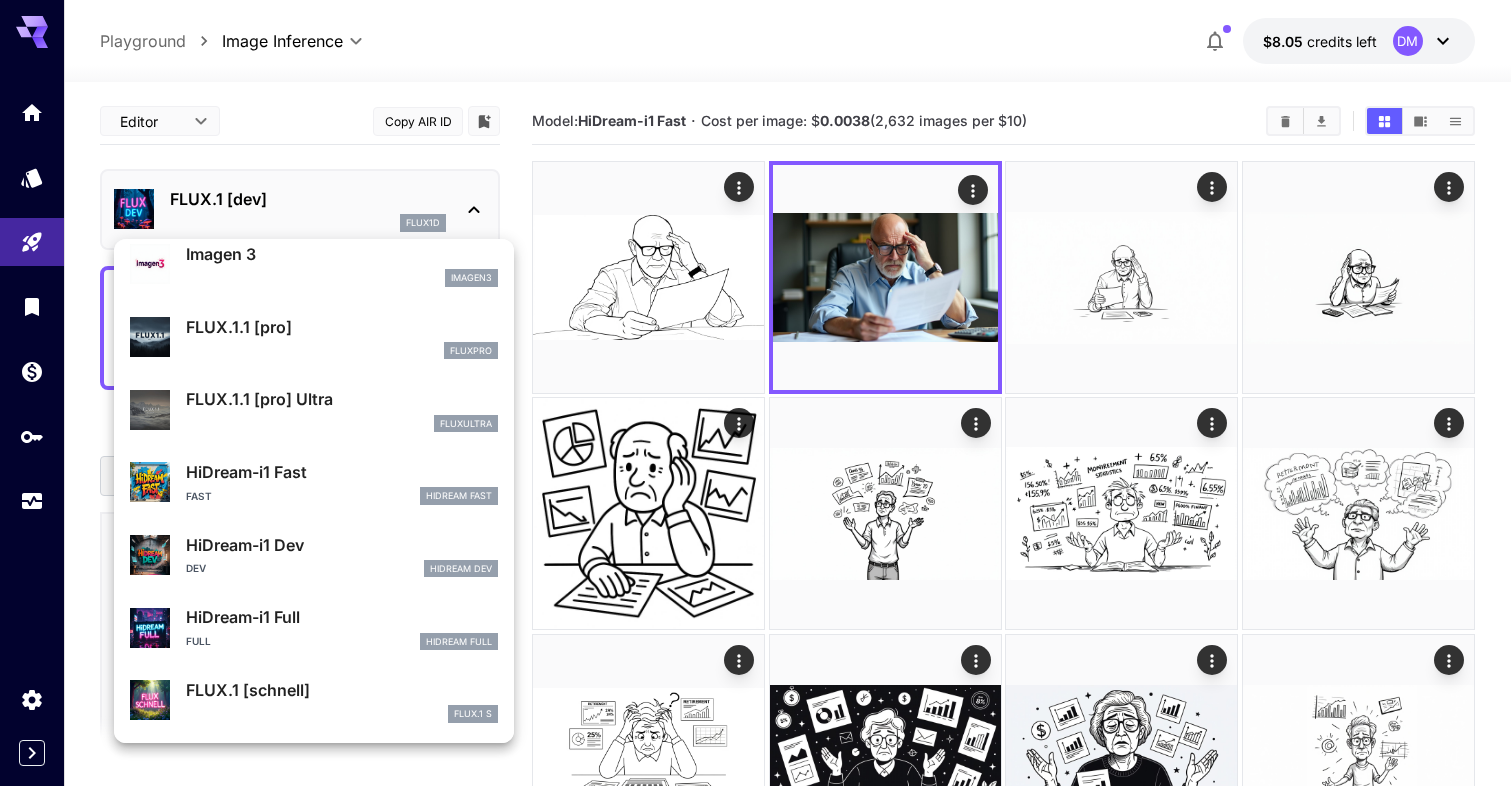 scroll, scrollTop: 1017, scrollLeft: 0, axis: vertical 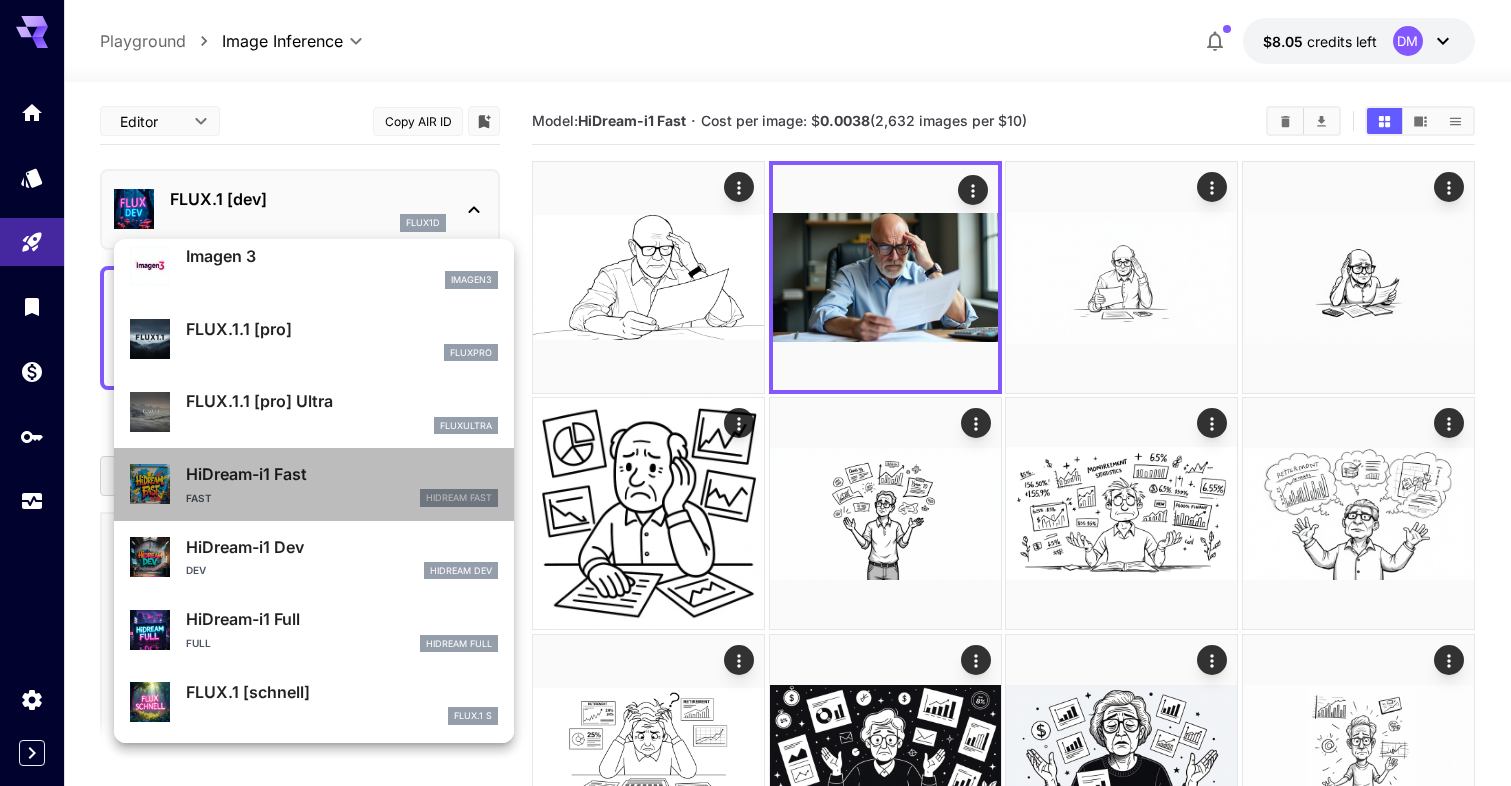 click on "HiDream-i1 Fast Fast HiDream Fast" at bounding box center [342, 484] 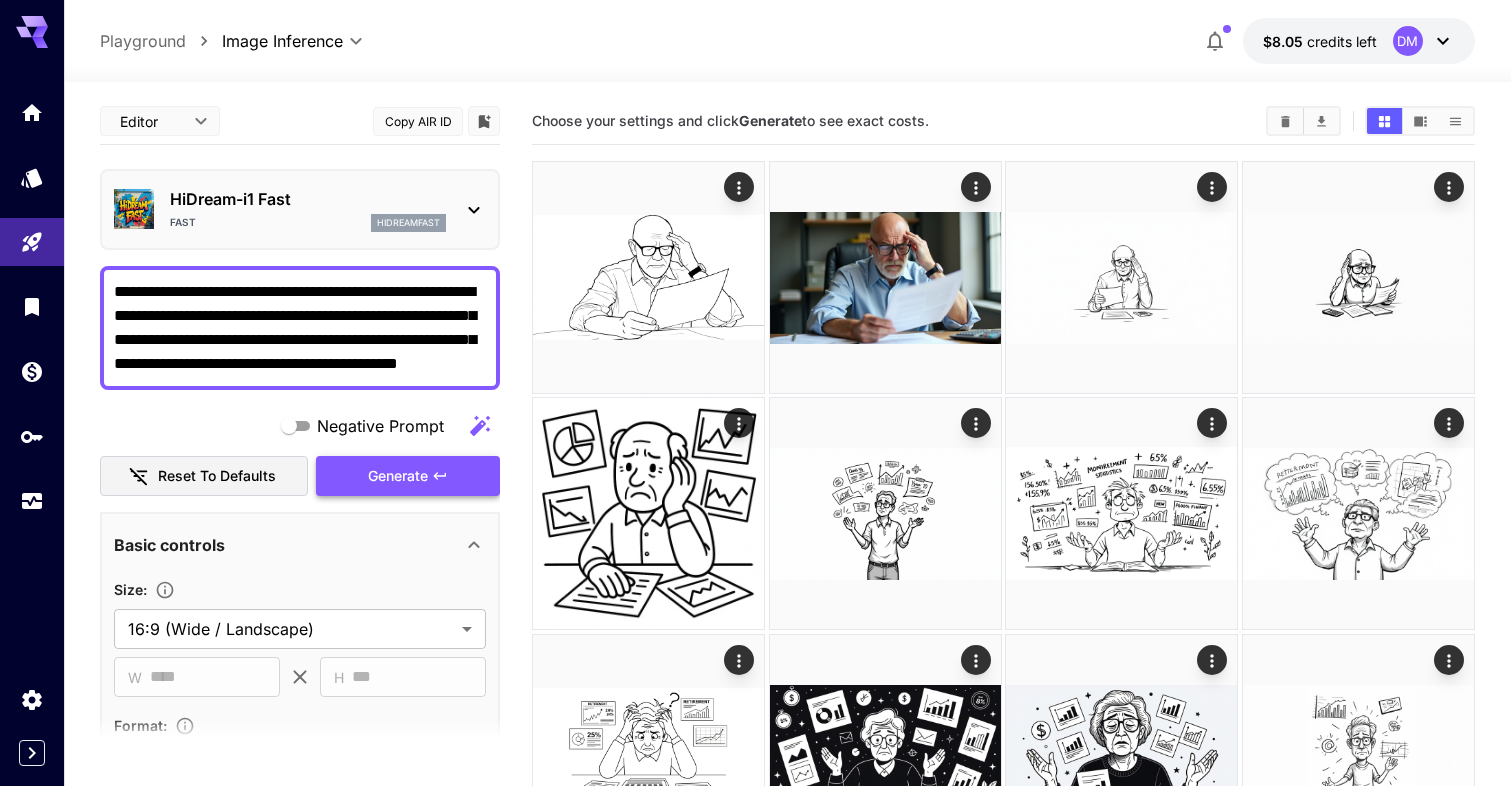 click on "Generate" at bounding box center (398, 476) 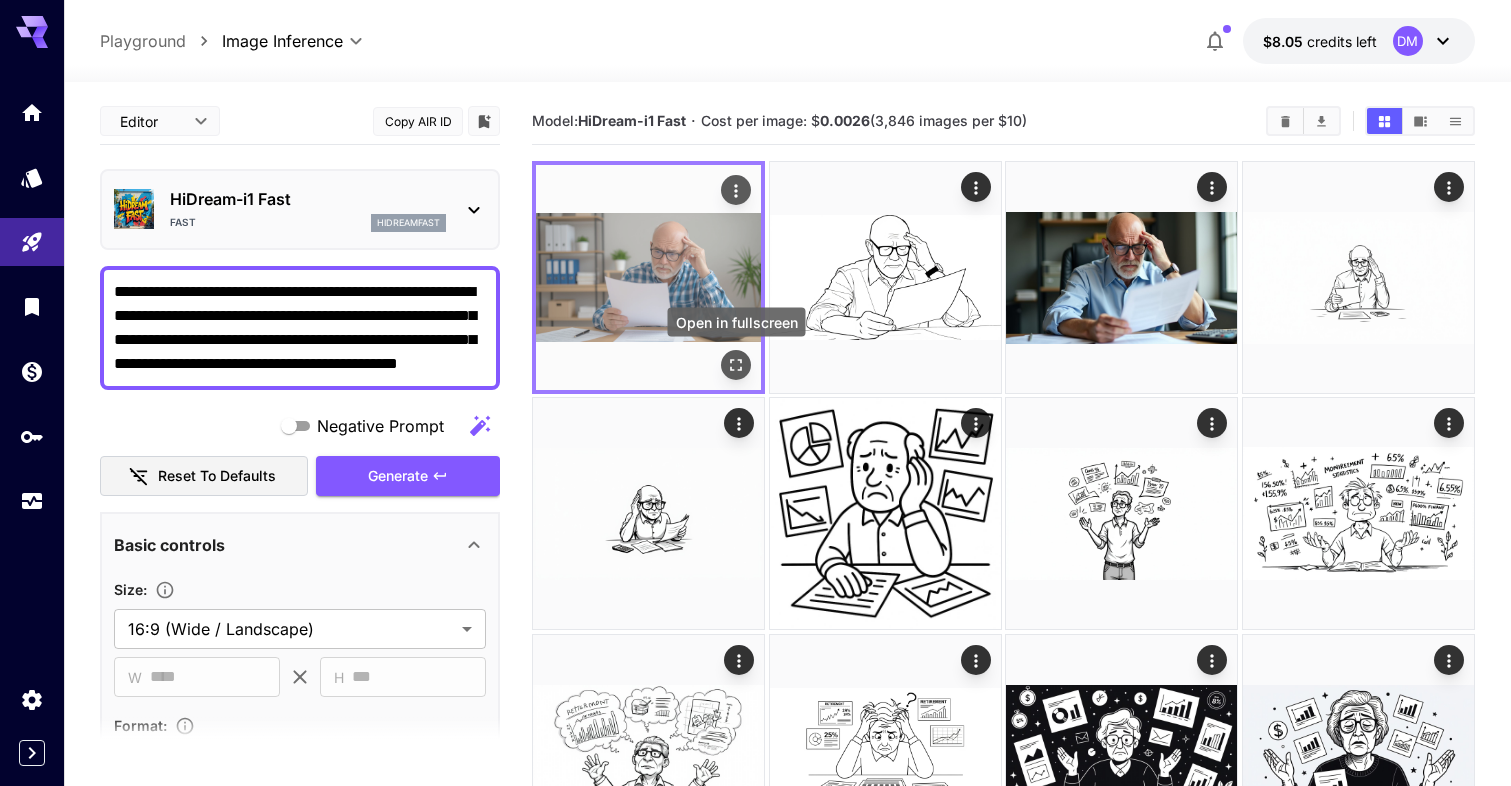 click 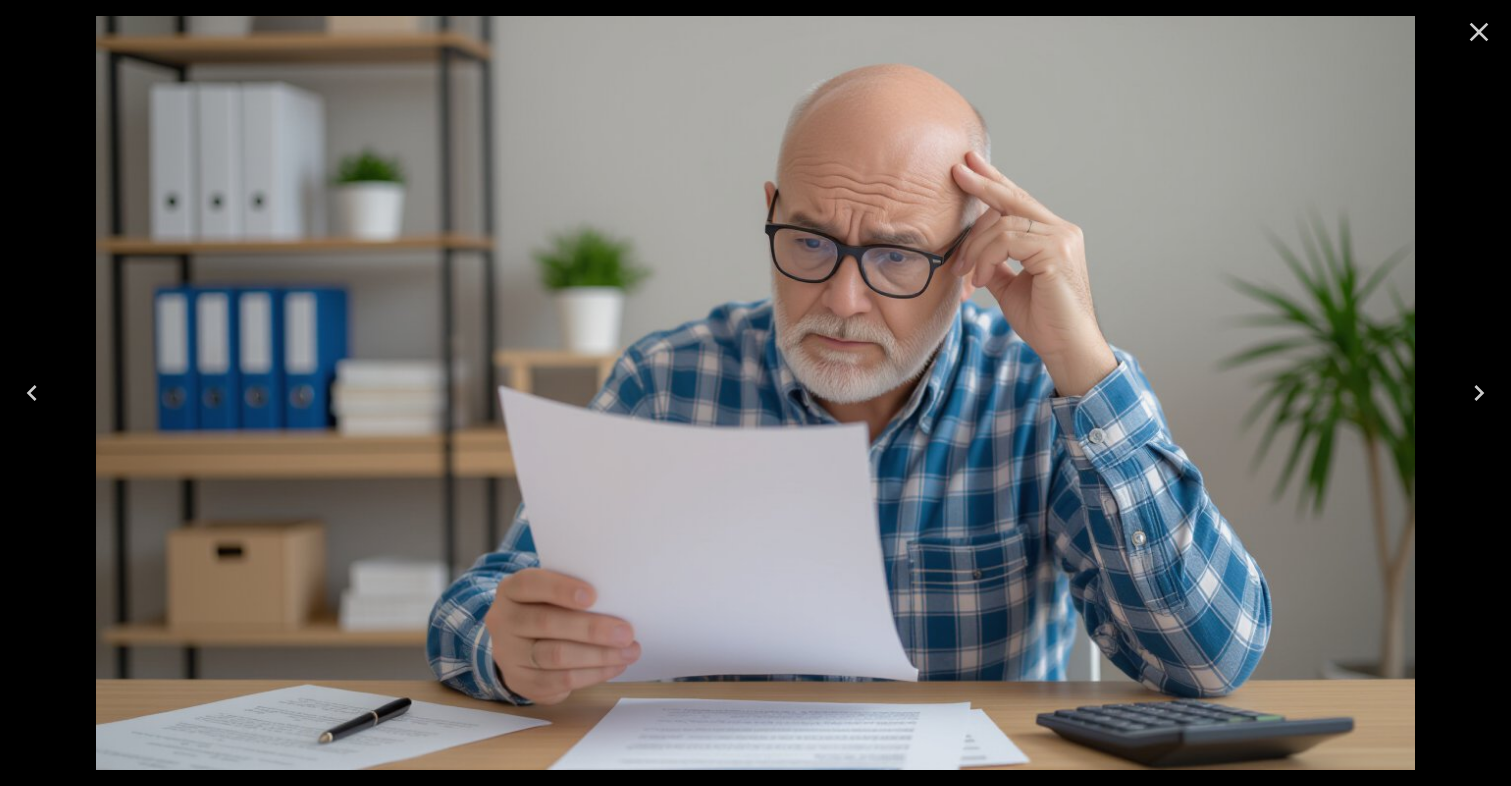 click 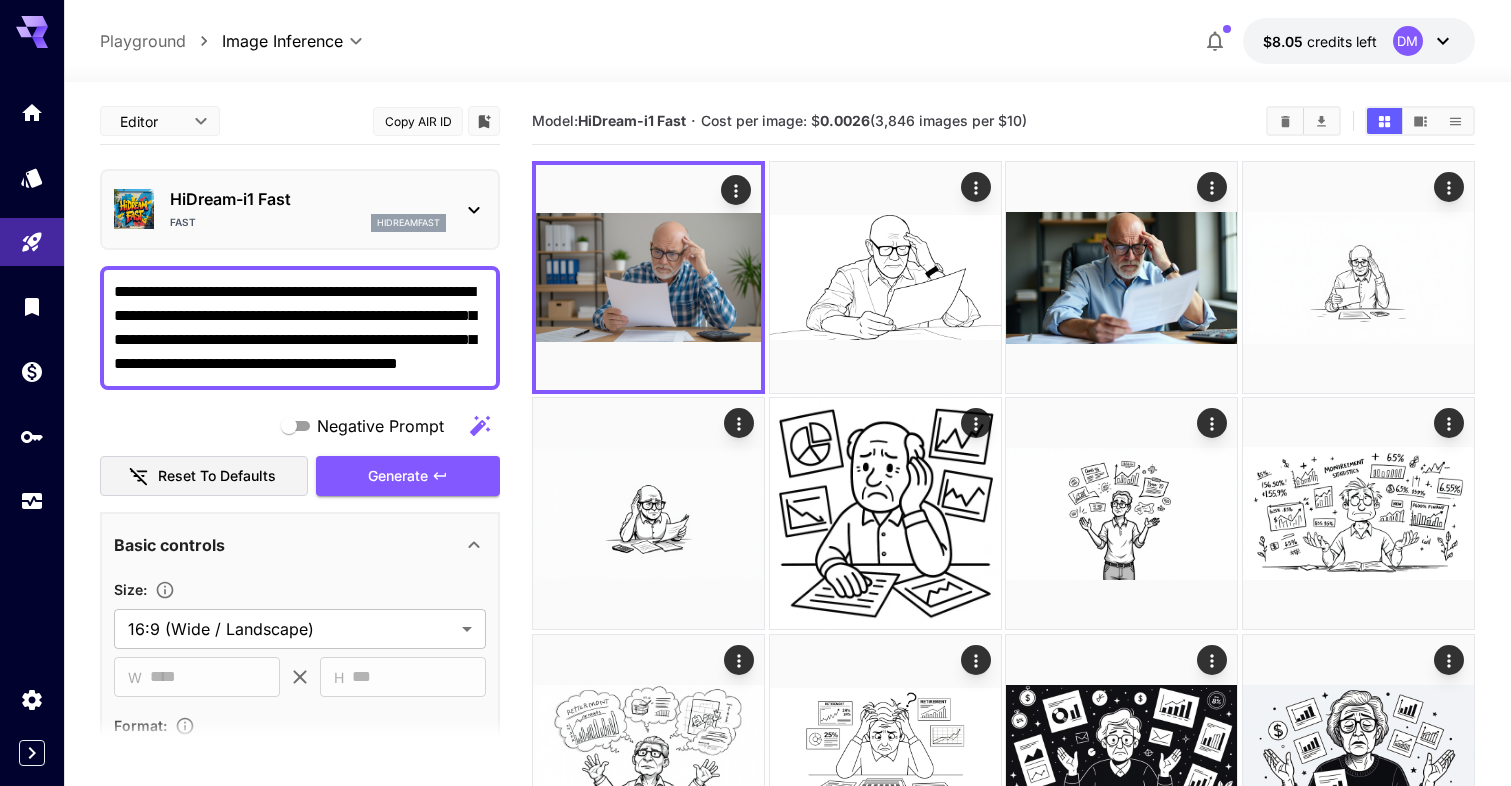 click on "HiDream-i1 Fast" at bounding box center (308, 199) 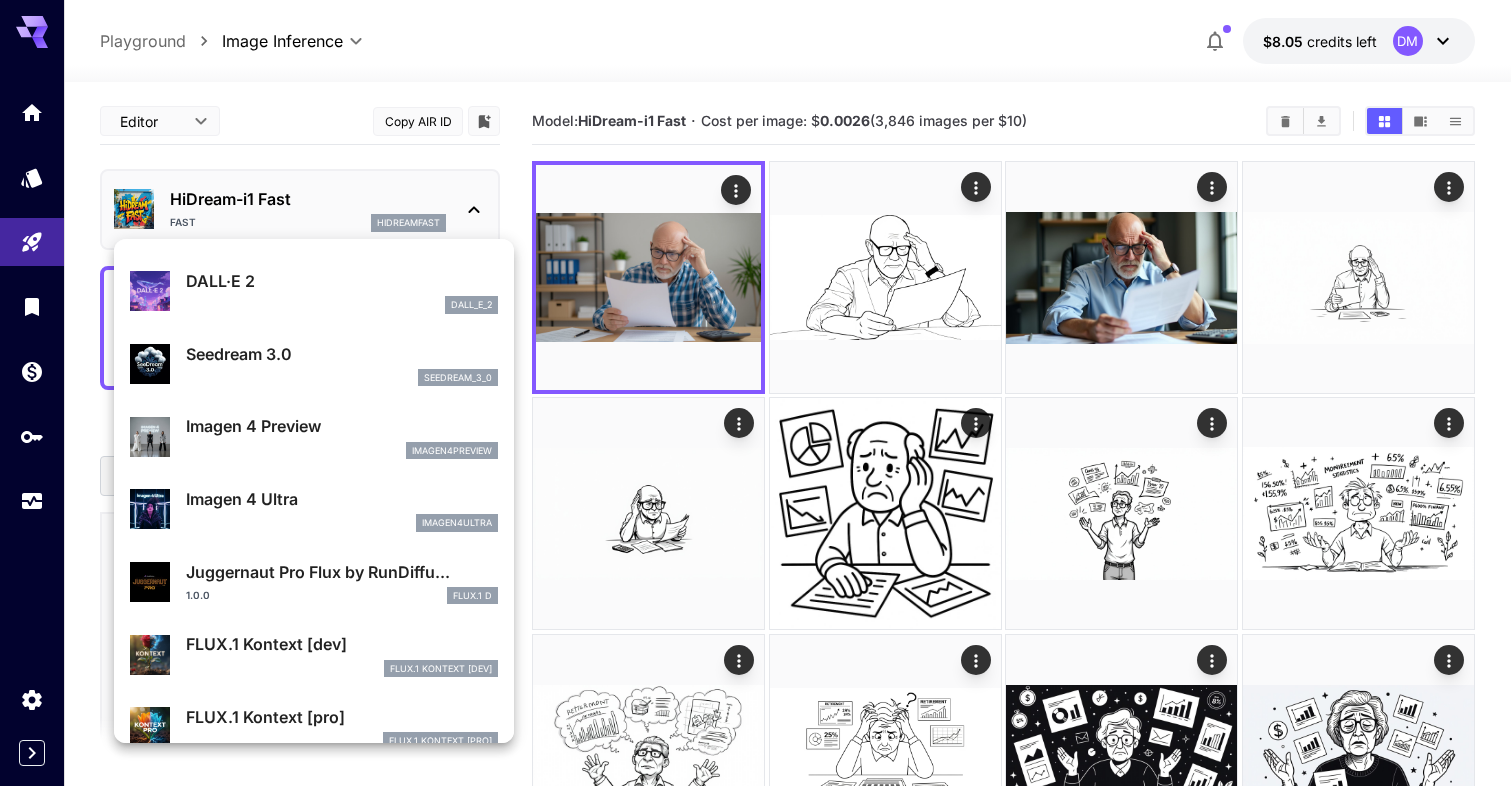 scroll, scrollTop: 395, scrollLeft: 0, axis: vertical 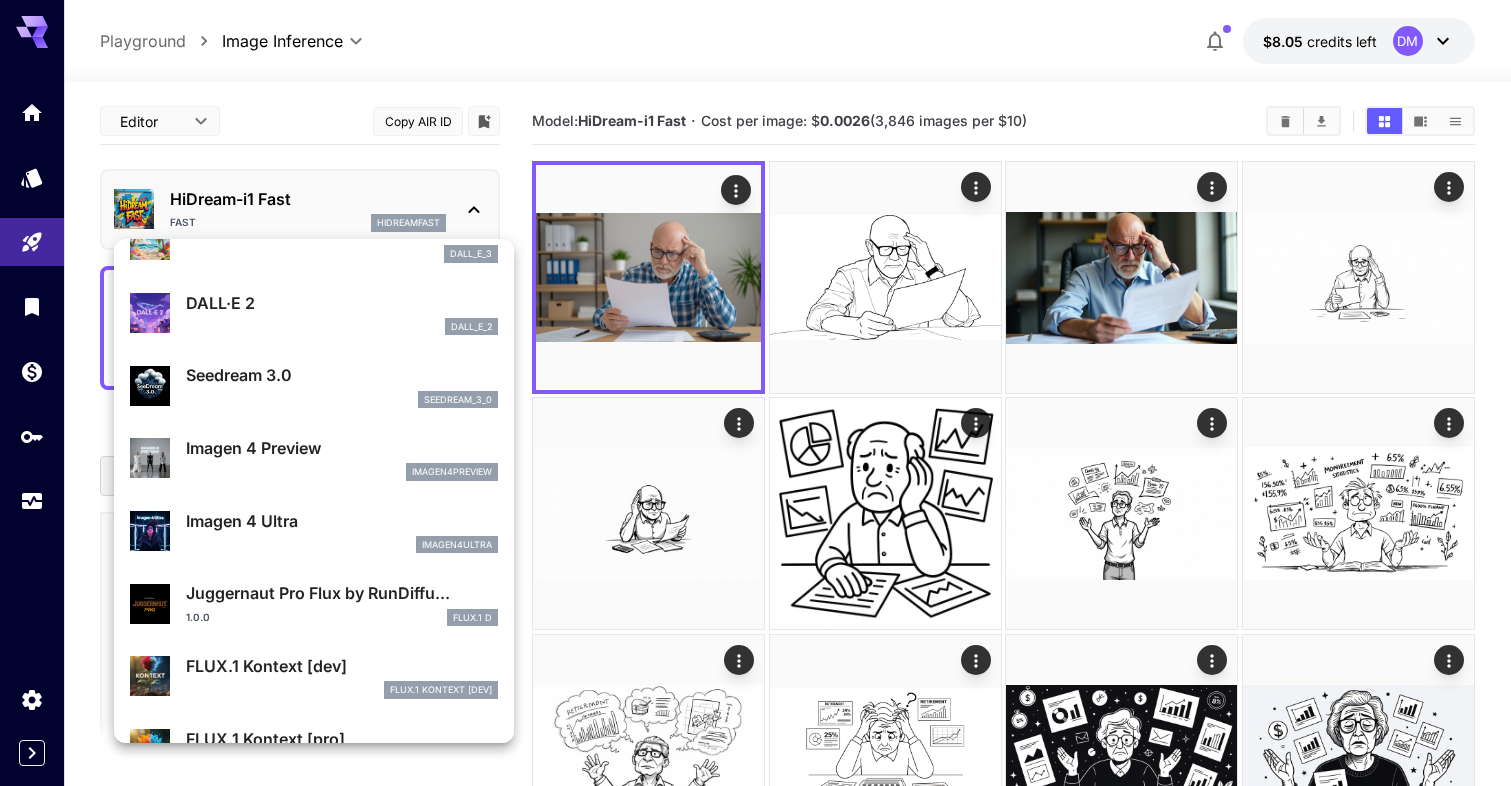 click on "imagen4preview" at bounding box center [342, 472] 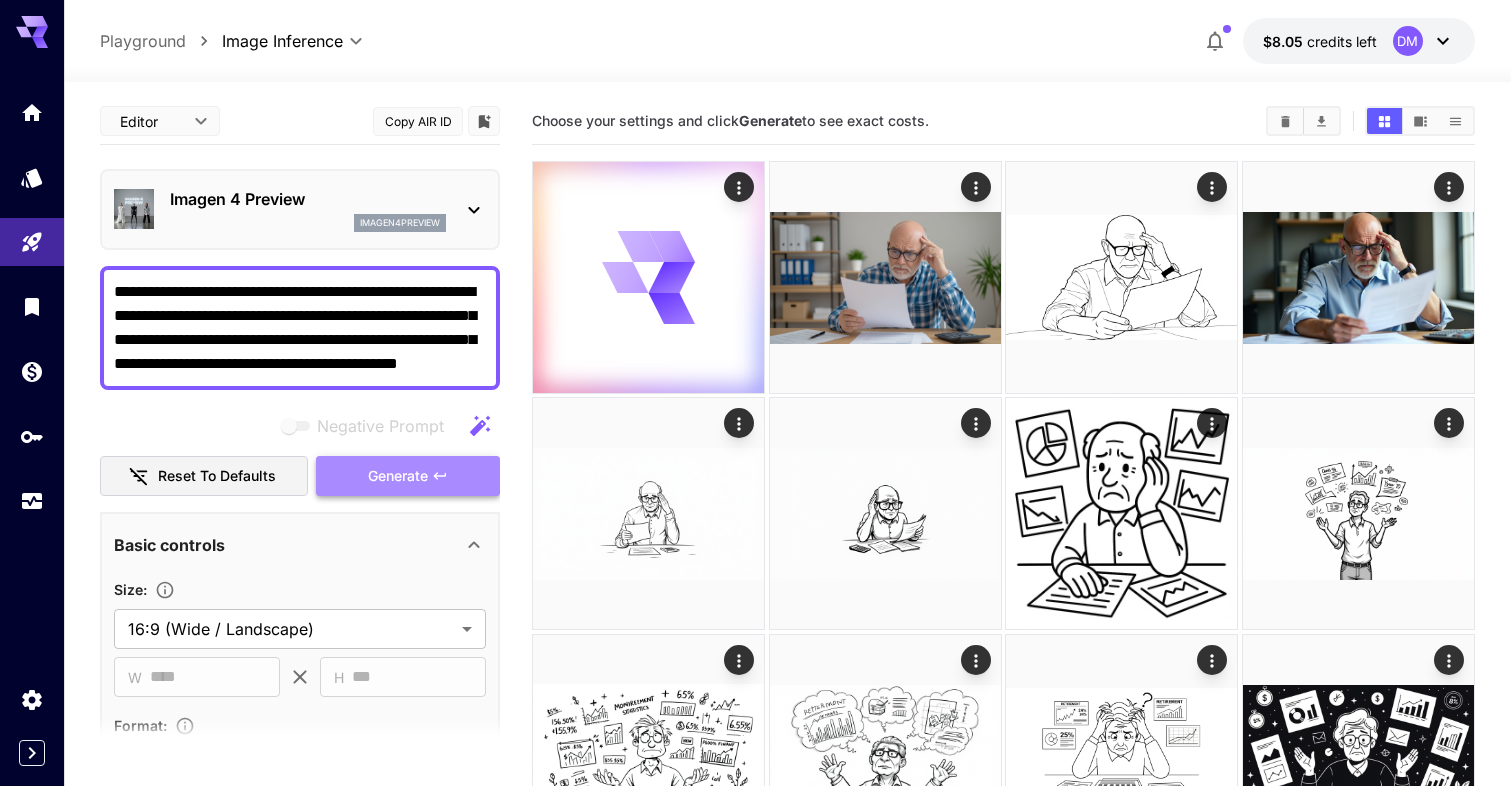 click on "Generate" at bounding box center (398, 476) 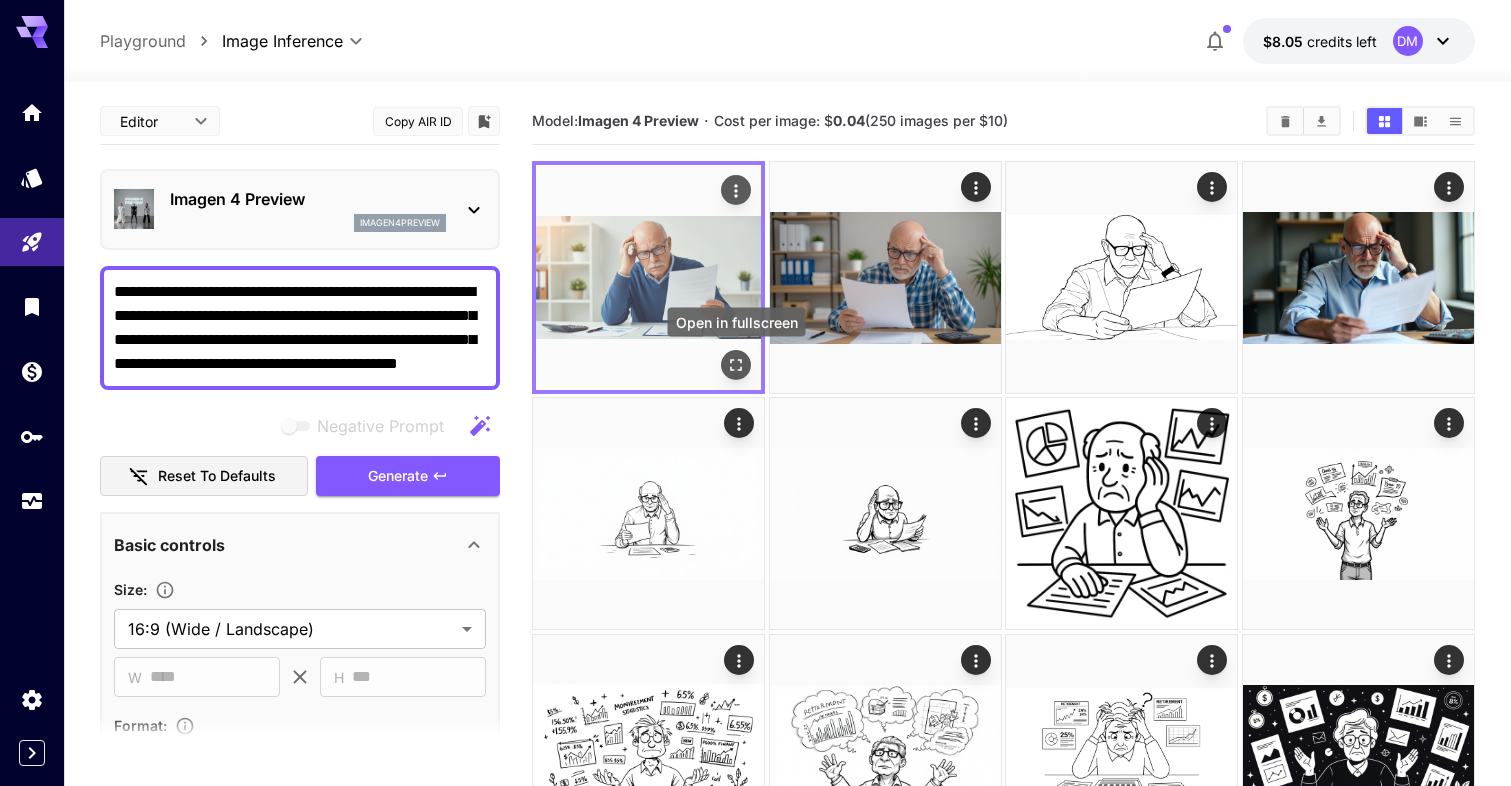 click 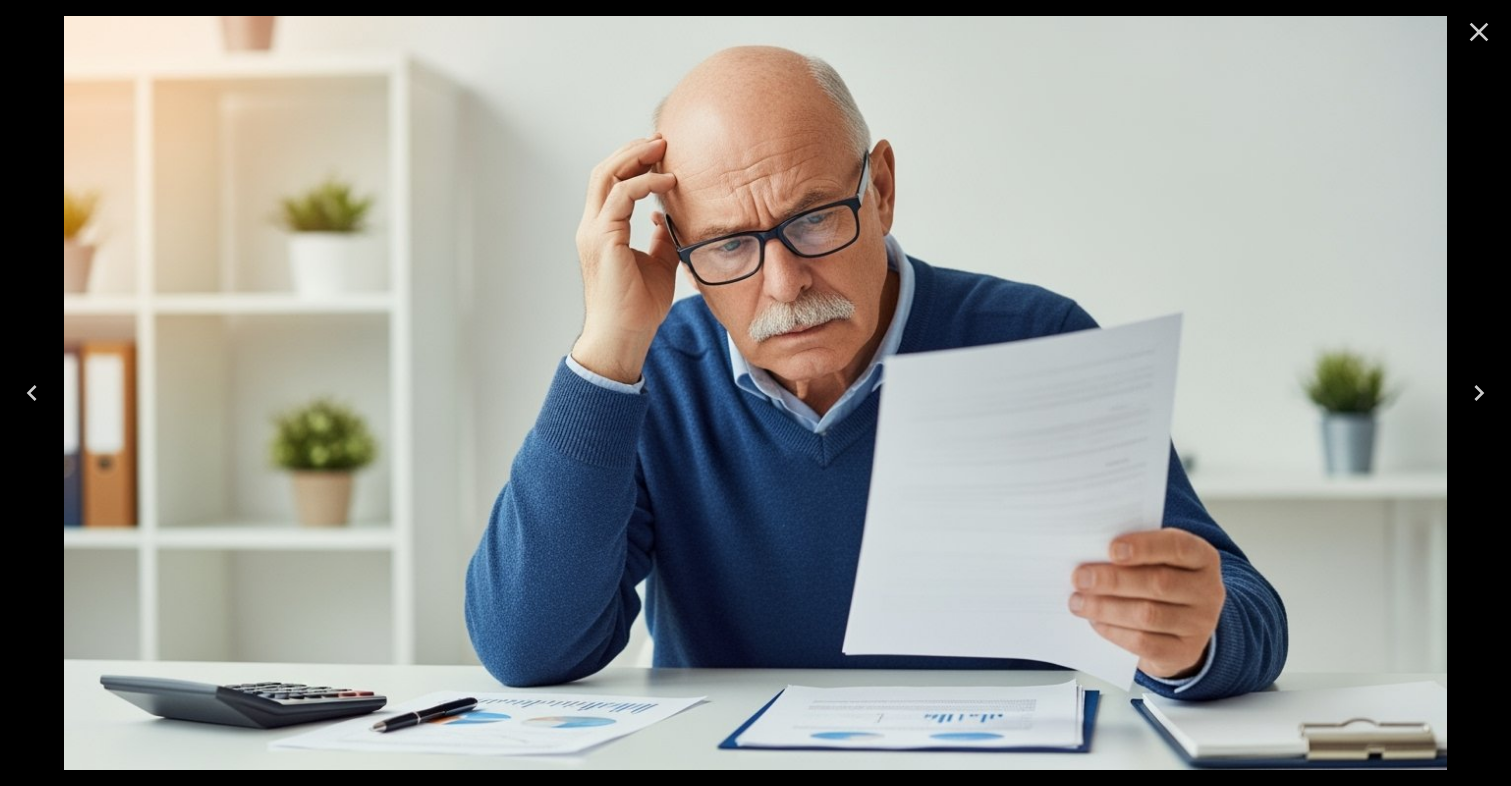 click 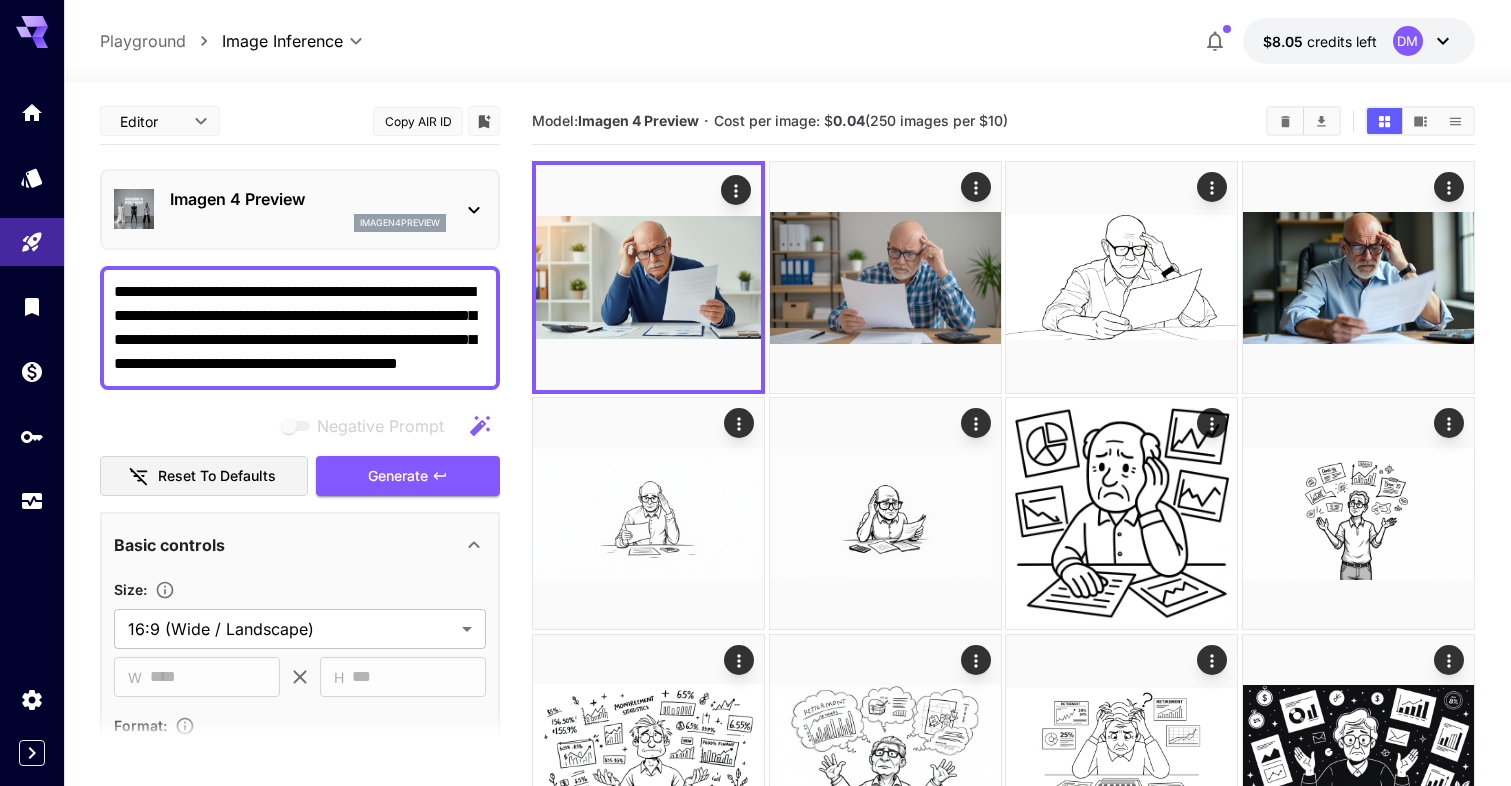 click on "Imagen 4 Preview" at bounding box center (308, 199) 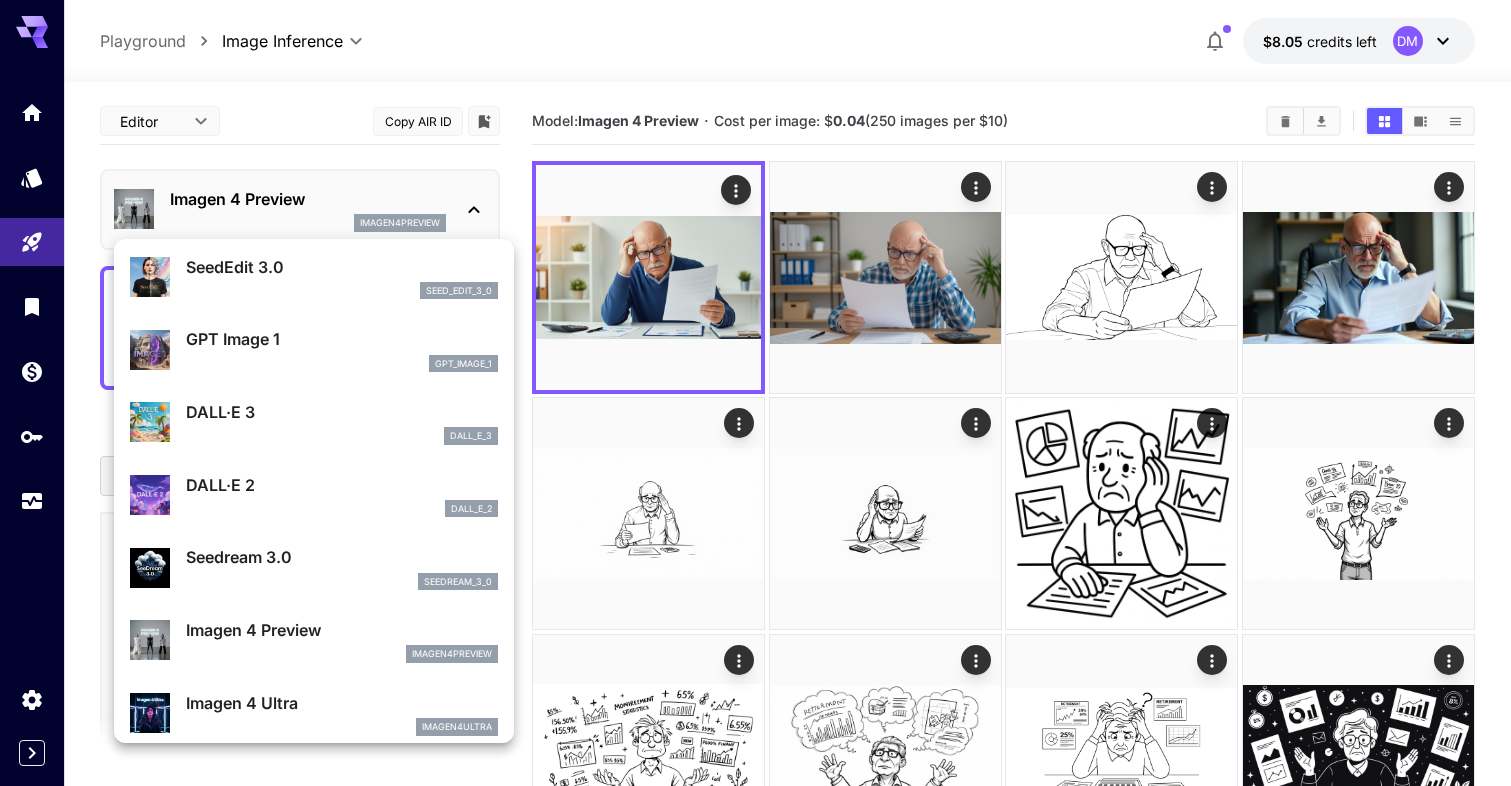 scroll, scrollTop: 217, scrollLeft: 0, axis: vertical 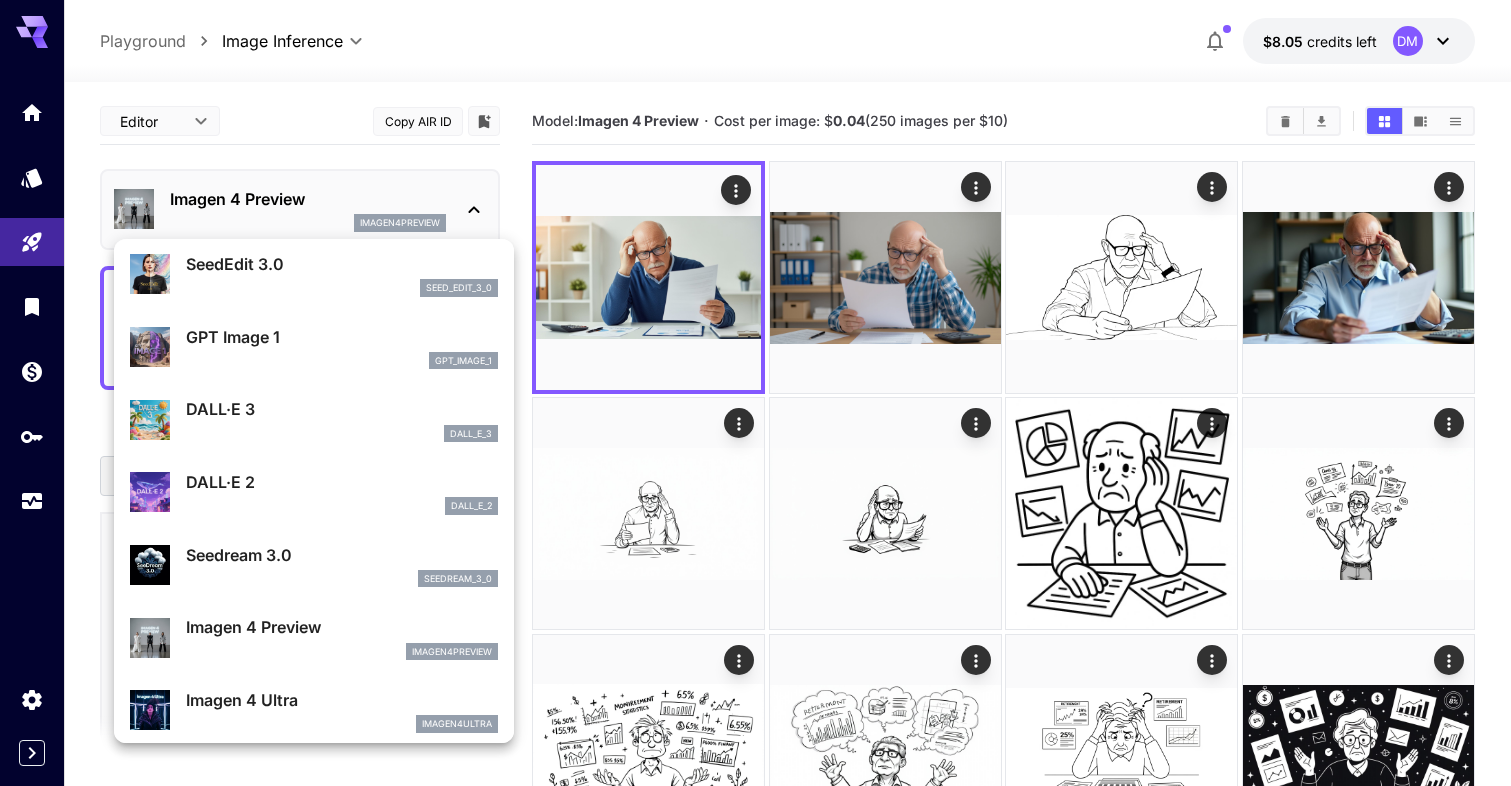 click on "DALL·E 2" at bounding box center [342, 482] 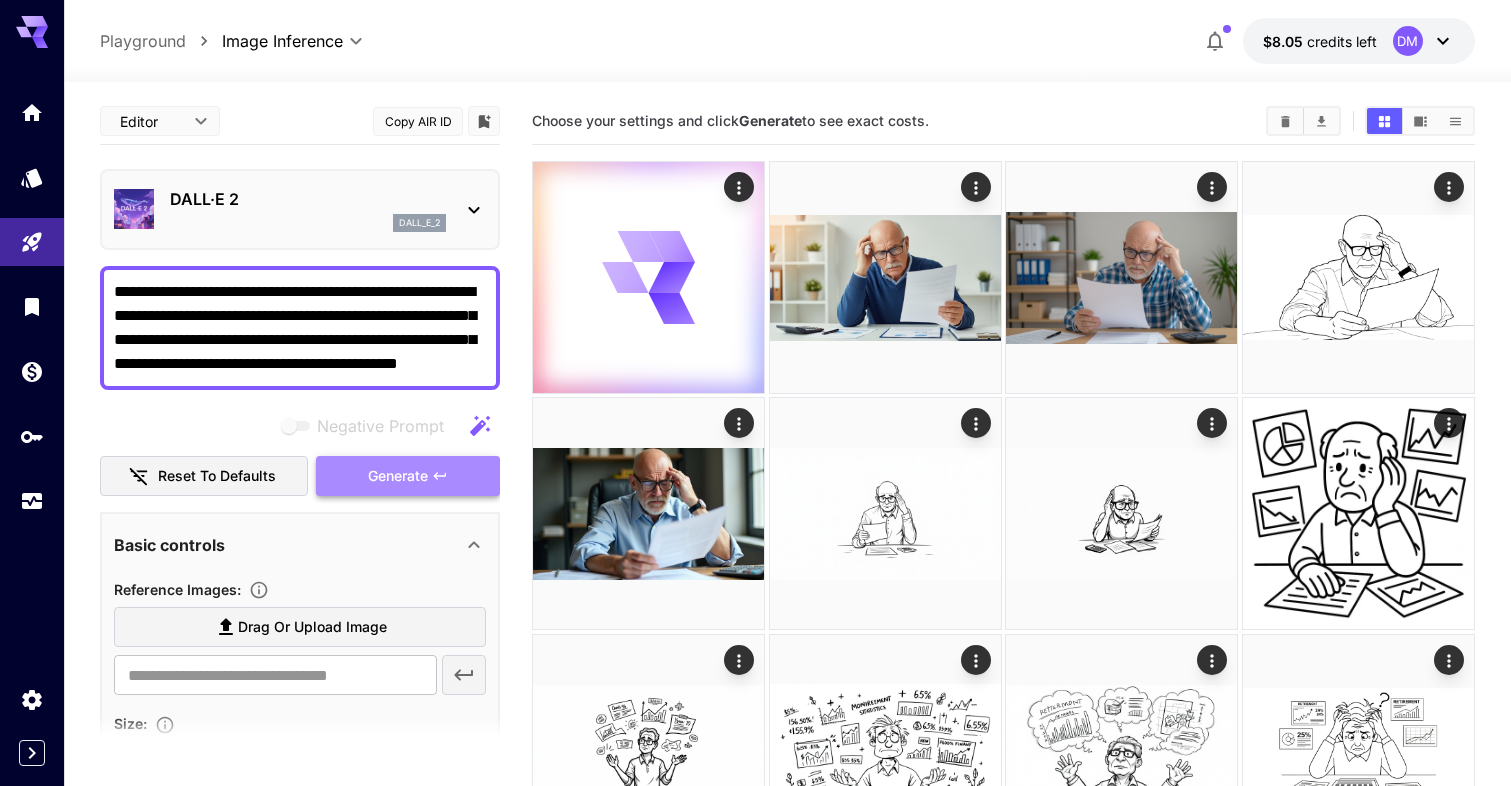 click on "Generate" at bounding box center [398, 476] 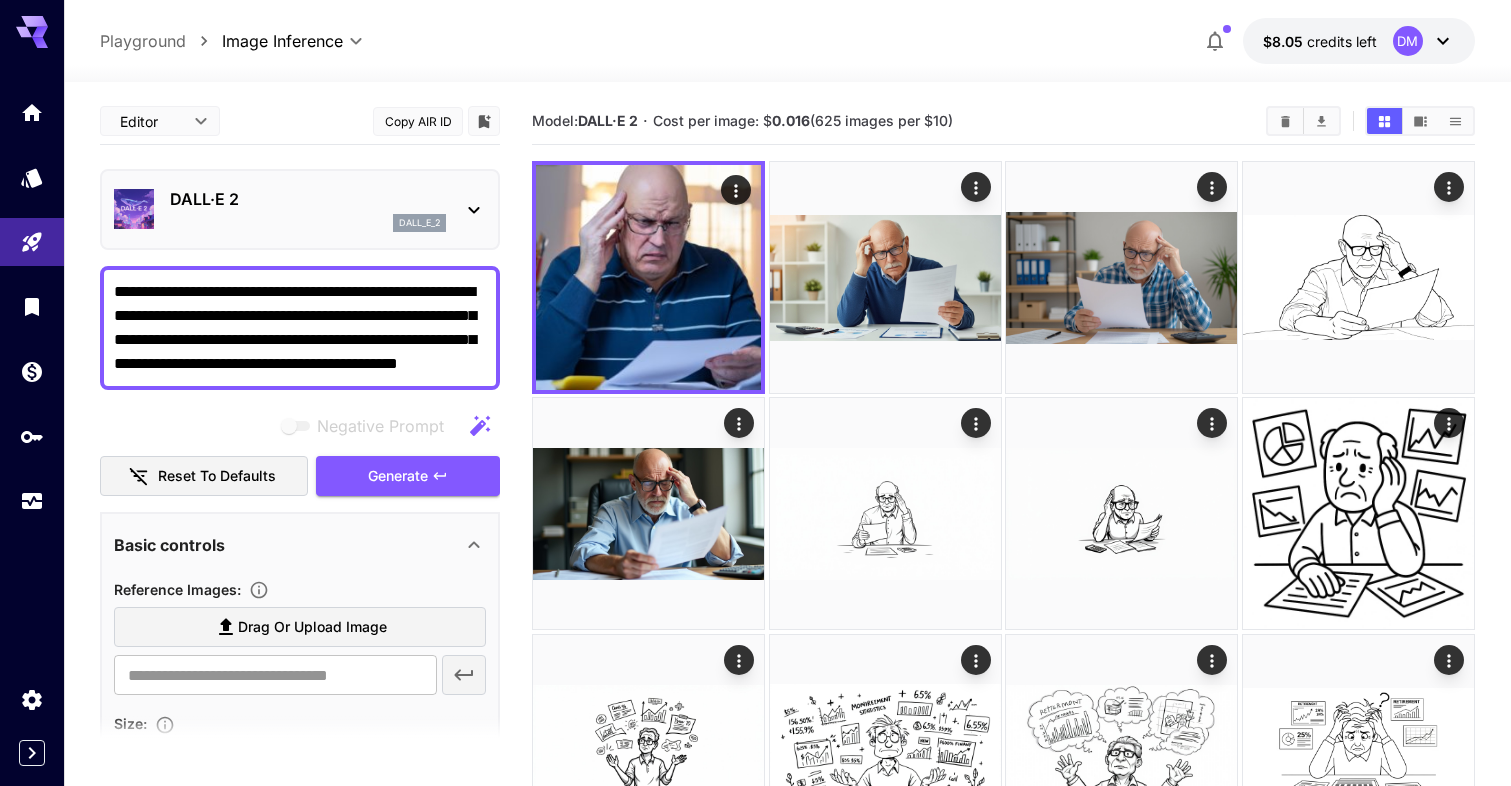 click on "dall_e_2" at bounding box center (308, 223) 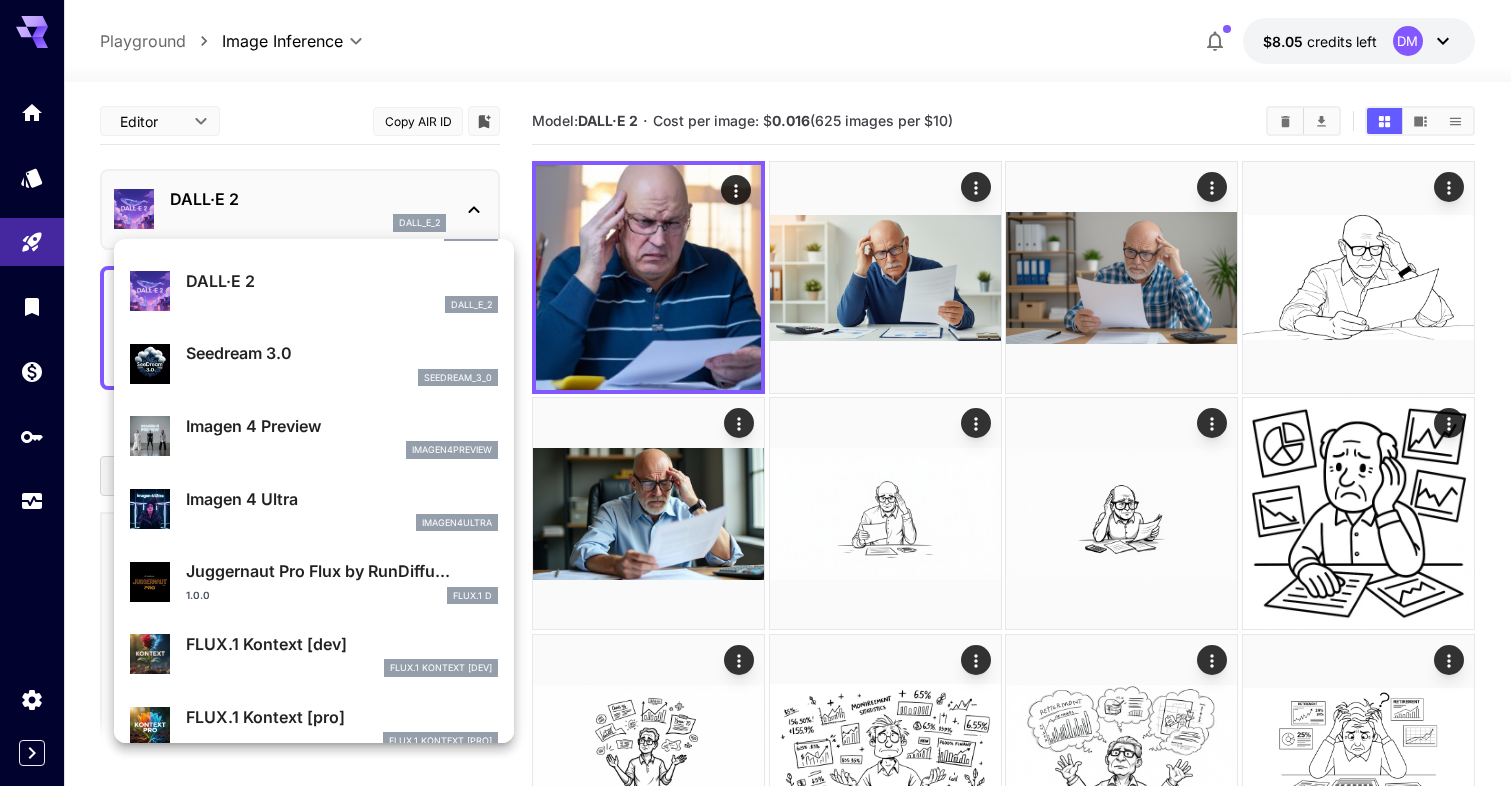 scroll, scrollTop: 421, scrollLeft: 0, axis: vertical 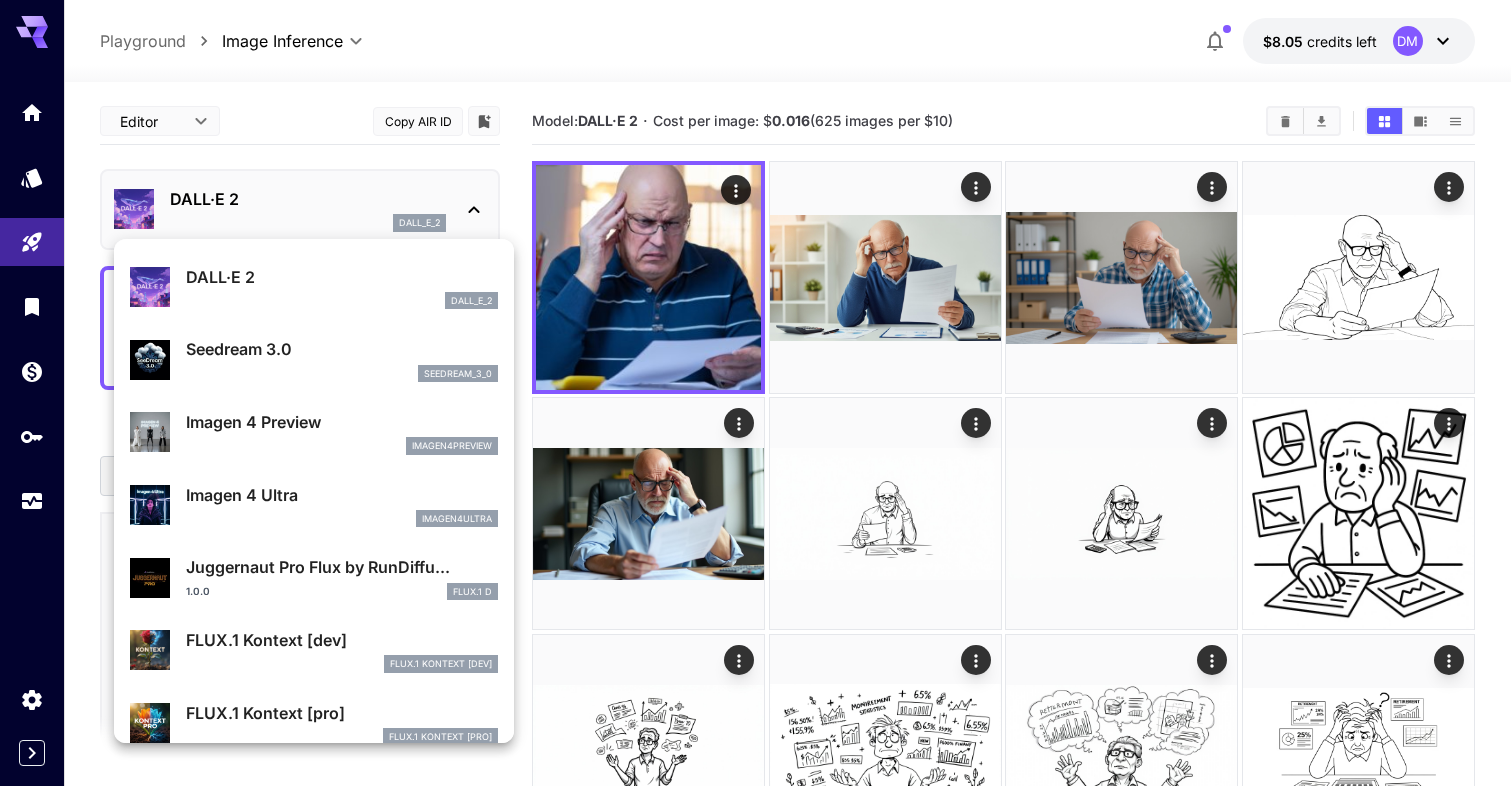 click on "Seedream 3.0" at bounding box center [342, 349] 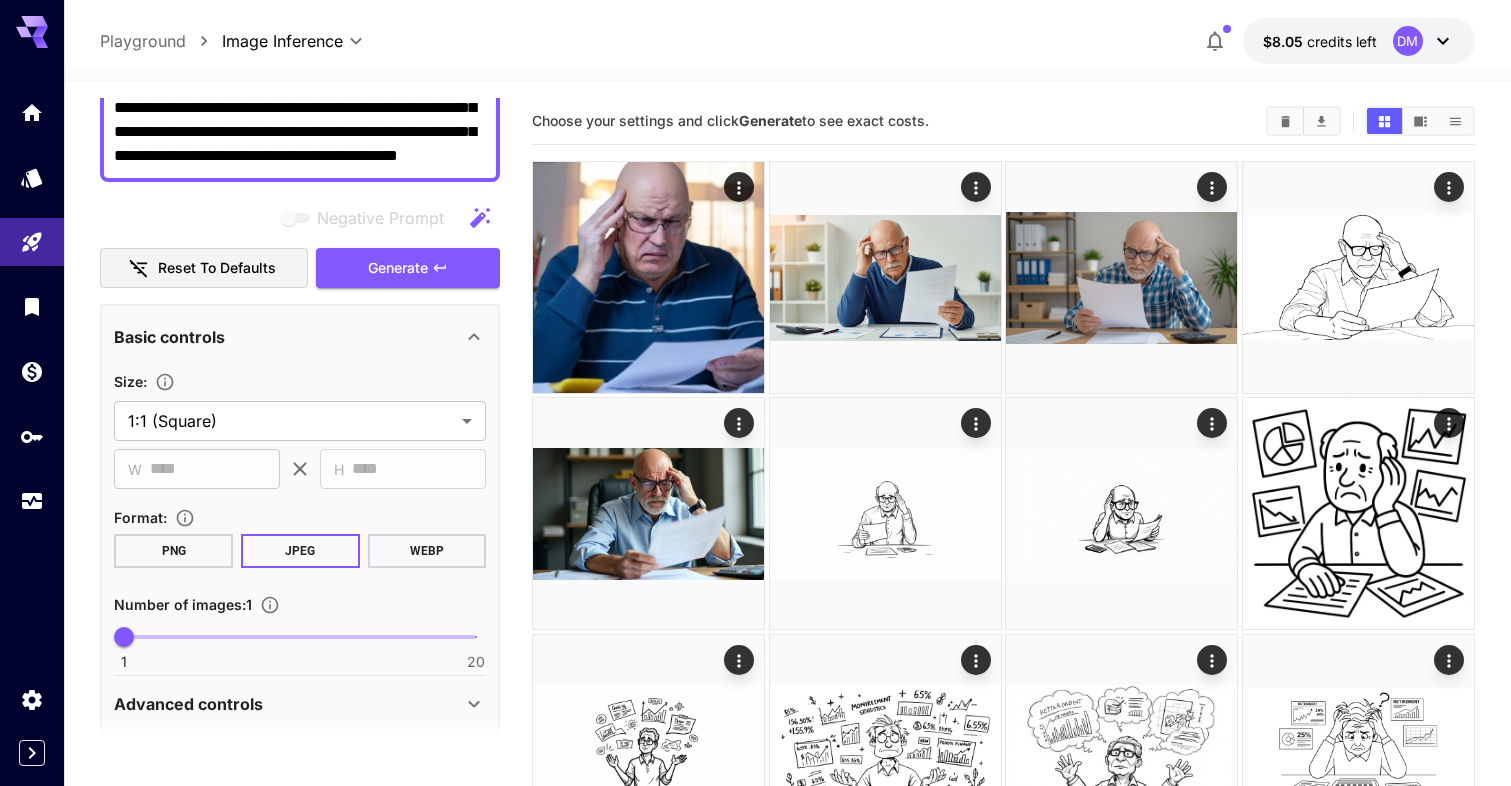 scroll, scrollTop: 215, scrollLeft: 0, axis: vertical 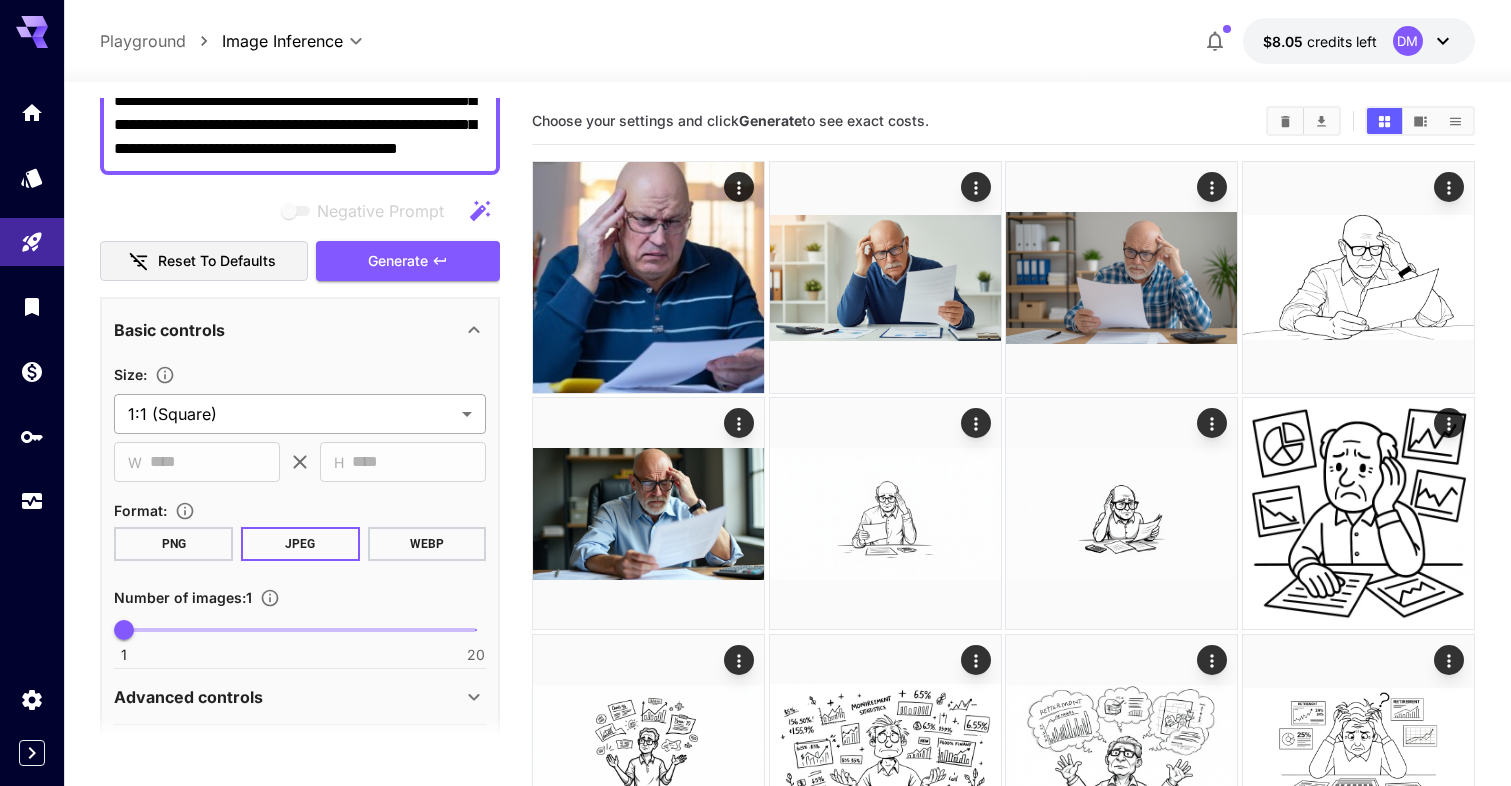 click on "**********" at bounding box center [755, 2946] 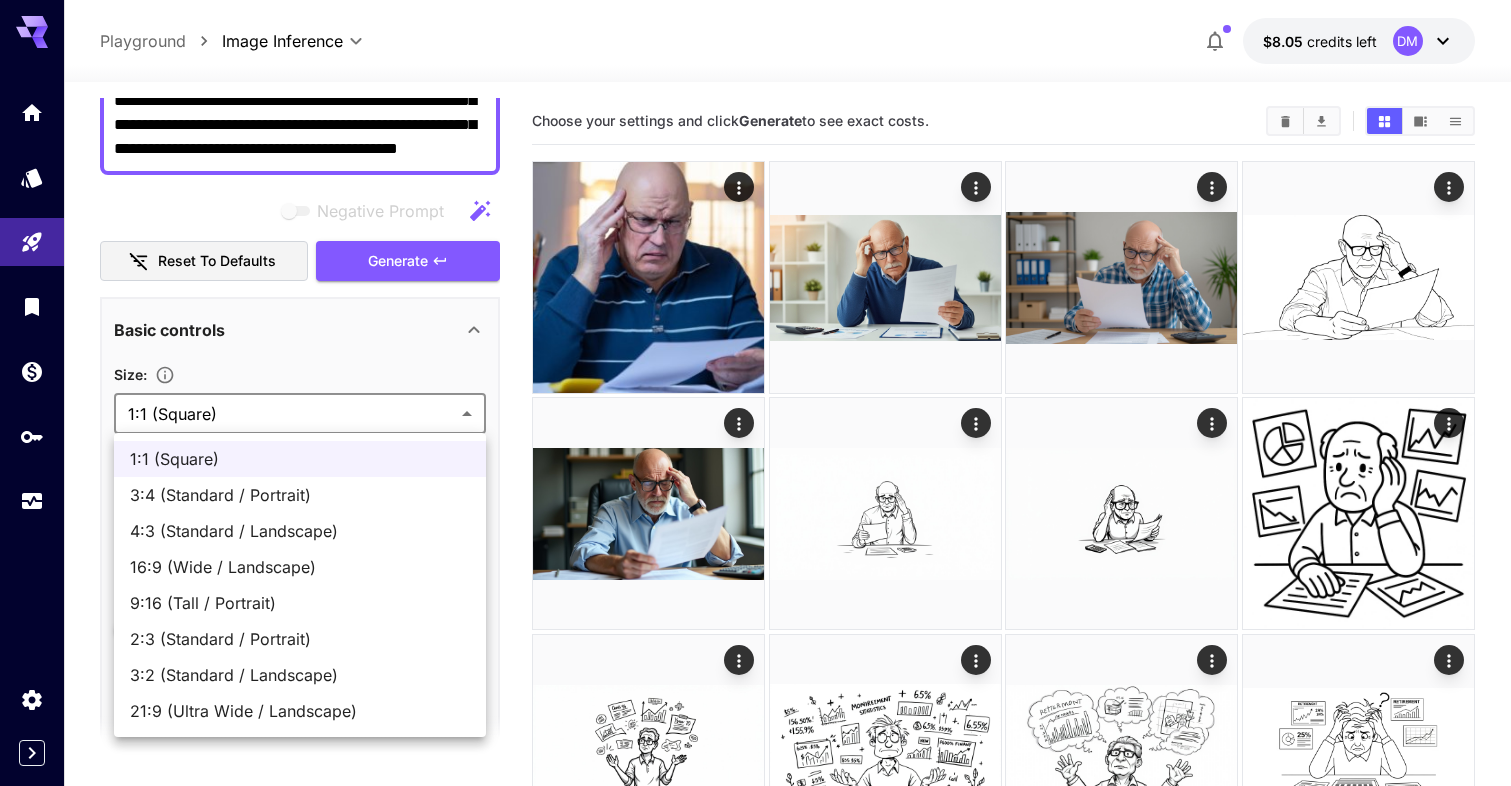 click on "16:9 (Wide / Landscape)" at bounding box center [300, 567] 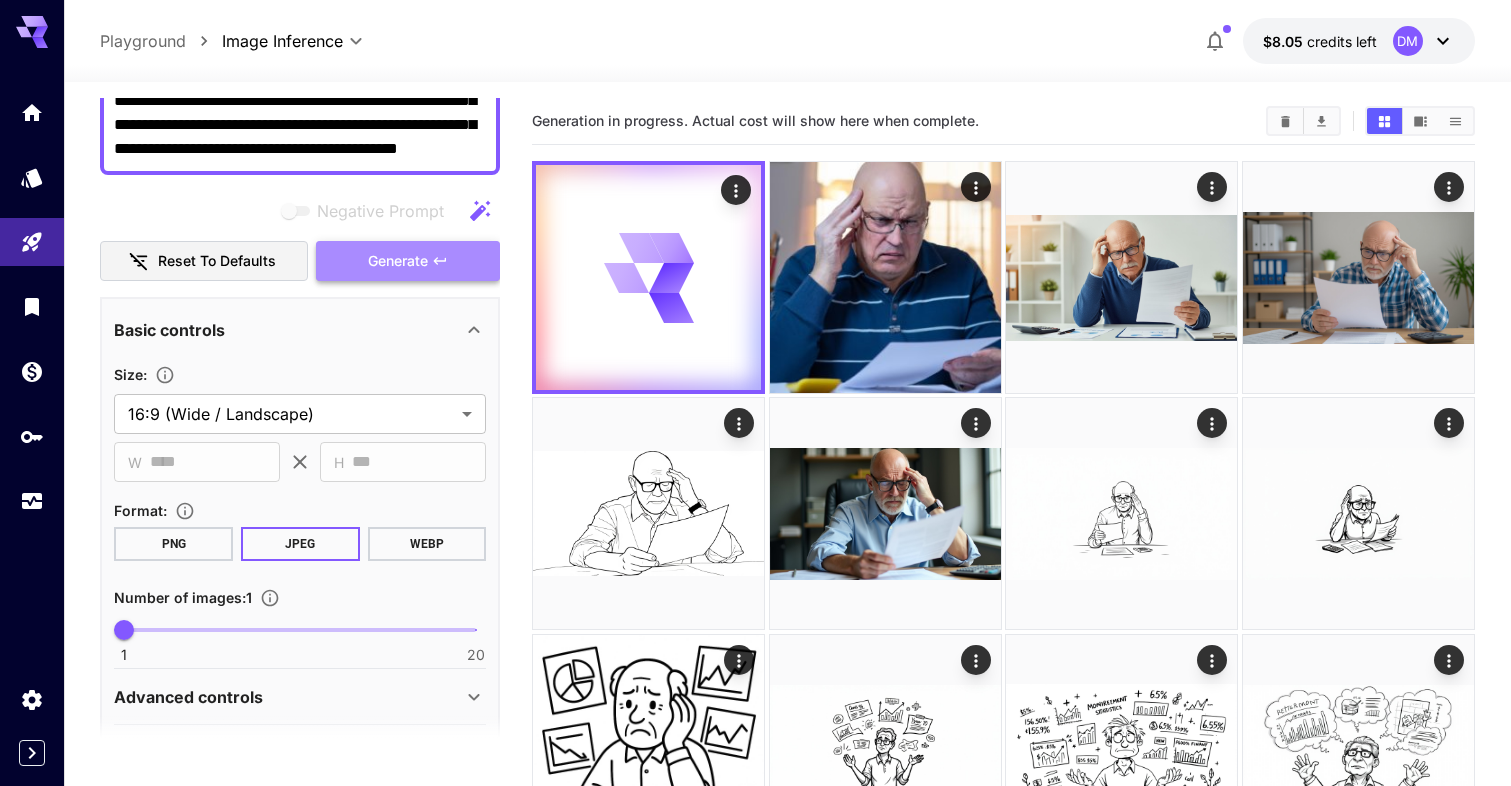 click on "Generate" at bounding box center [398, 261] 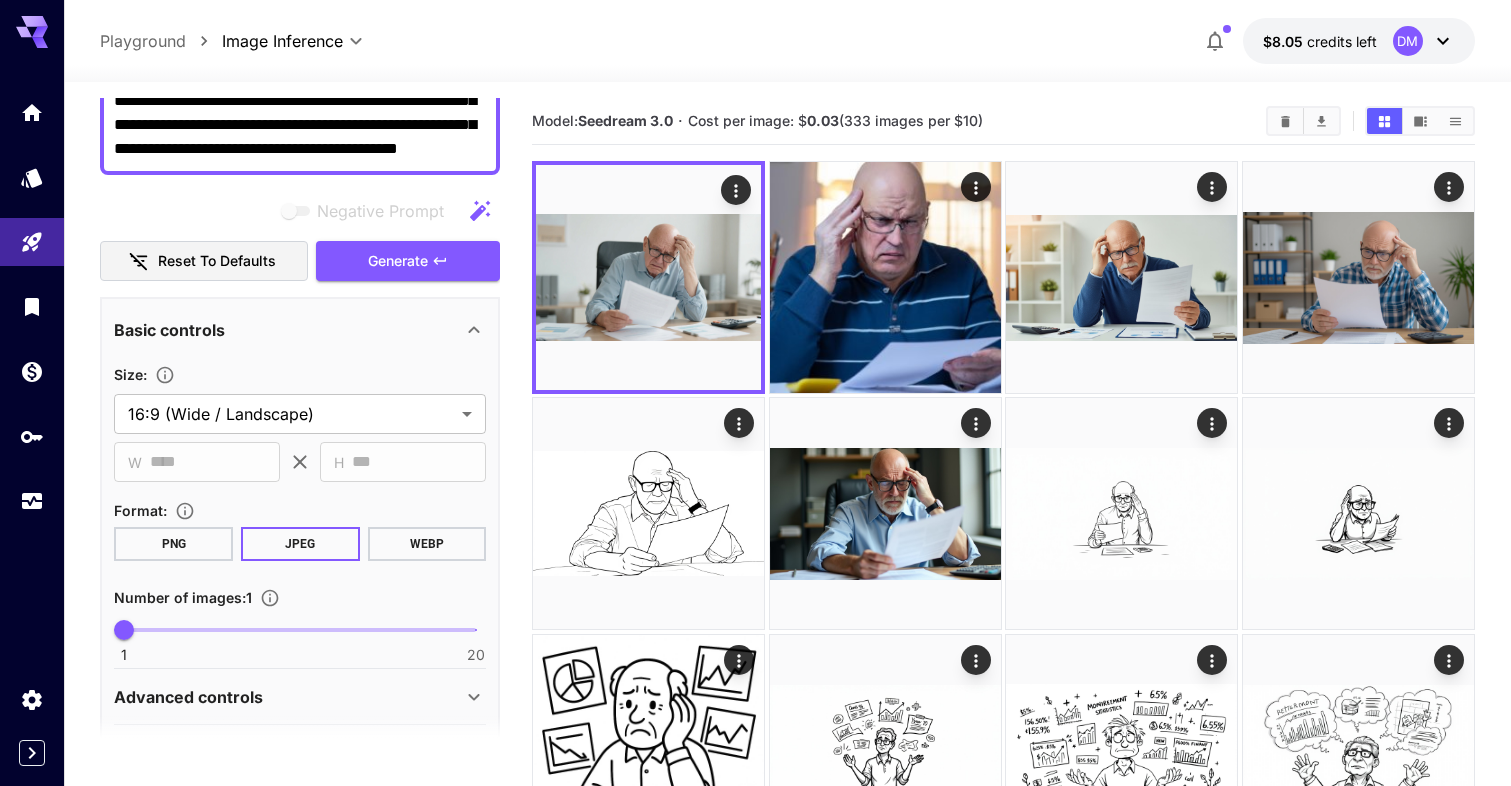 scroll, scrollTop: 0, scrollLeft: 0, axis: both 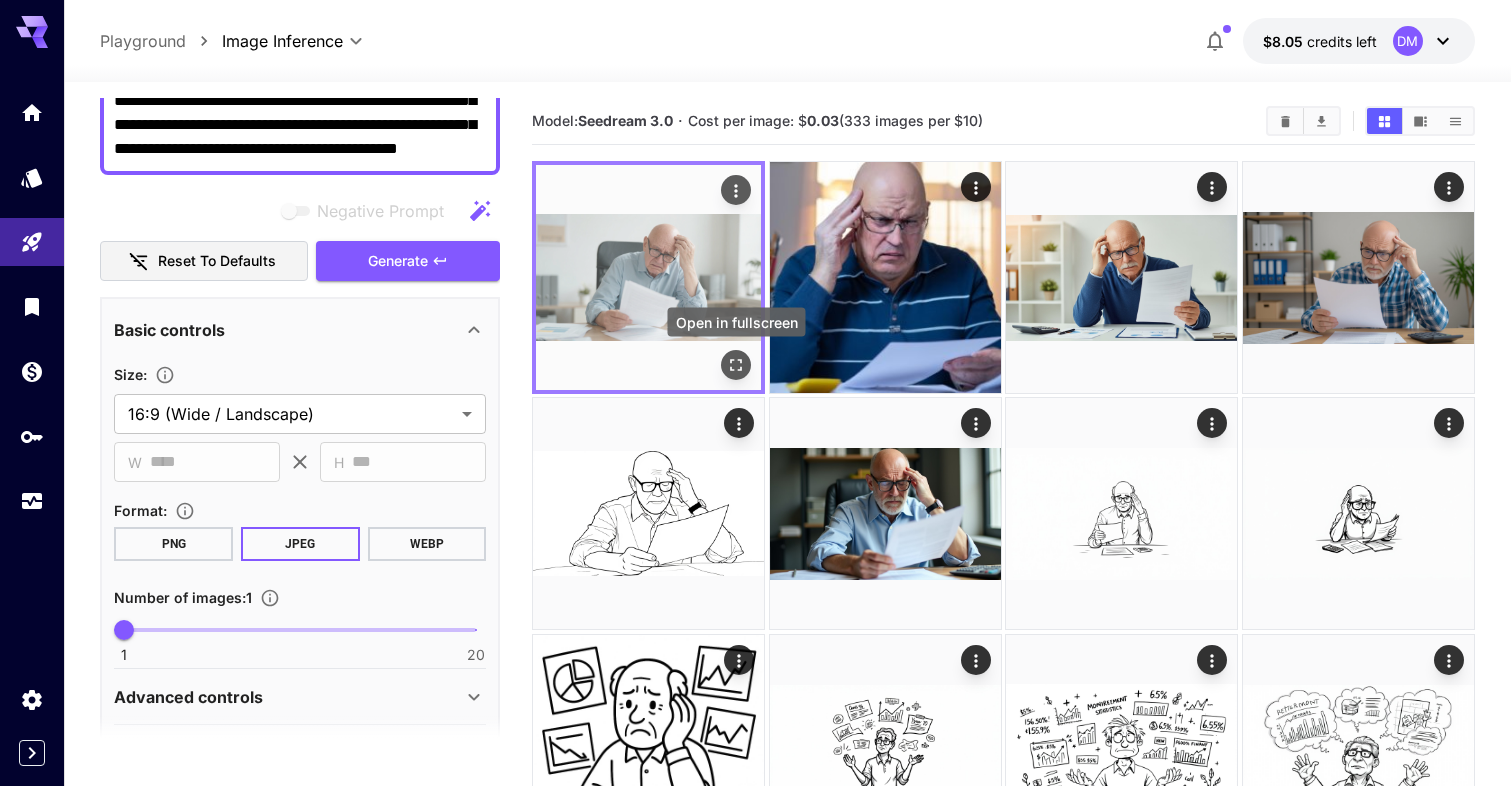 click 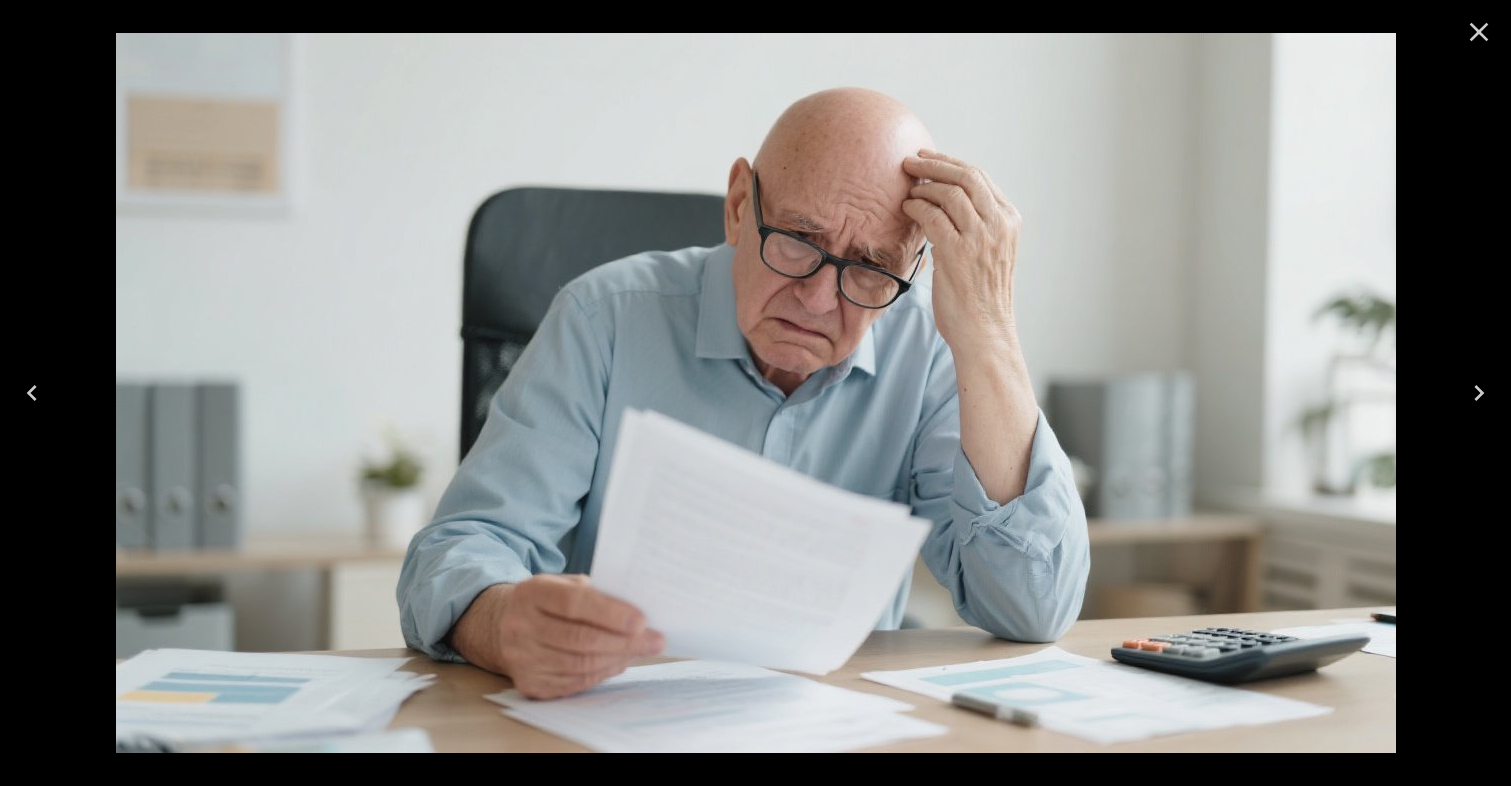 click 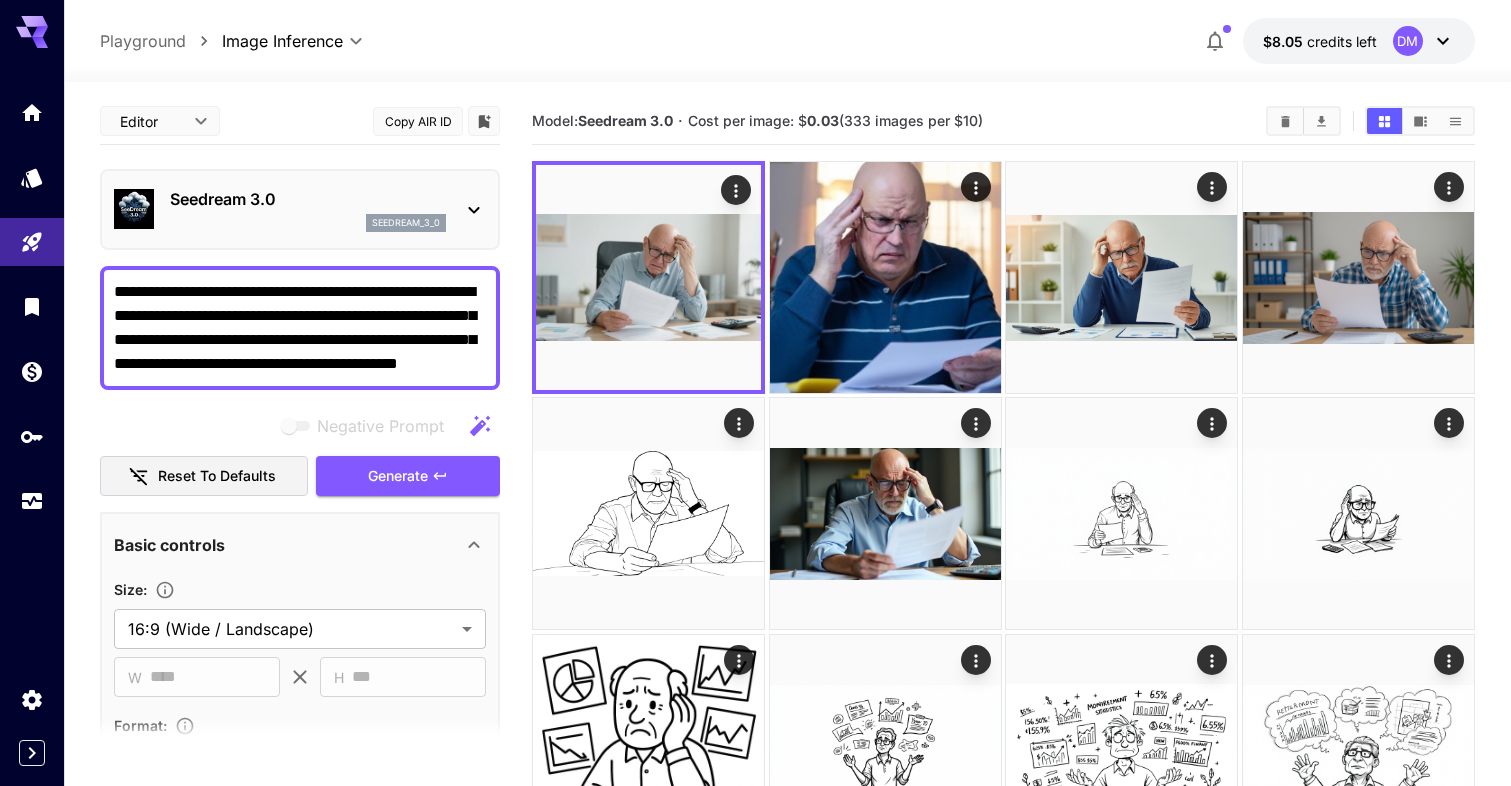 scroll, scrollTop: 0, scrollLeft: 0, axis: both 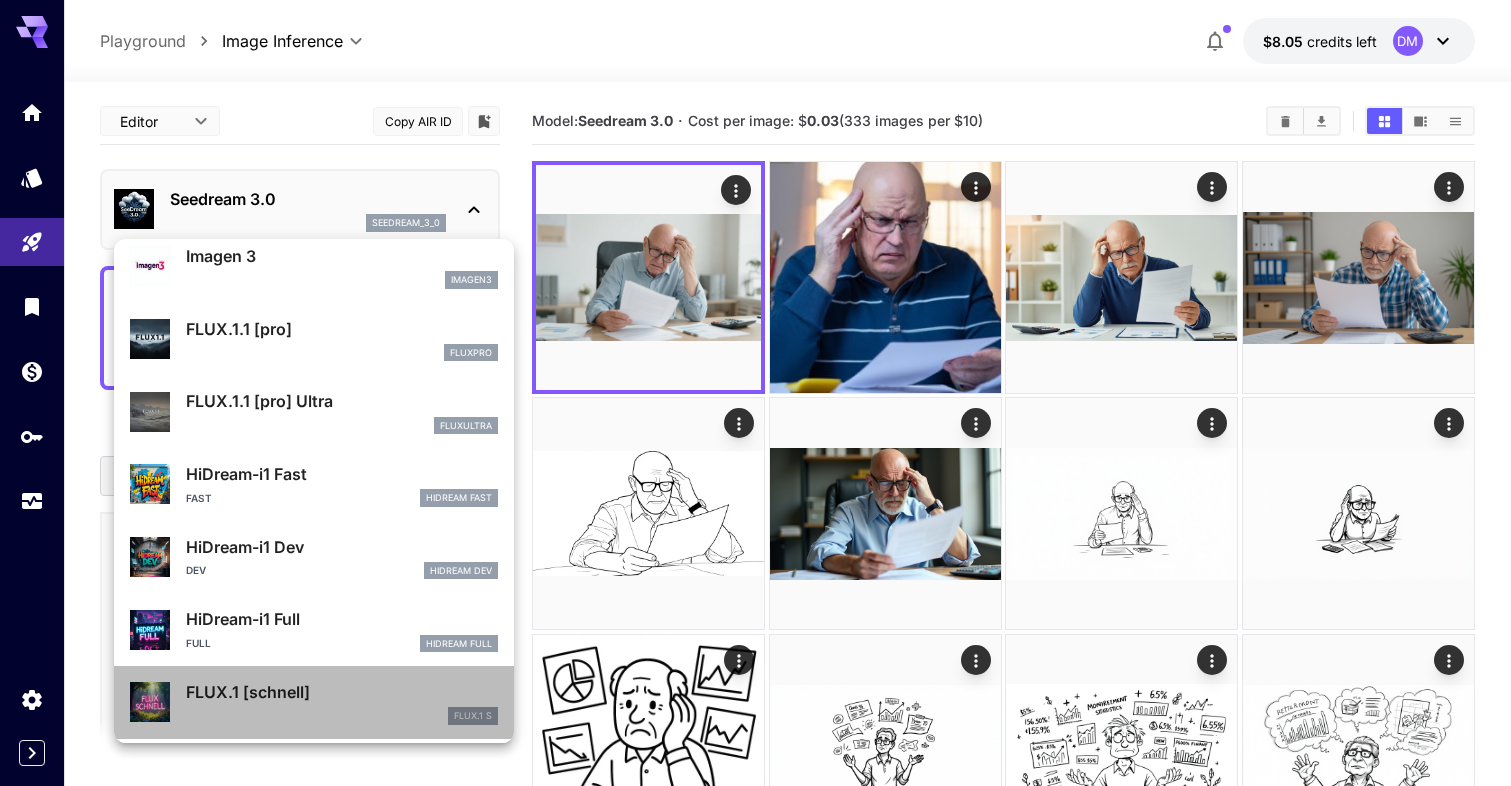 click on "FLUX.1 S" at bounding box center (342, 716) 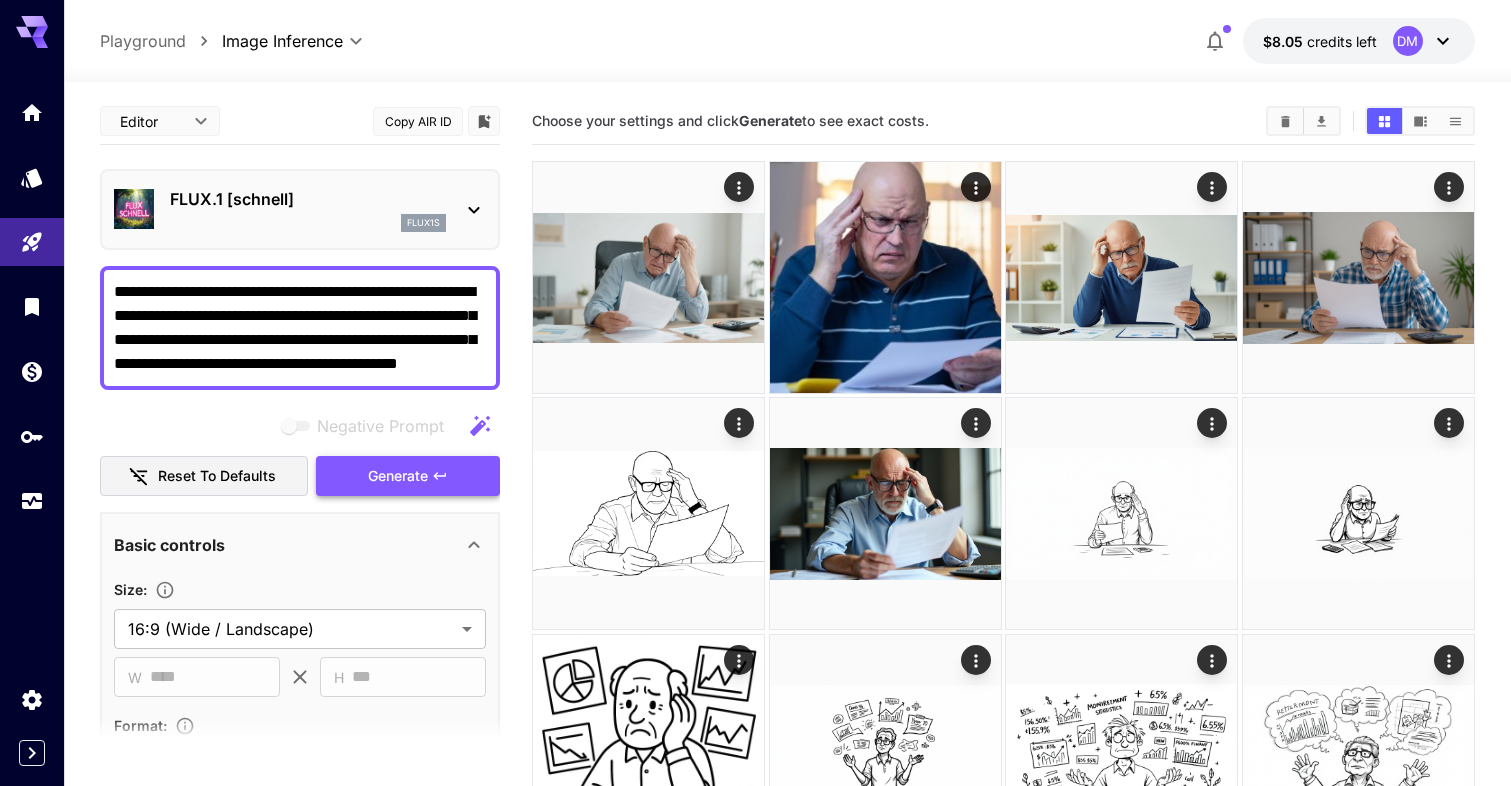 click on "Generate" at bounding box center (398, 476) 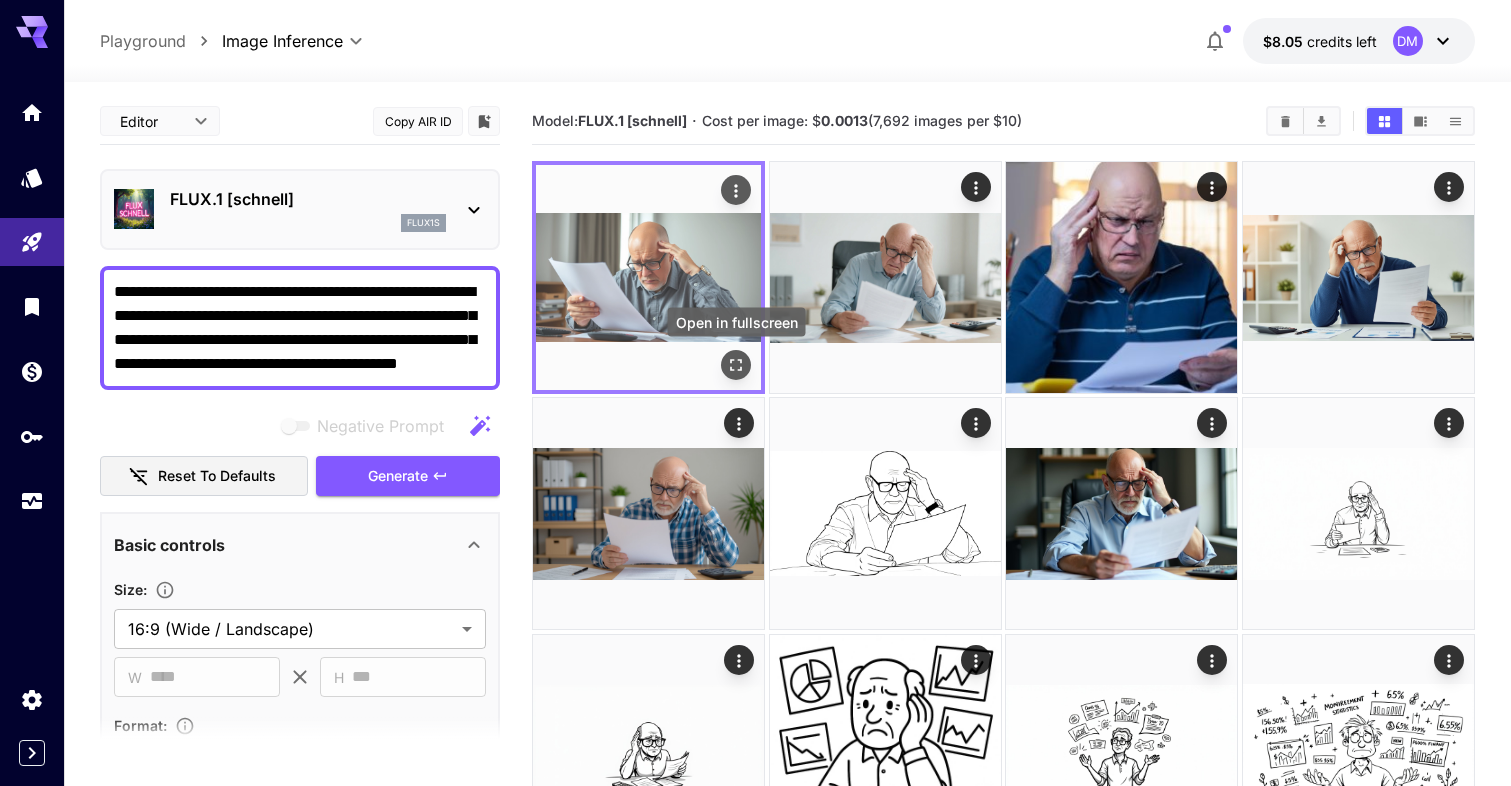 click 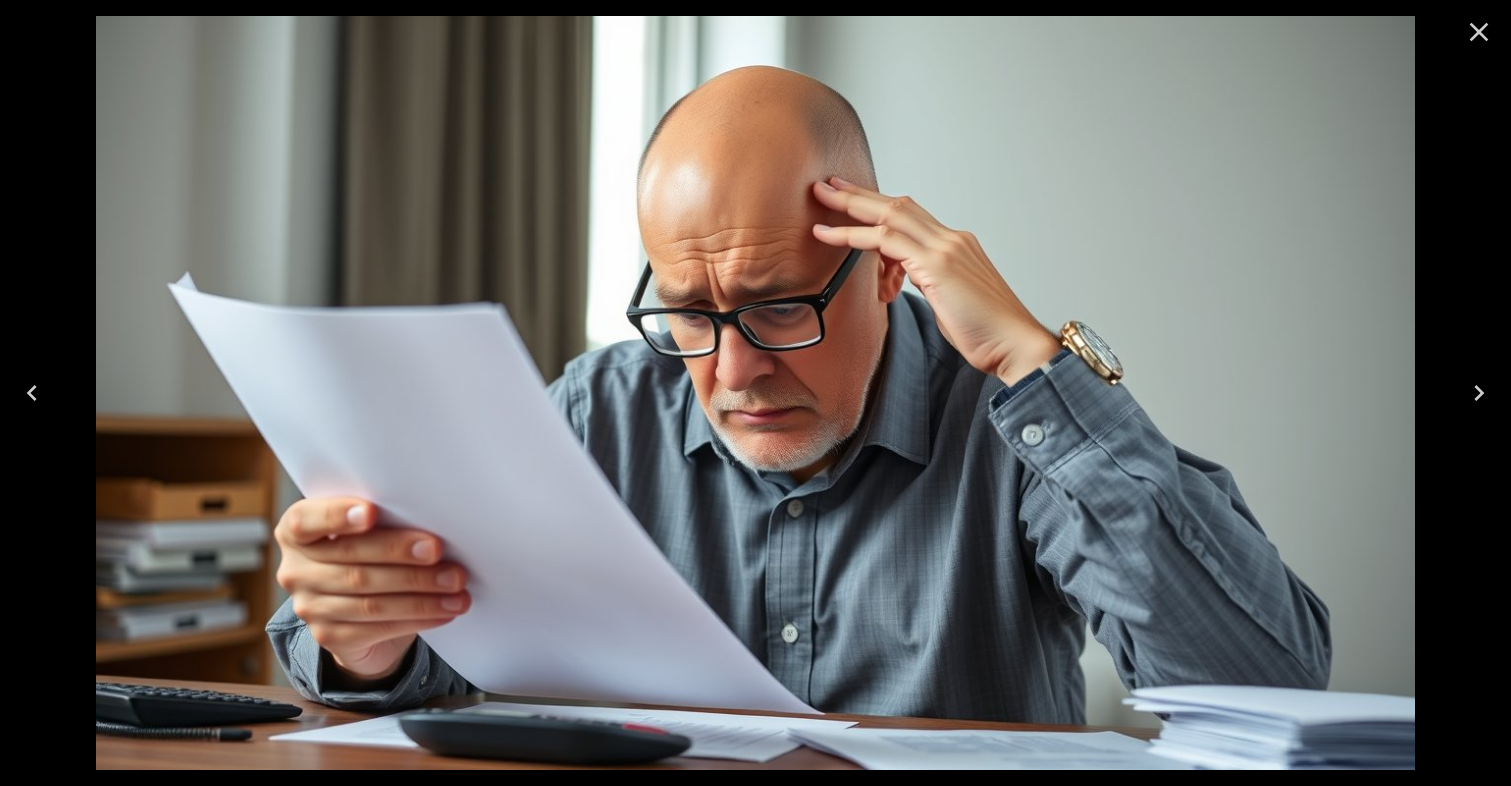 click 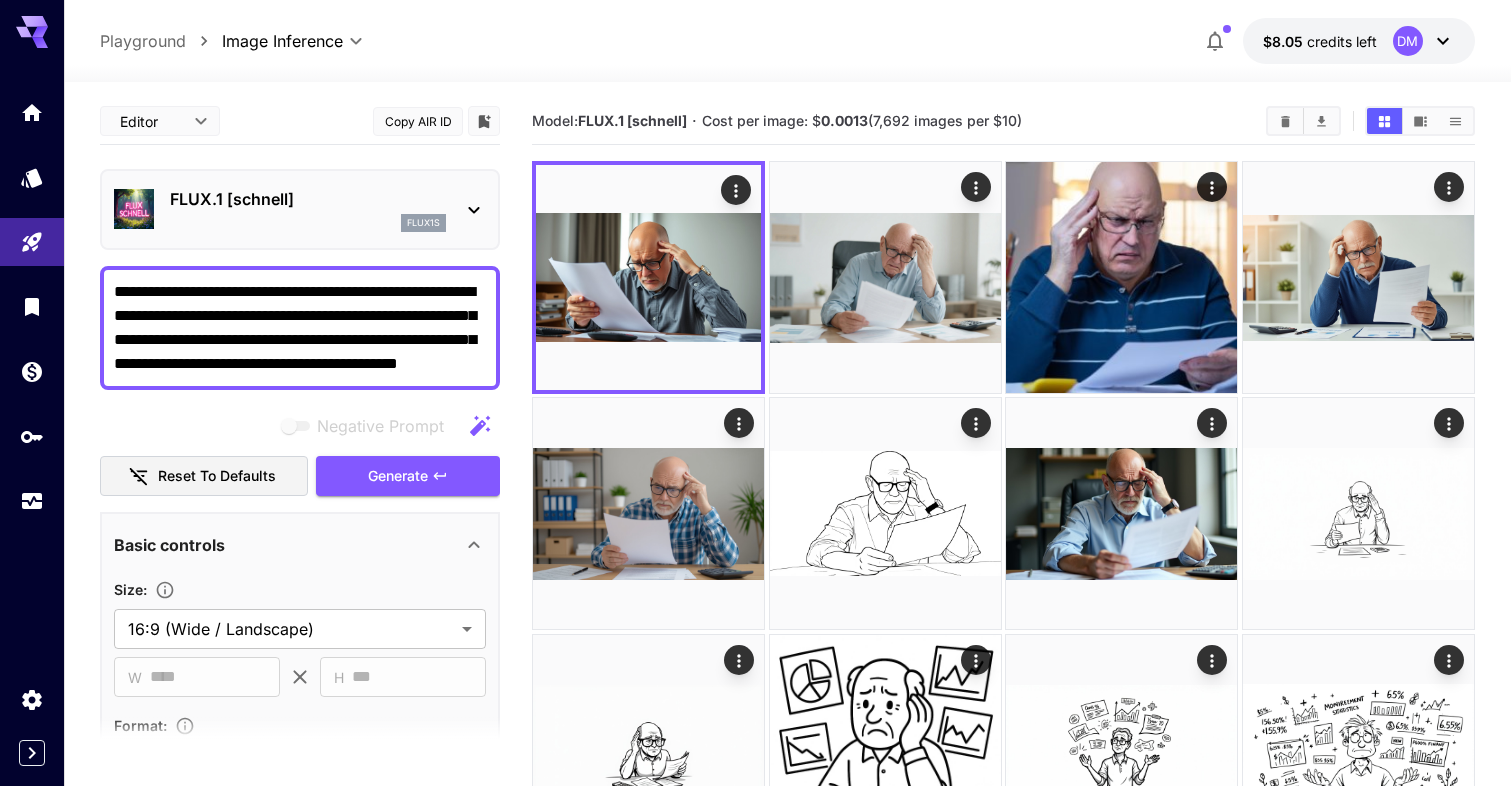 click on "Cost per image: $ 0.0013  (7,692 images per $10)" at bounding box center [862, 120] 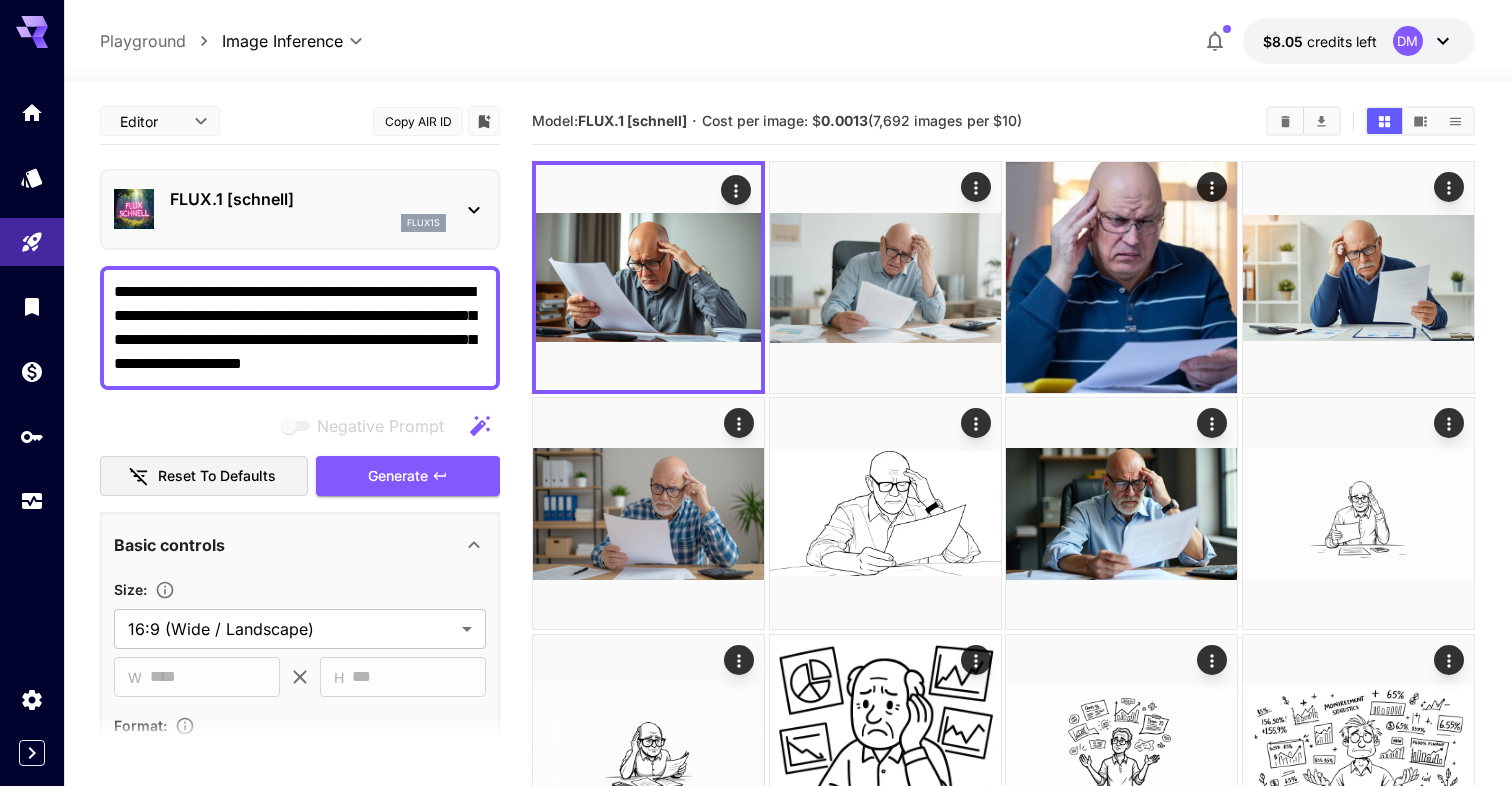 scroll, scrollTop: 0, scrollLeft: 0, axis: both 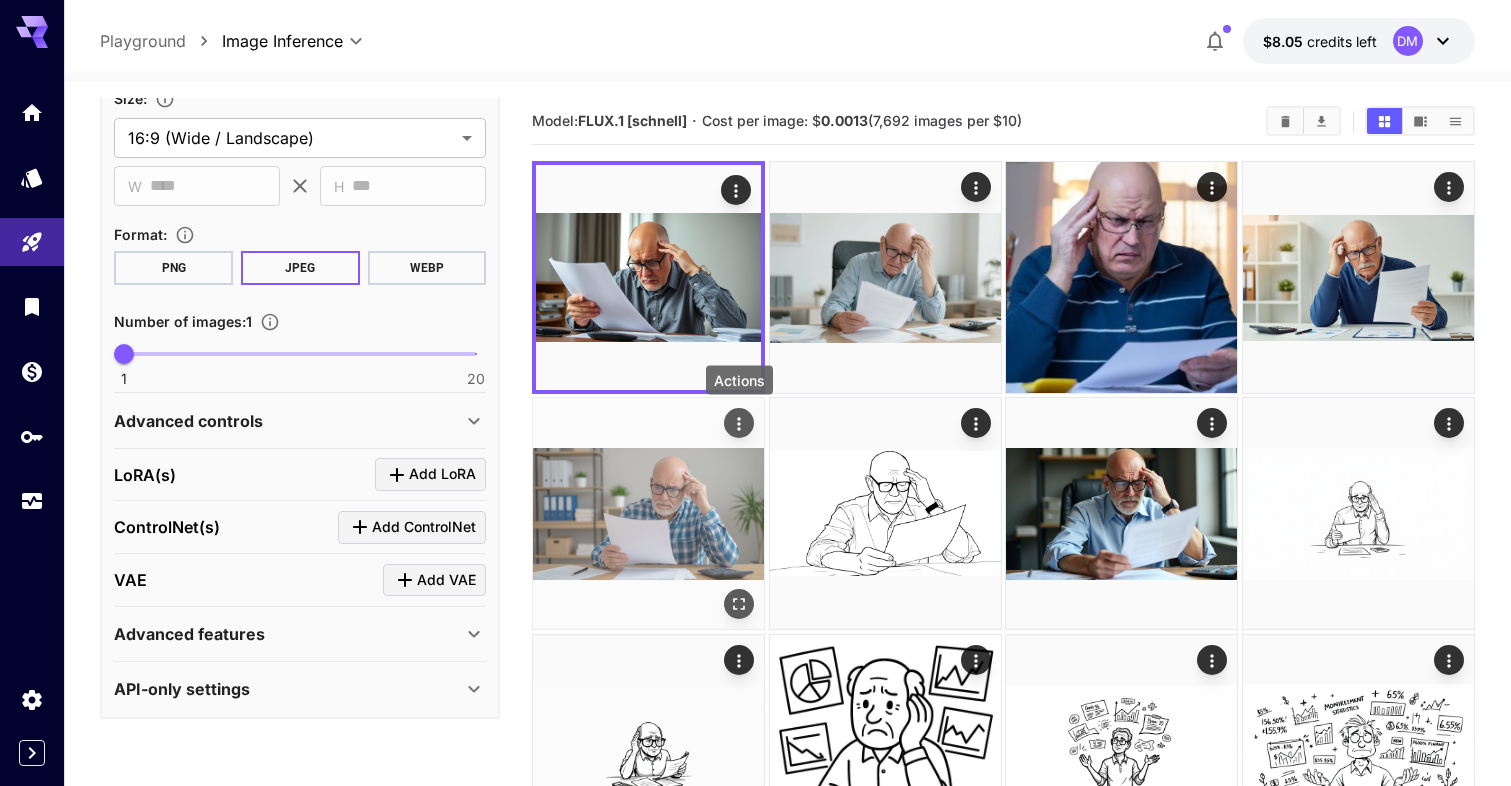 click 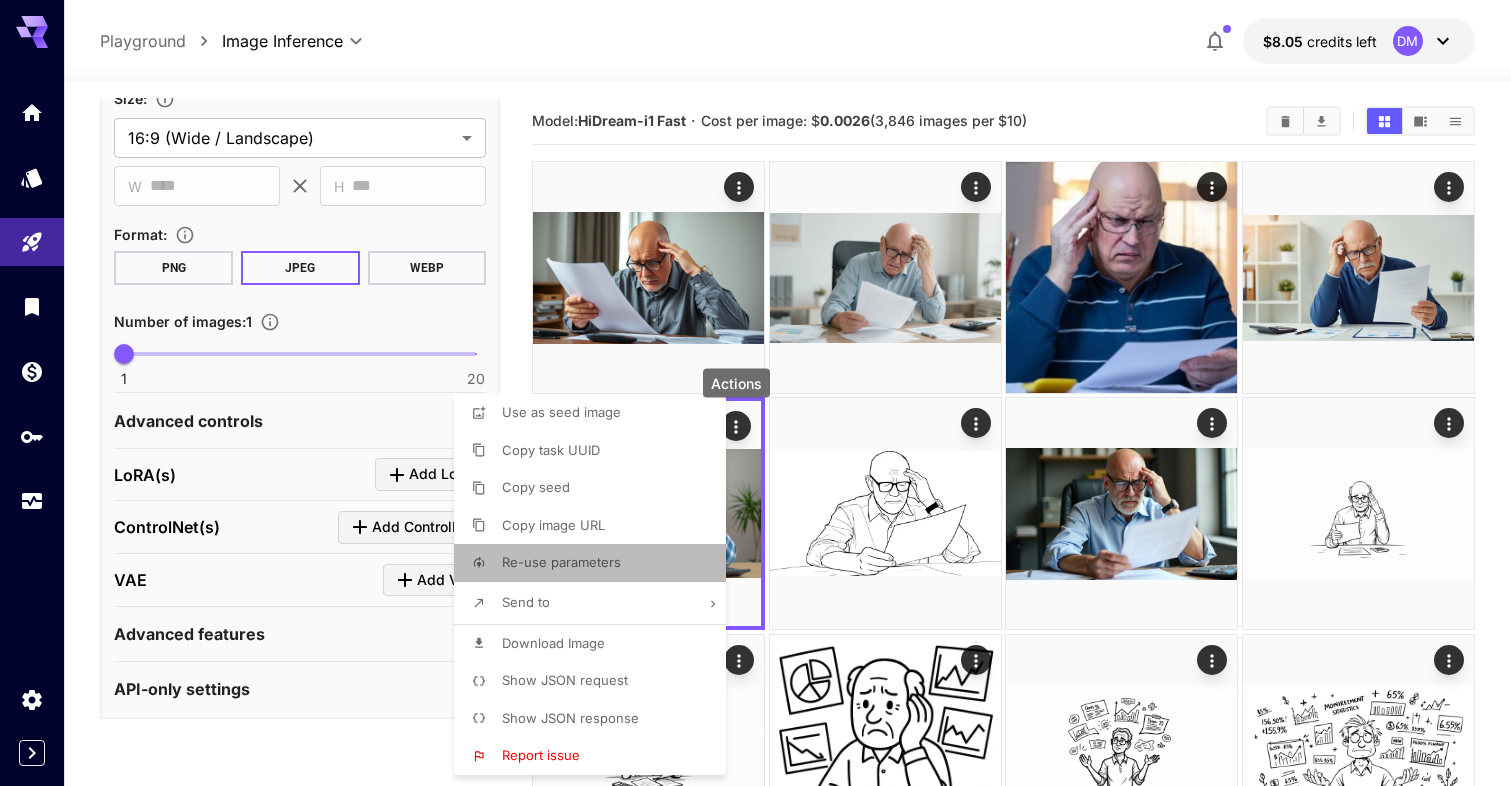 click on "Re-use parameters" at bounding box center (561, 562) 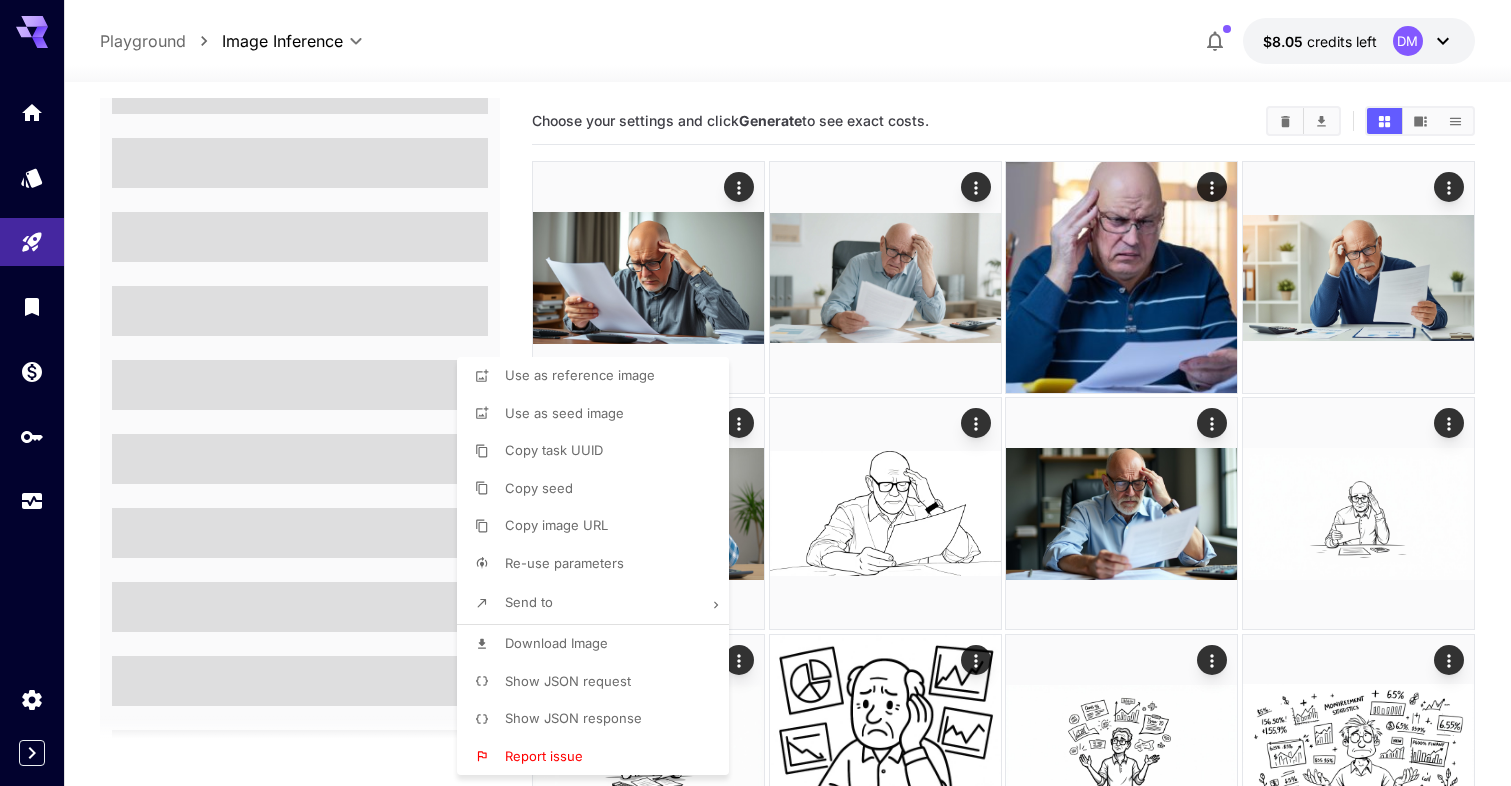 scroll, scrollTop: 443, scrollLeft: 0, axis: vertical 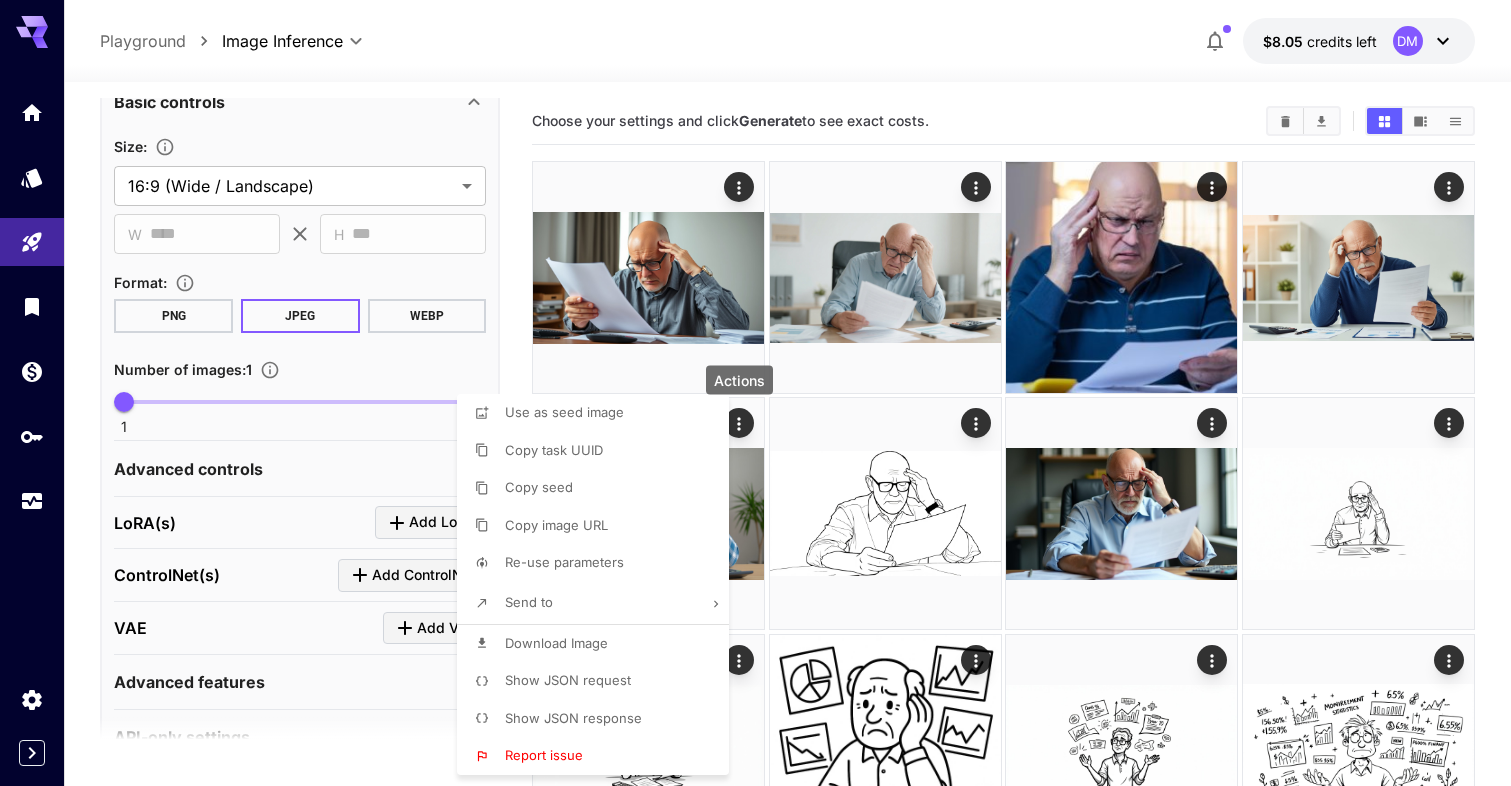 click at bounding box center [755, 393] 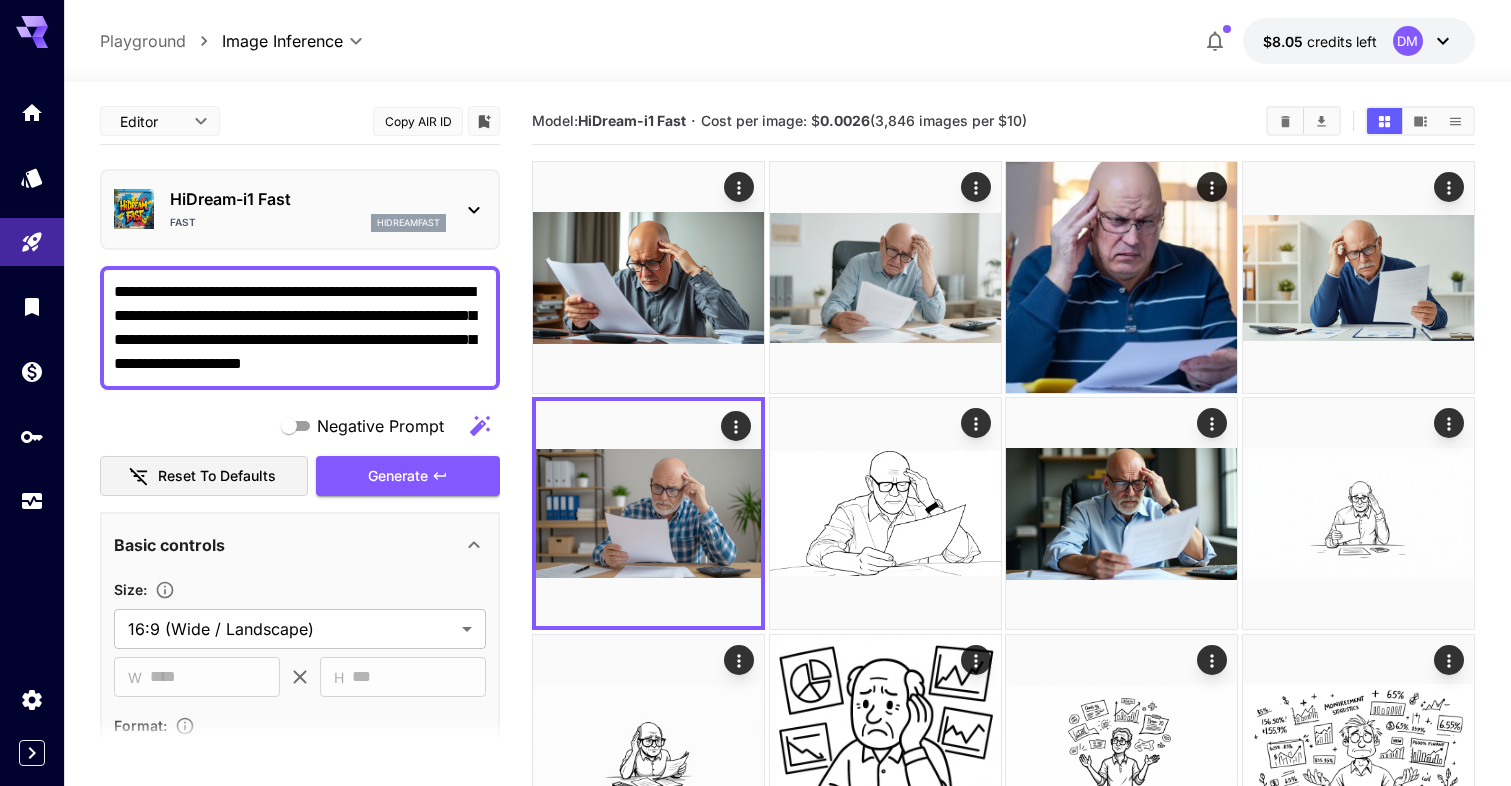 scroll, scrollTop: 0, scrollLeft: 0, axis: both 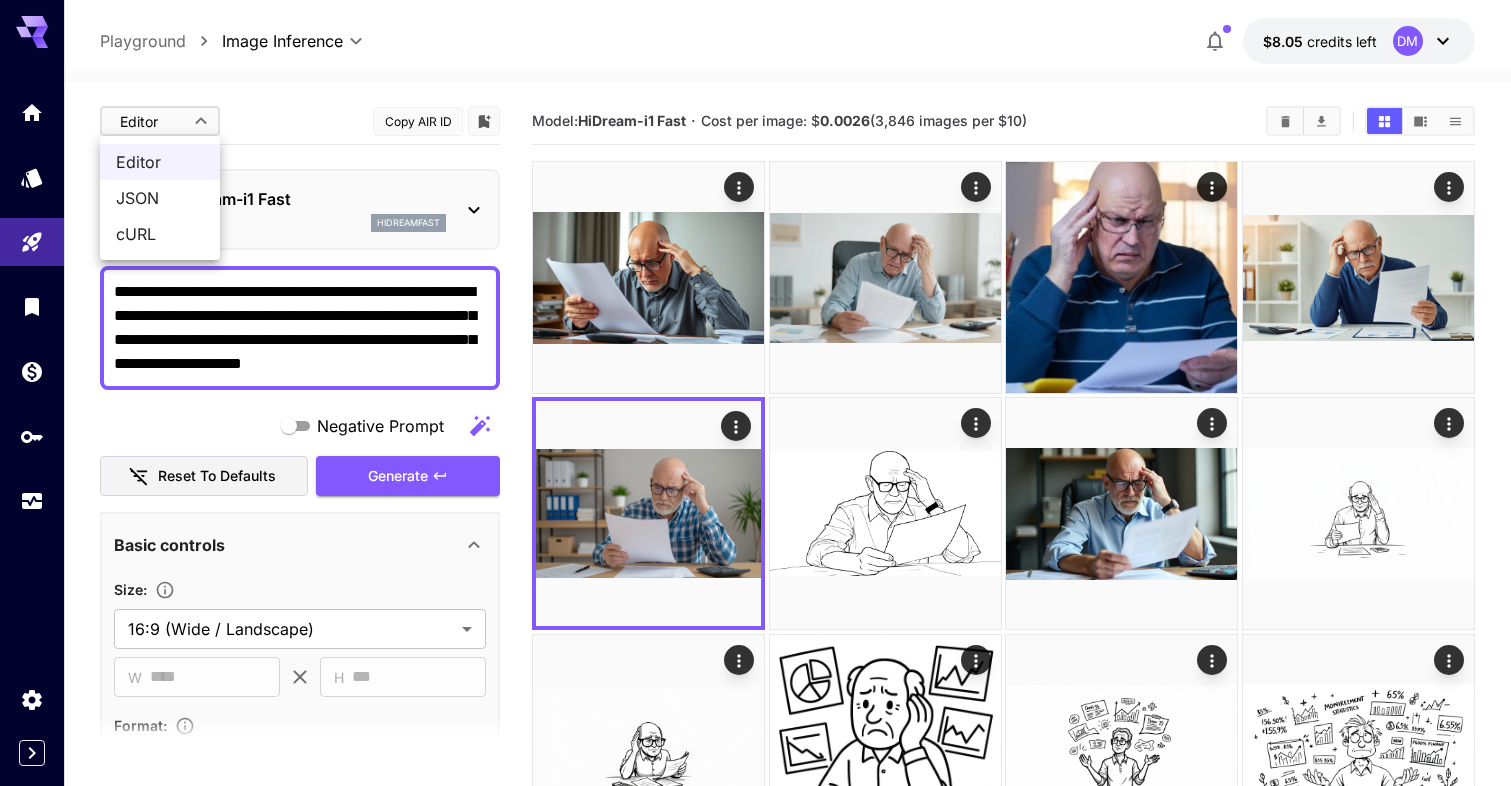 click on "**********" at bounding box center [755, 3065] 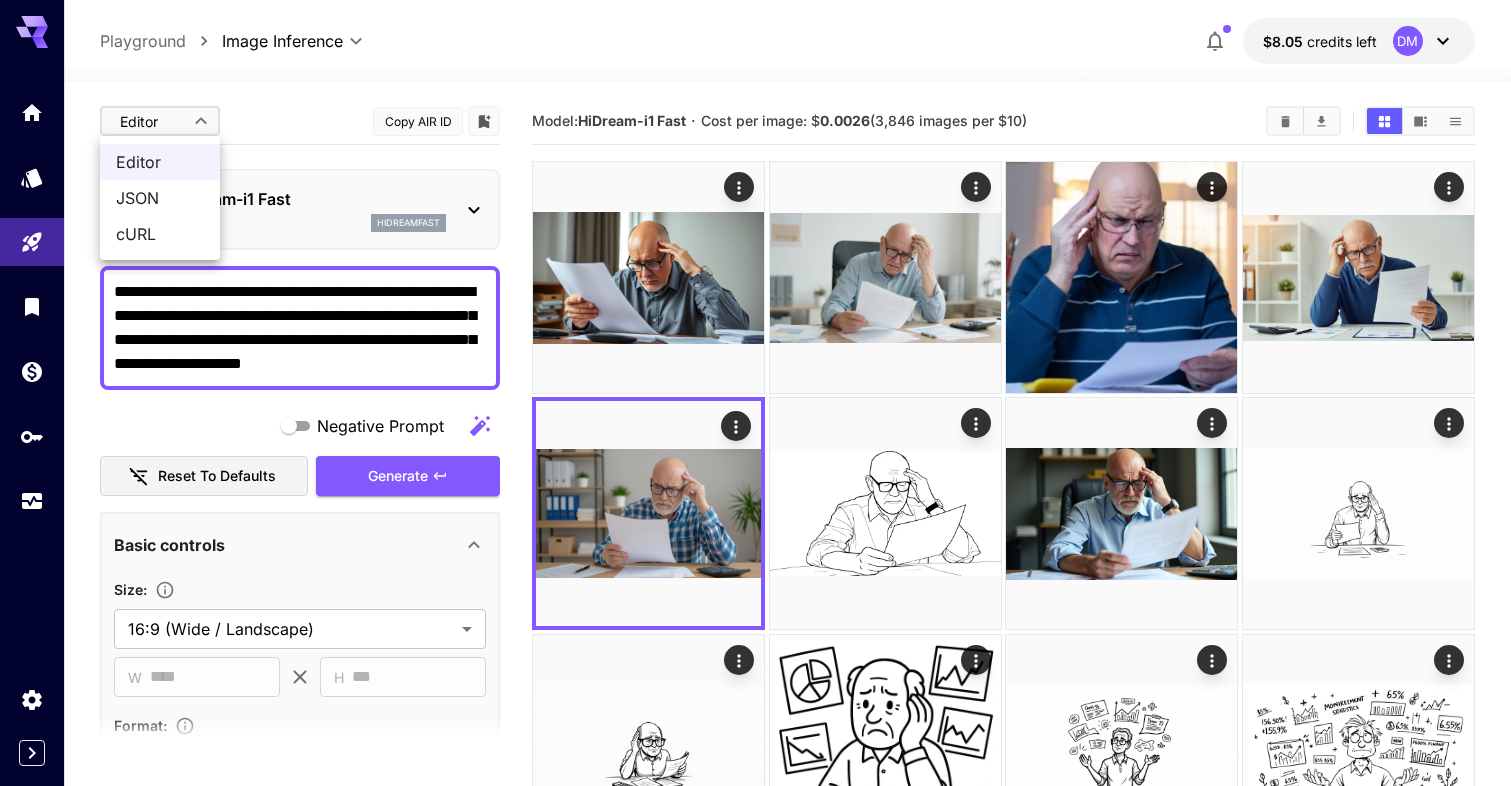 click on "cURL" at bounding box center [160, 234] 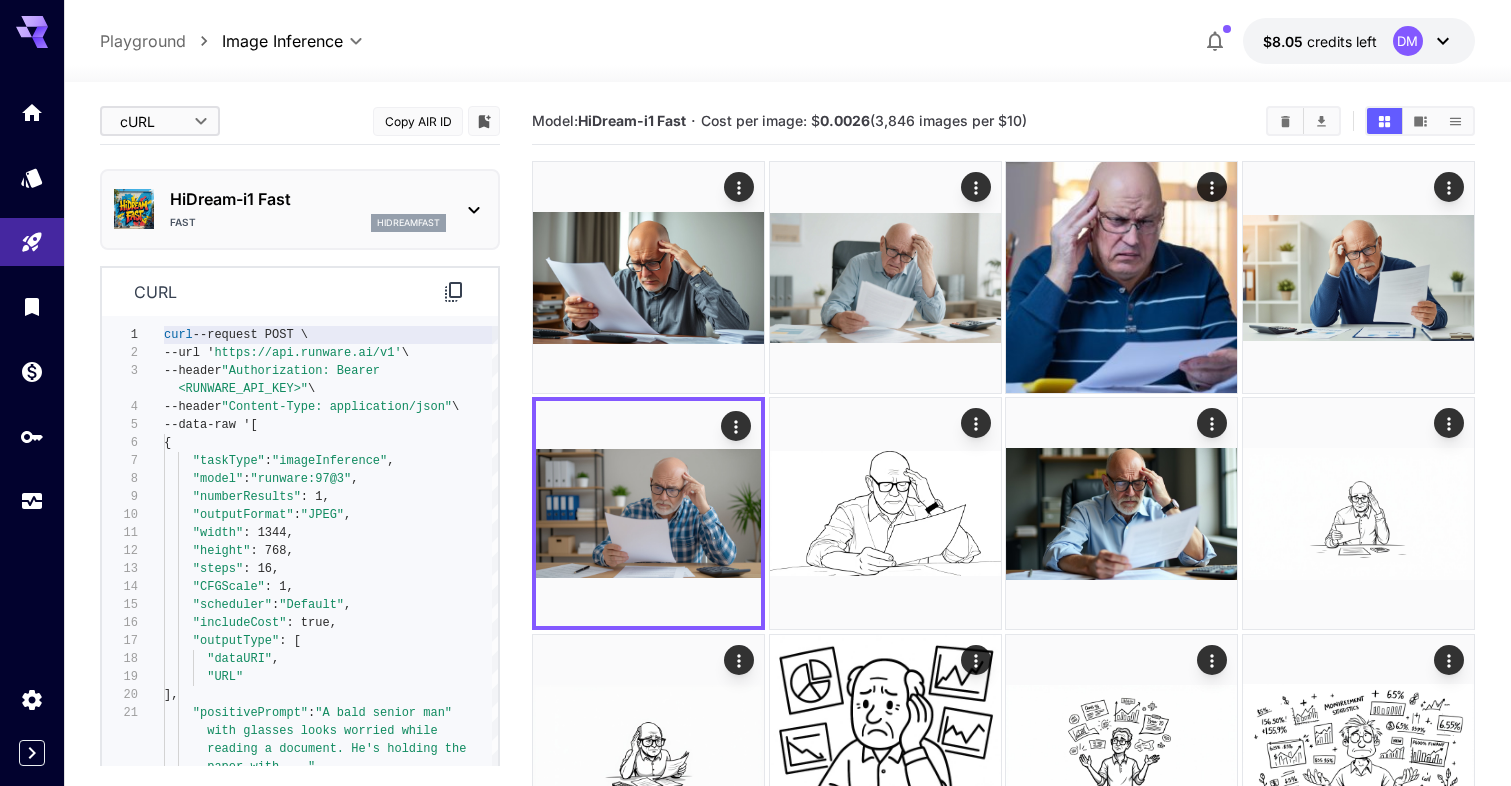 type on "****" 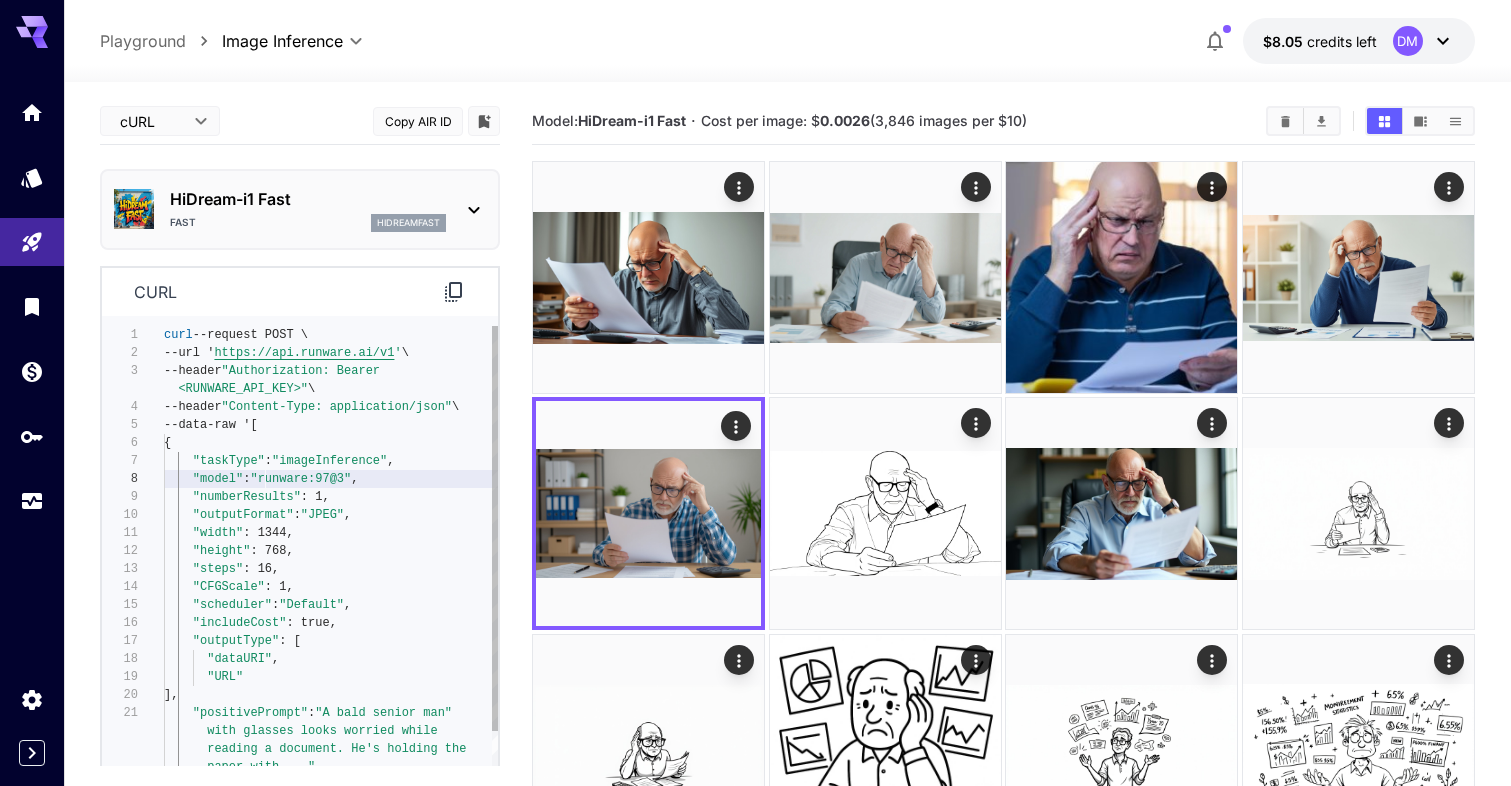 scroll, scrollTop: 144, scrollLeft: 0, axis: vertical 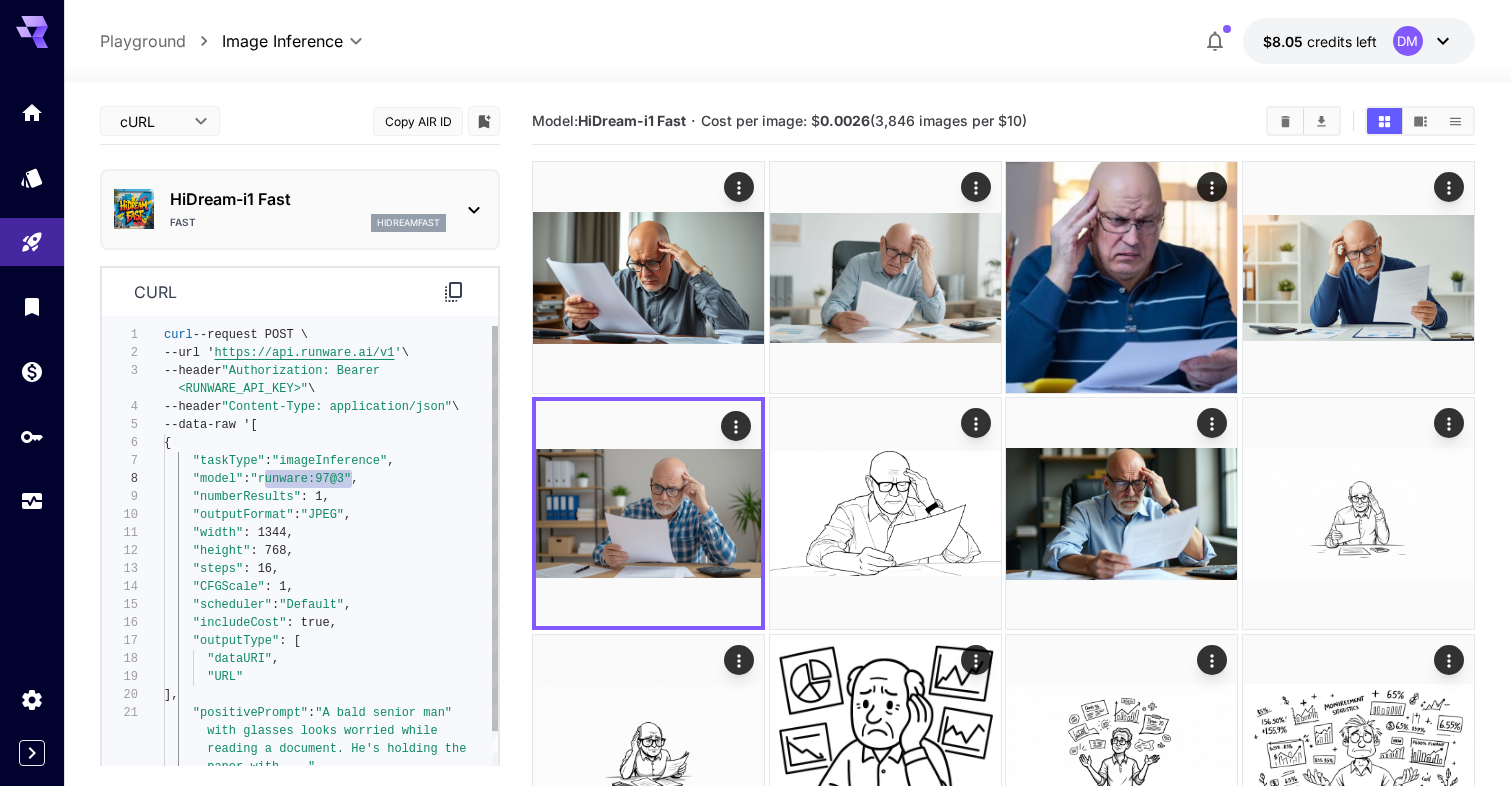 drag, startPoint x: 266, startPoint y: 477, endPoint x: 352, endPoint y: 477, distance: 86 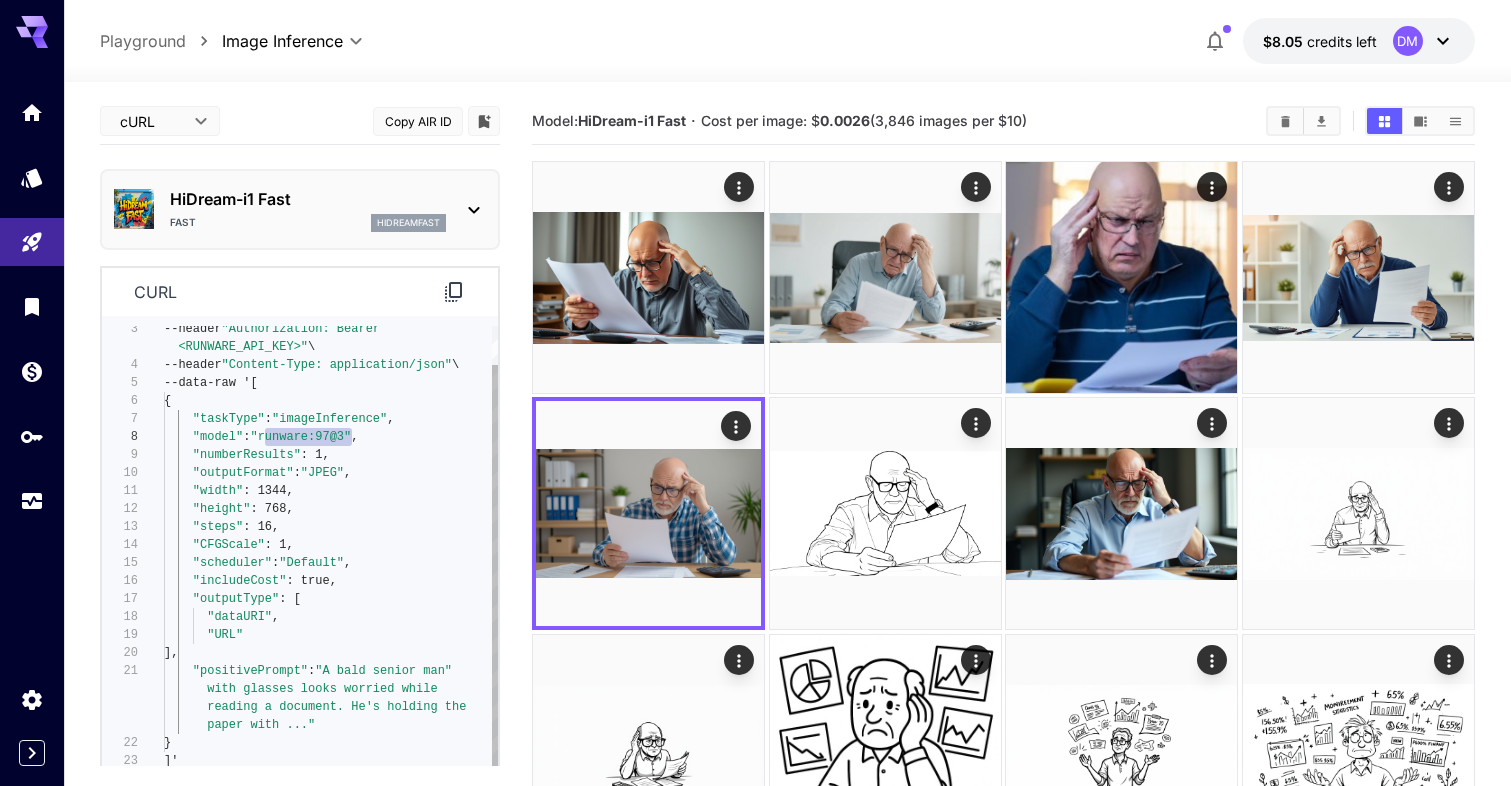 scroll, scrollTop: 90, scrollLeft: 0, axis: vertical 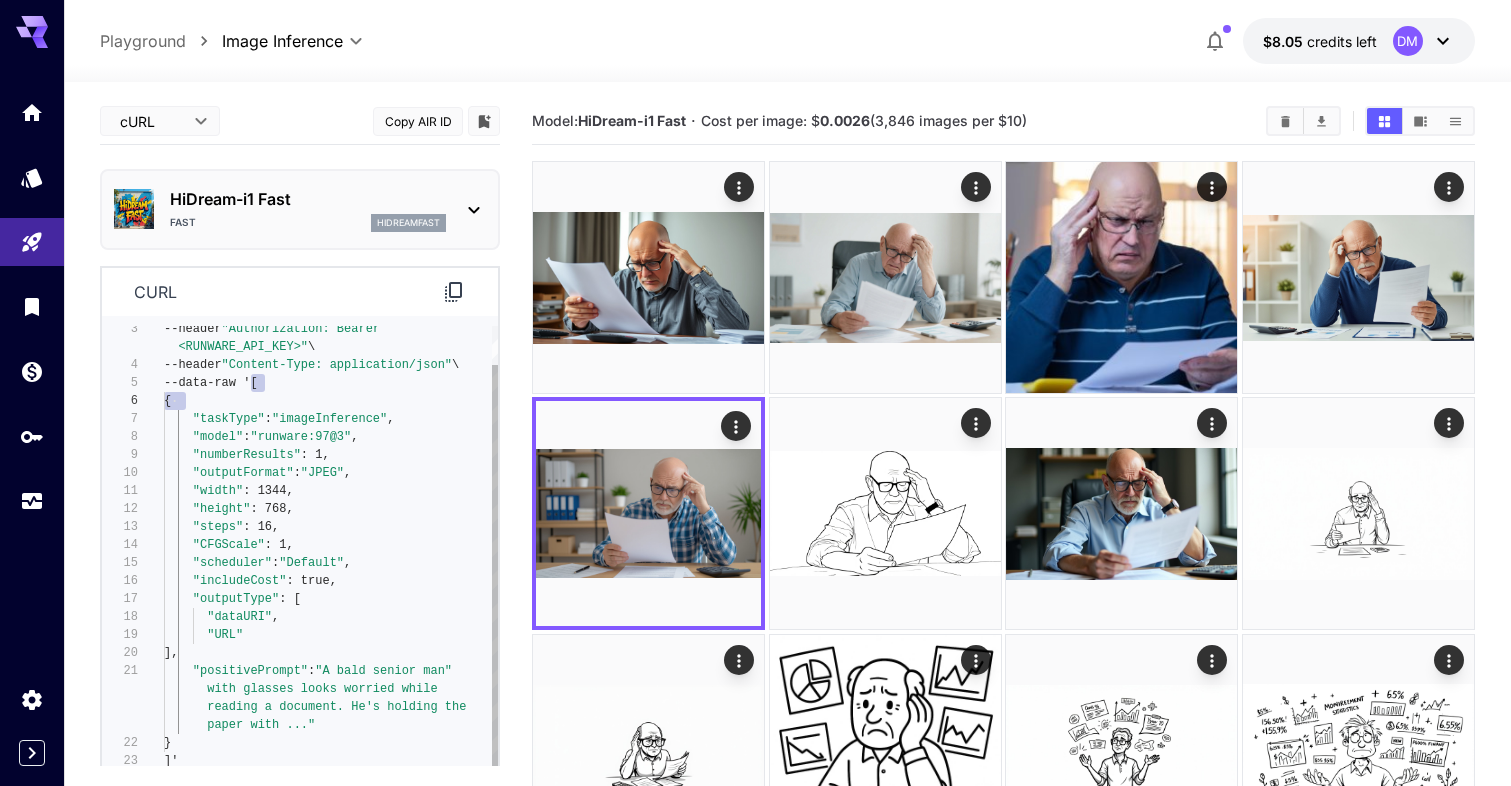 type on "**********" 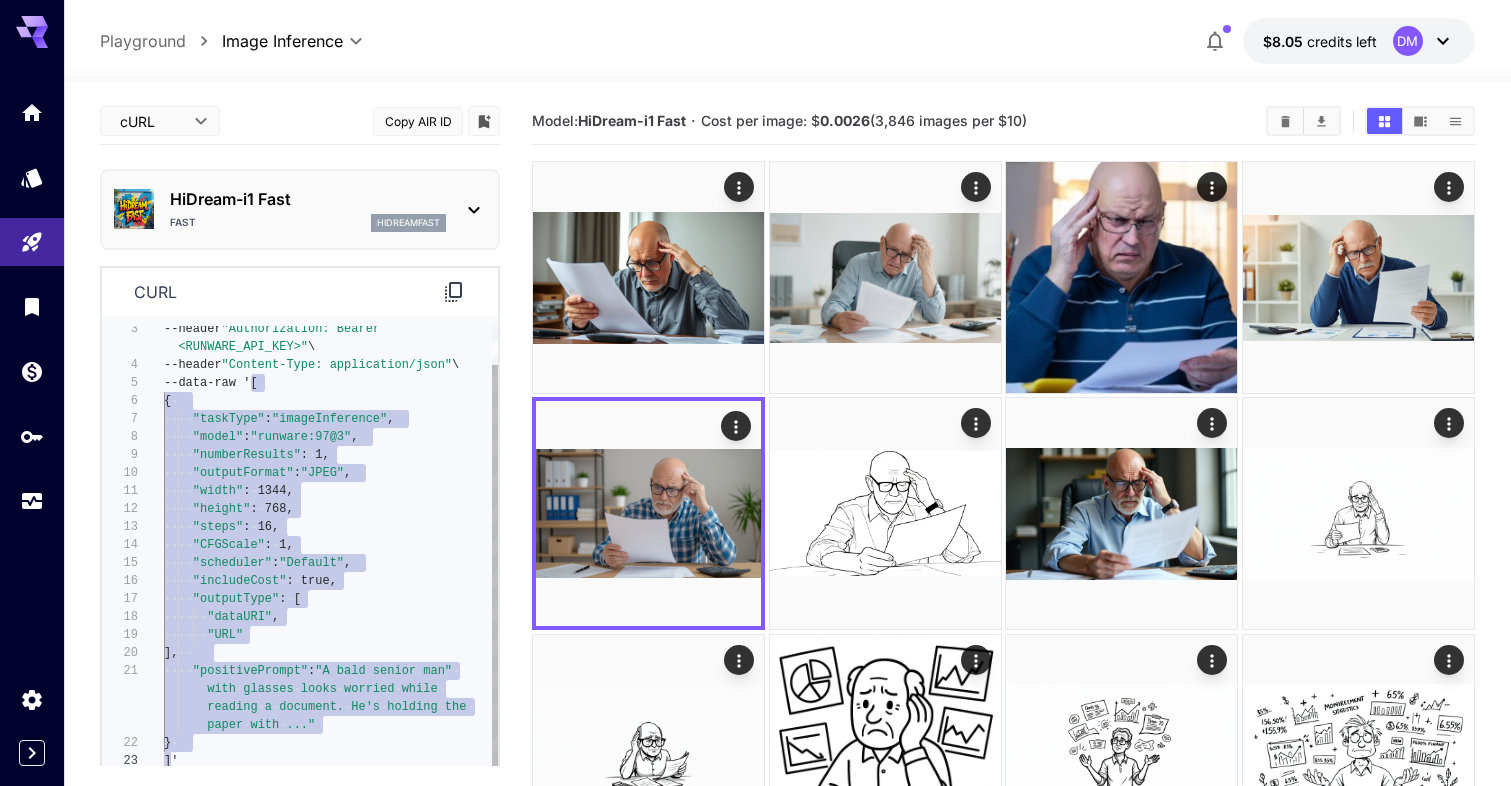 drag, startPoint x: 253, startPoint y: 381, endPoint x: 171, endPoint y: 759, distance: 386.79193 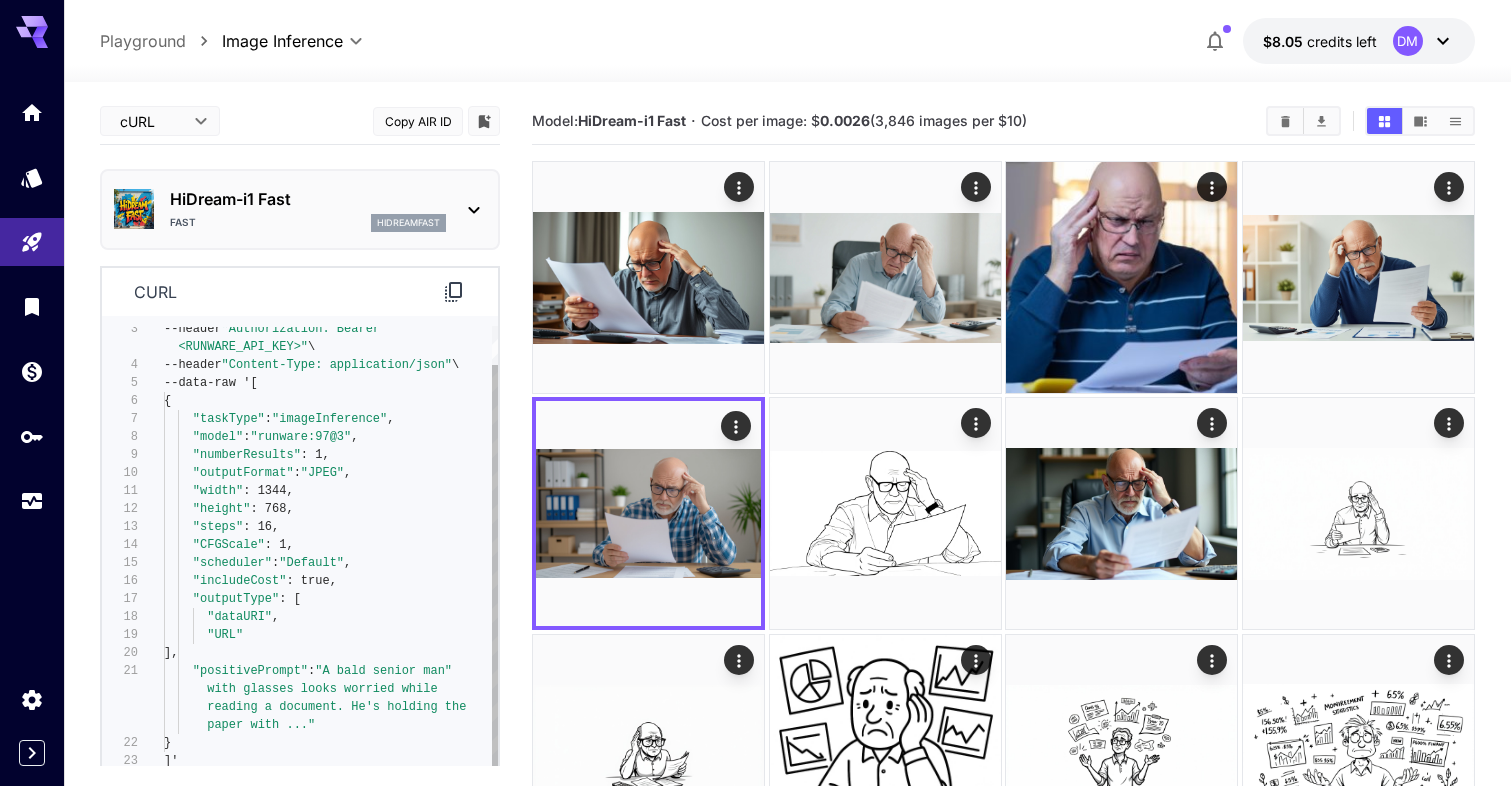 scroll, scrollTop: 90, scrollLeft: 0, axis: vertical 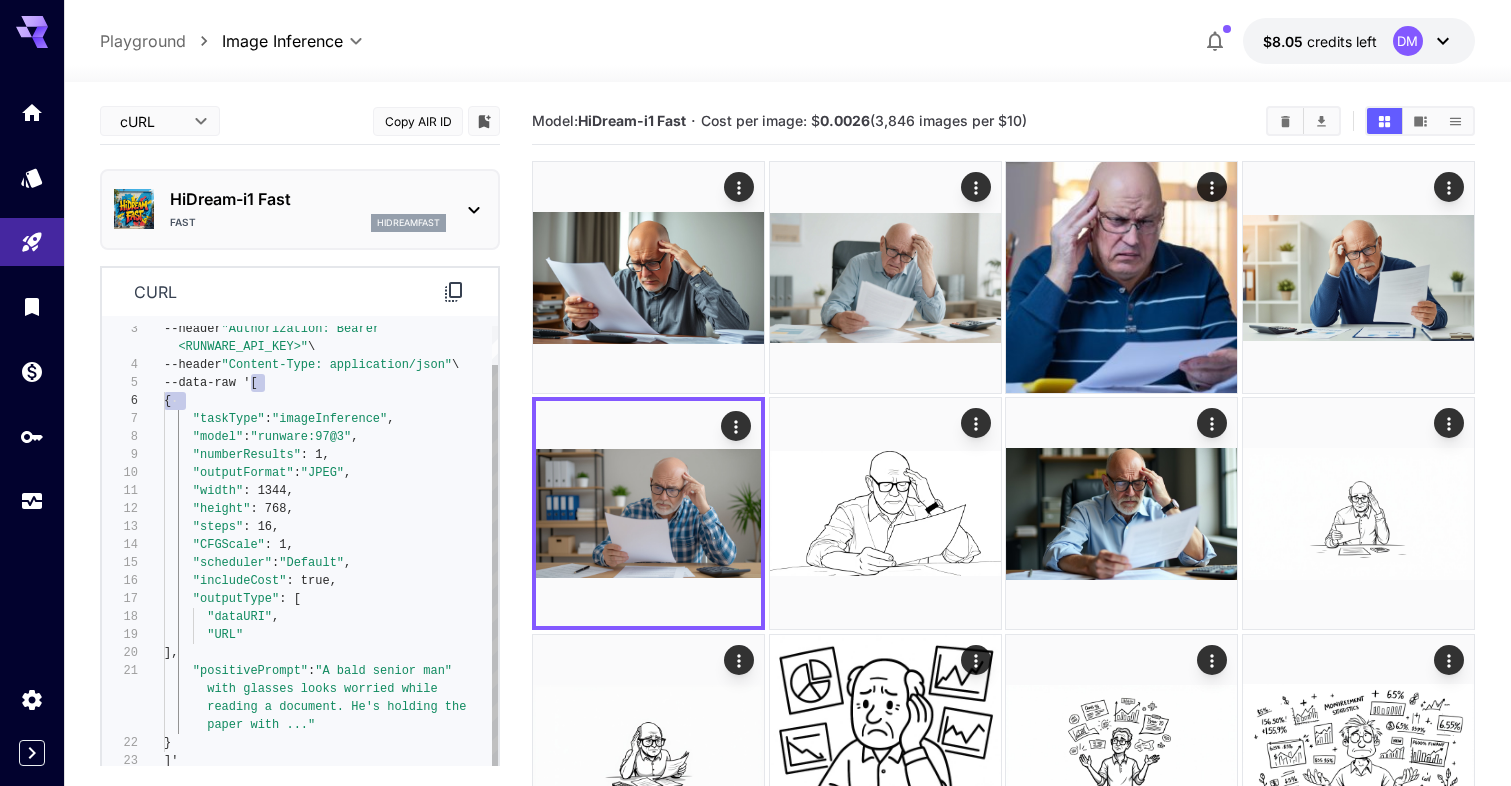 type on "**********" 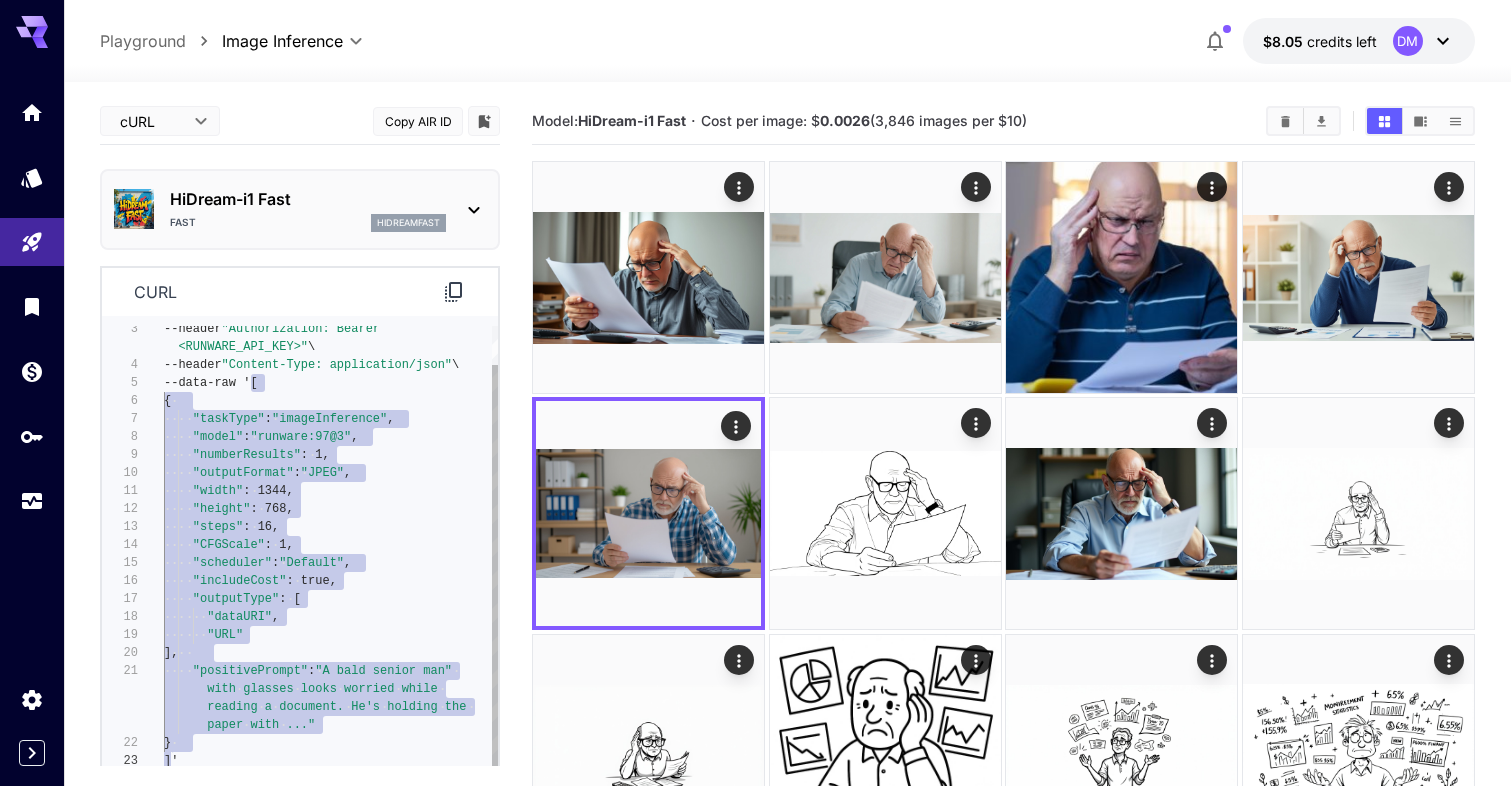 drag, startPoint x: 251, startPoint y: 382, endPoint x: 169, endPoint y: 753, distance: 379.95395 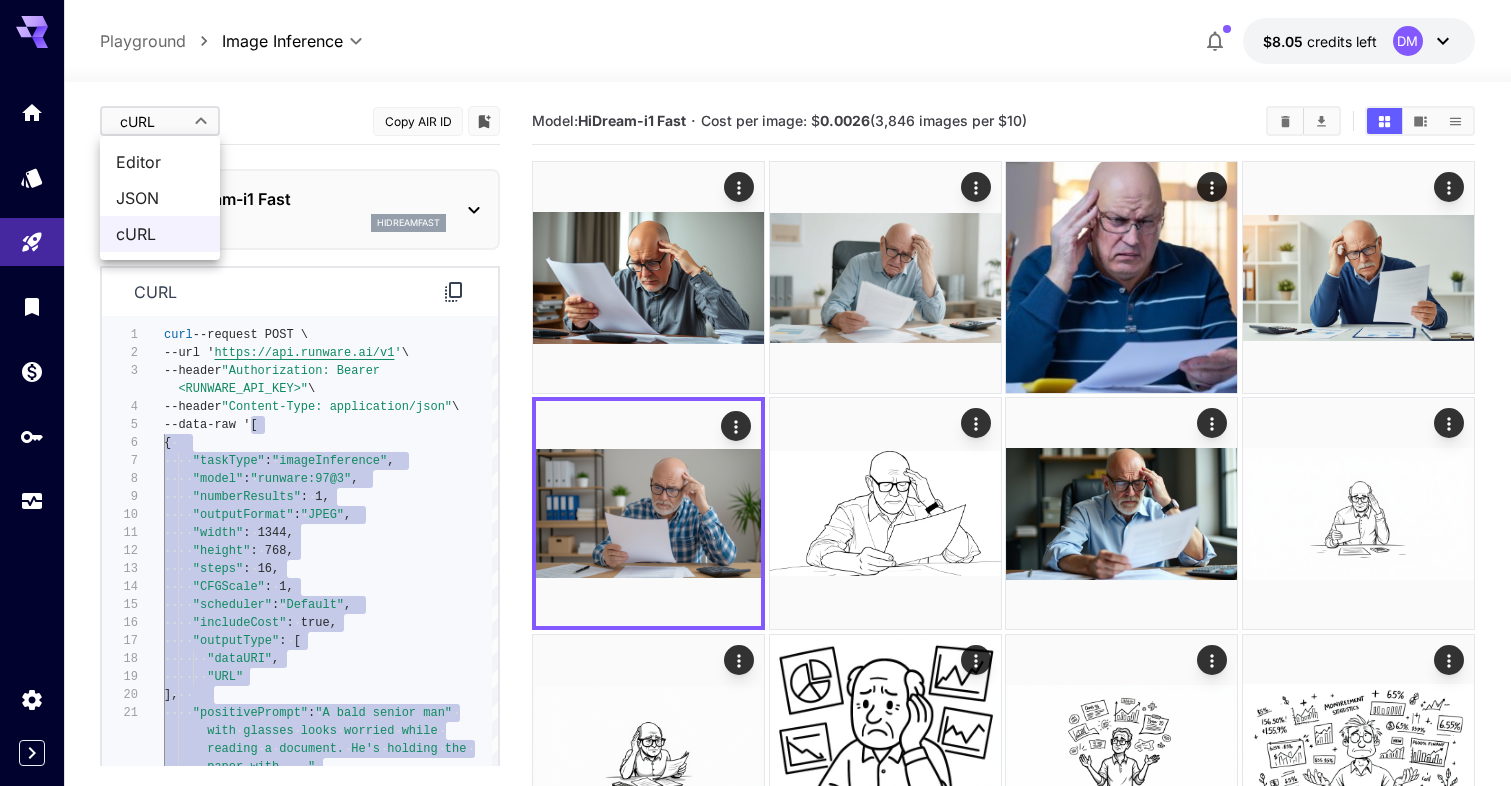 click on "**********" at bounding box center [755, 3065] 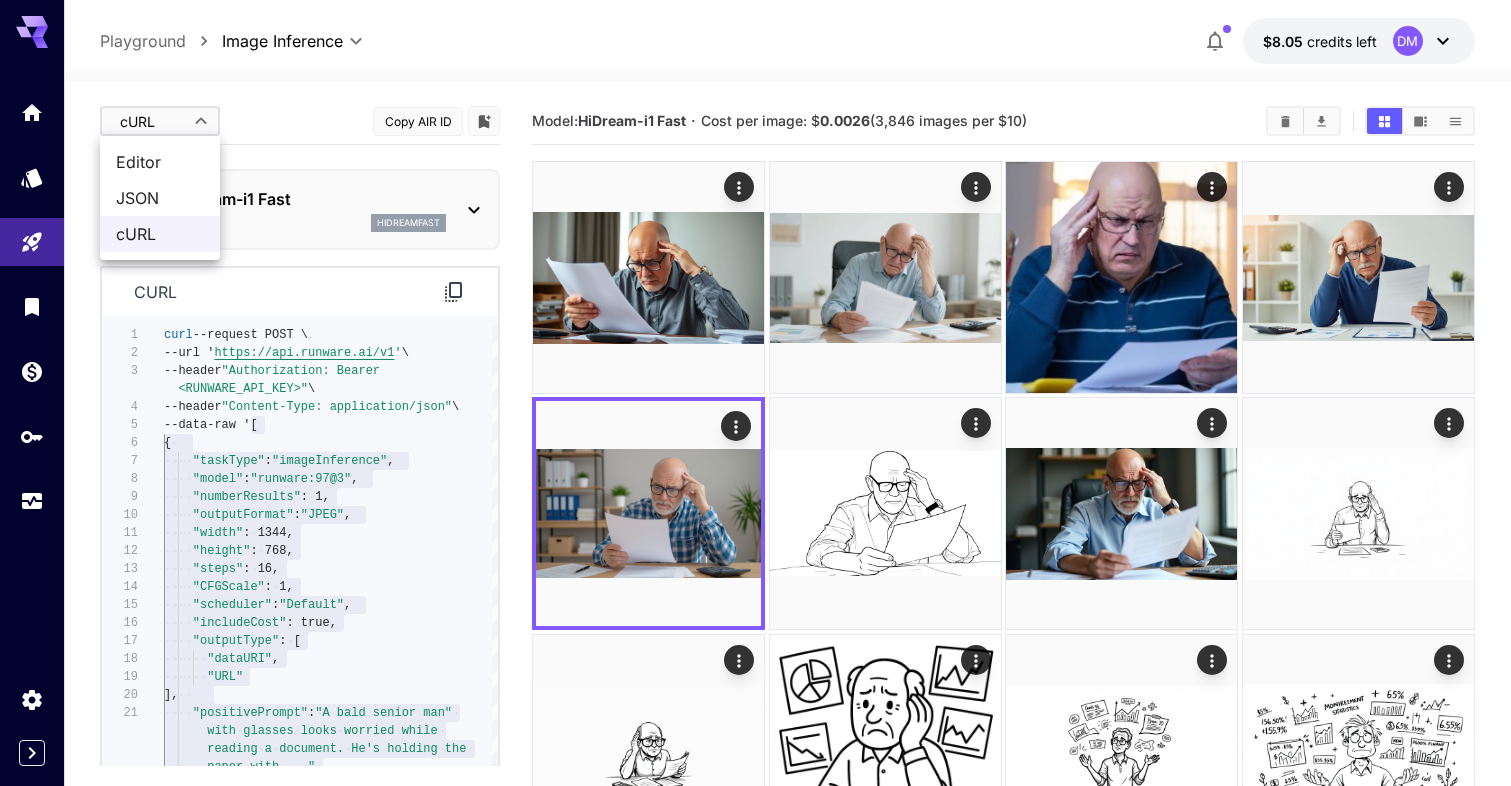 click on "JSON" at bounding box center (160, 198) 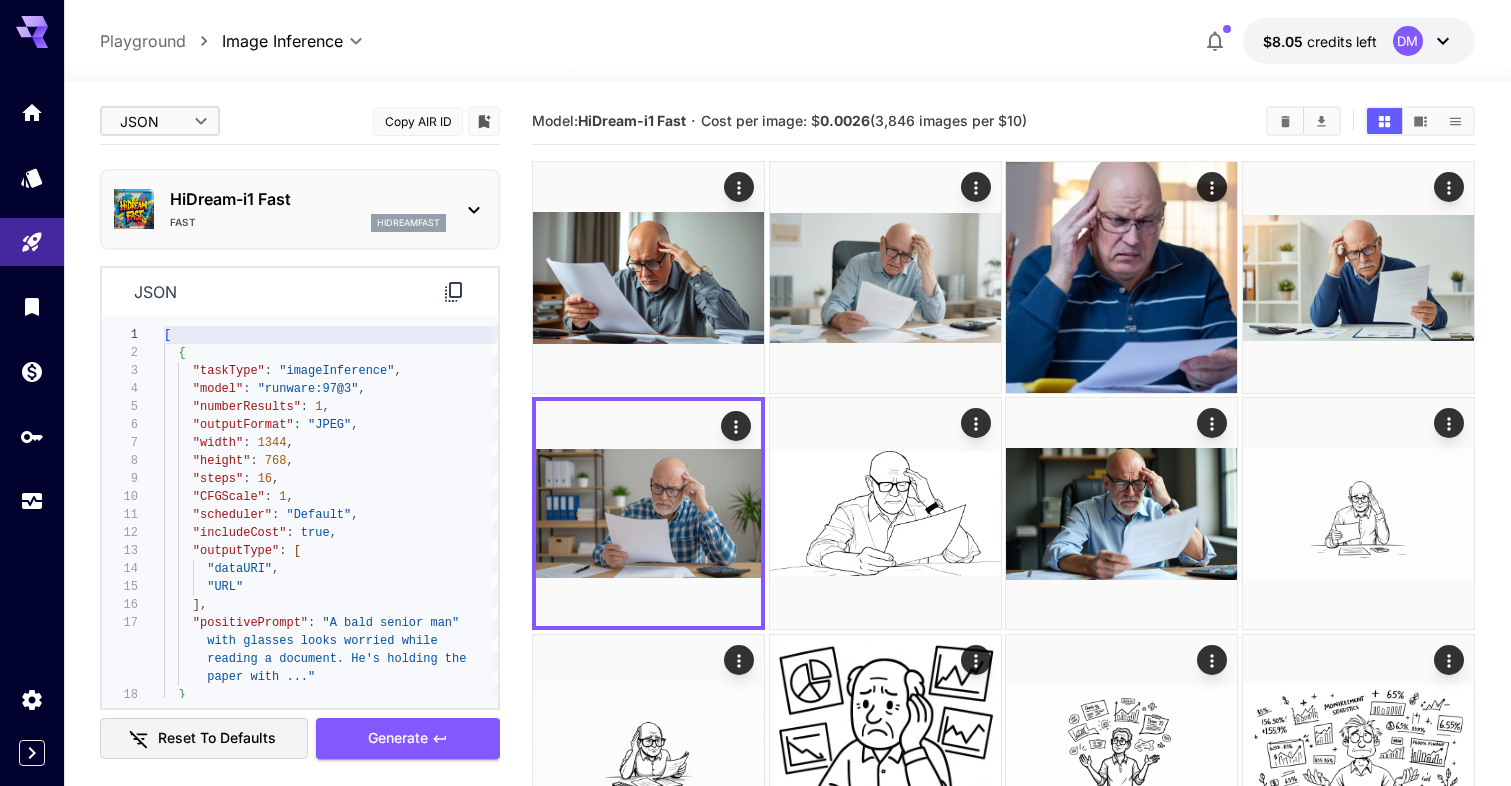 click on "**********" at bounding box center (755, 3065) 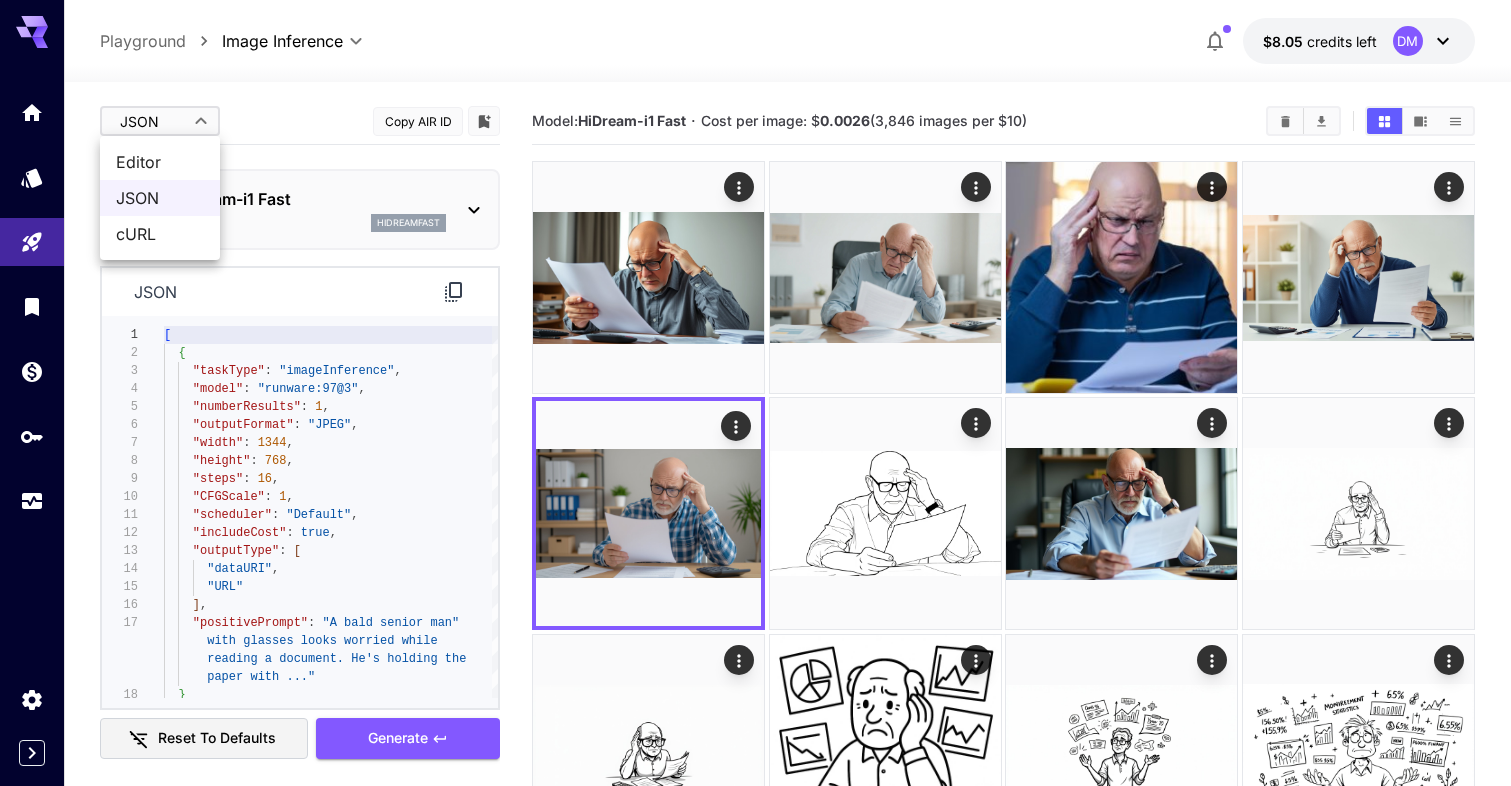click on "Editor" at bounding box center [160, 162] 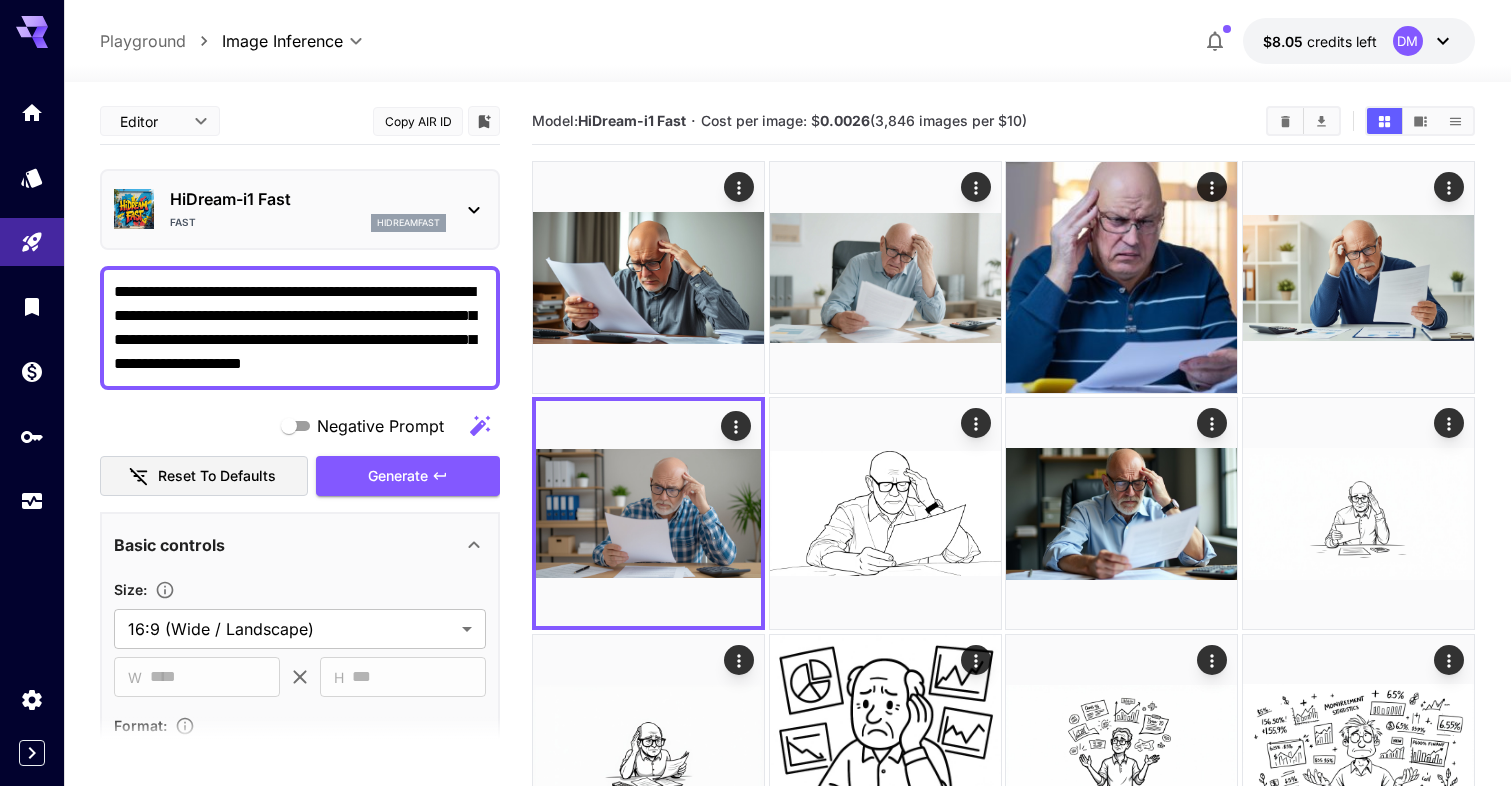 type on "****" 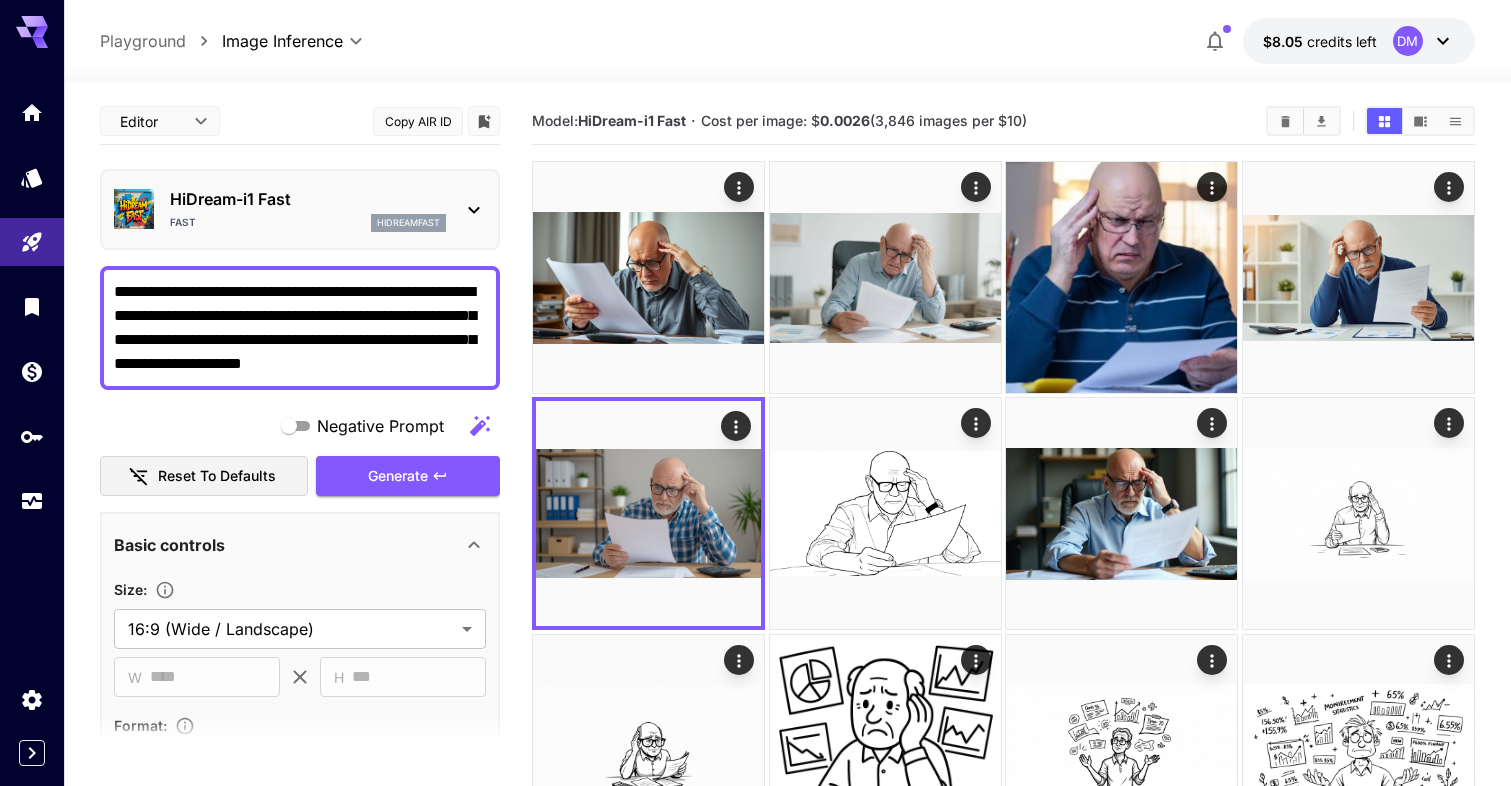 click on "HiDream-i1 Fast Fast hidreamfast" at bounding box center (300, 209) 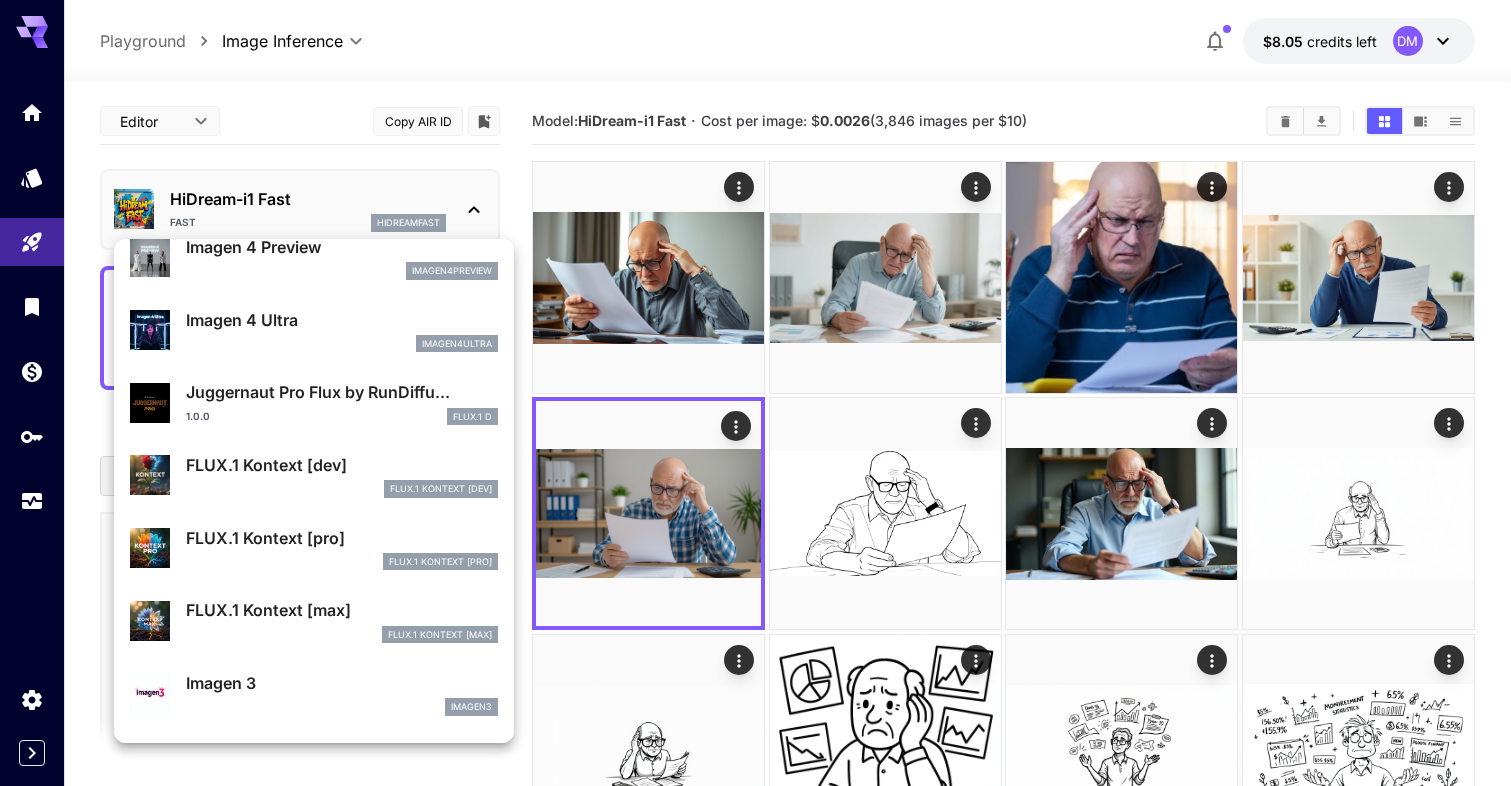 scroll, scrollTop: 624, scrollLeft: 0, axis: vertical 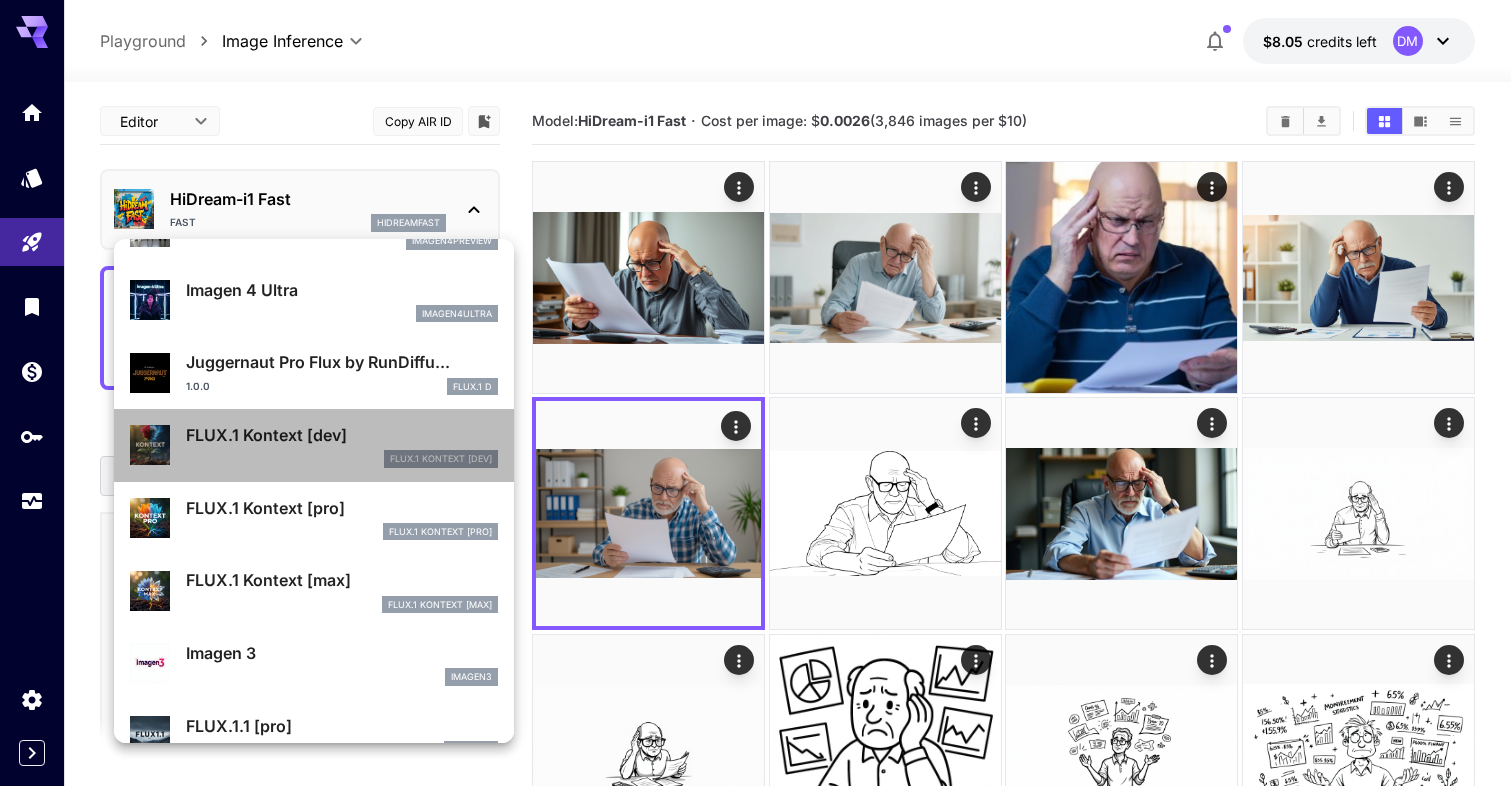 click on "FlUX.1 Kontext [dev]" at bounding box center (342, 459) 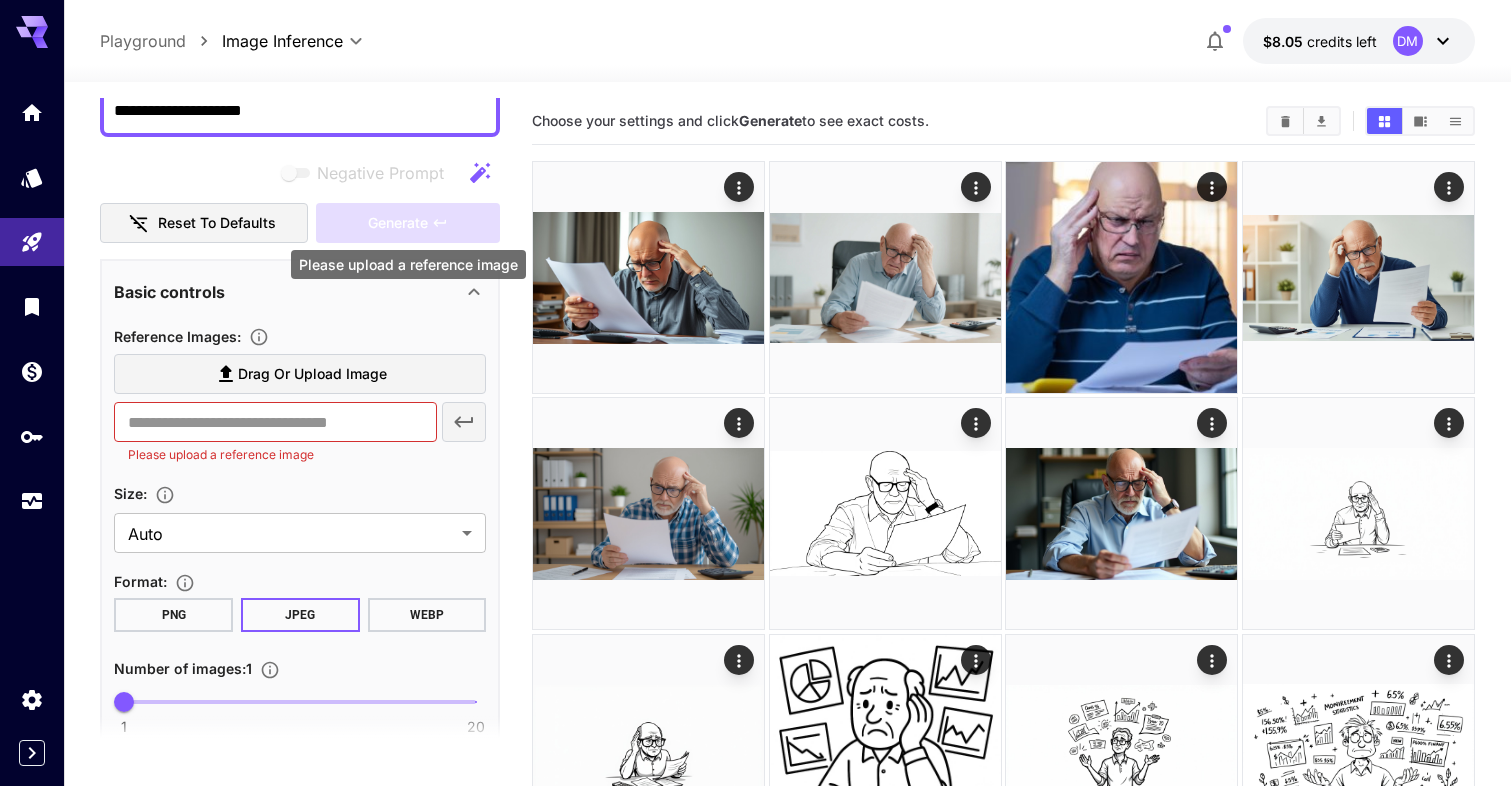 scroll, scrollTop: 259, scrollLeft: 0, axis: vertical 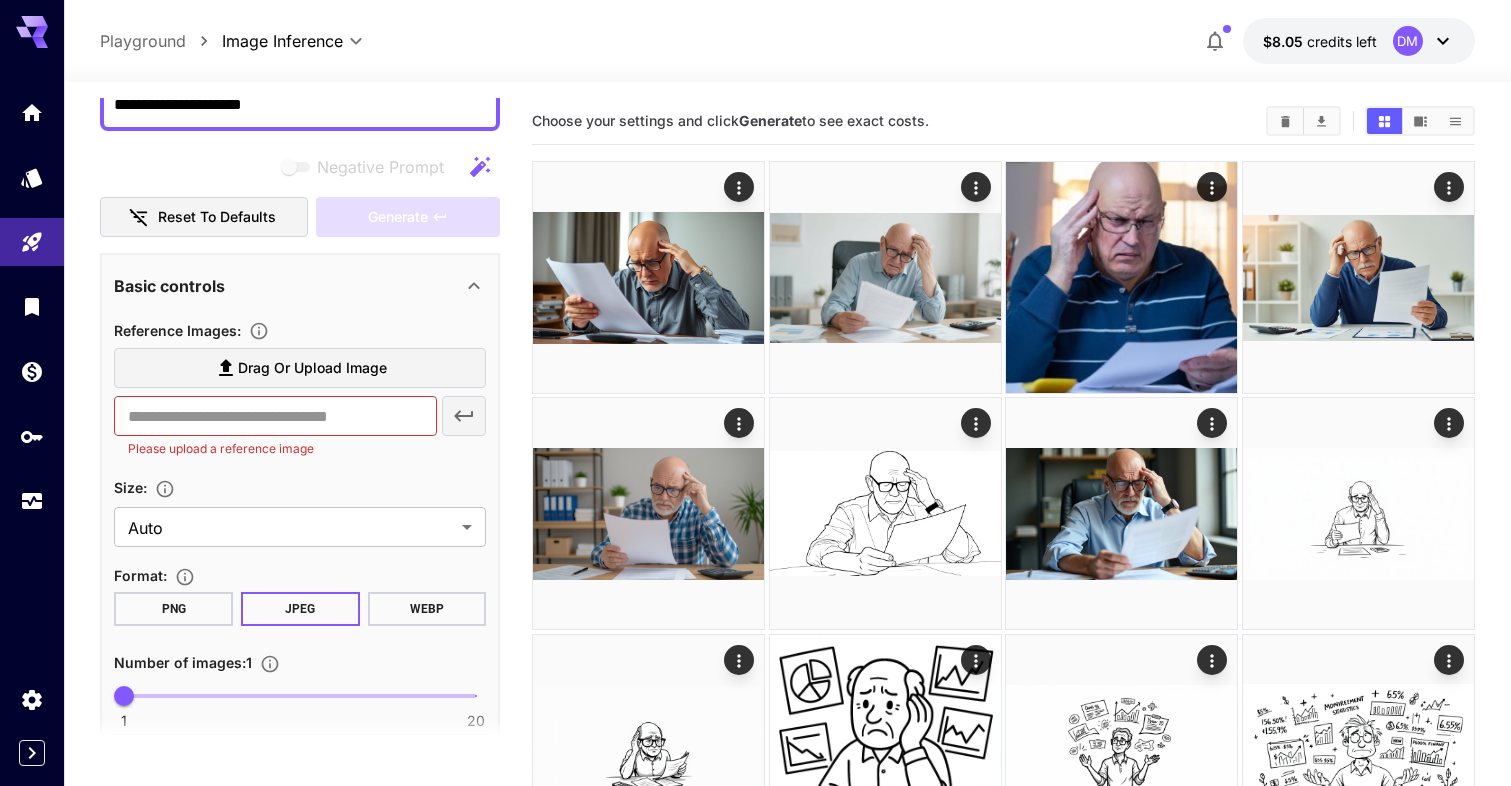 click on "Drag or upload image" at bounding box center (312, 368) 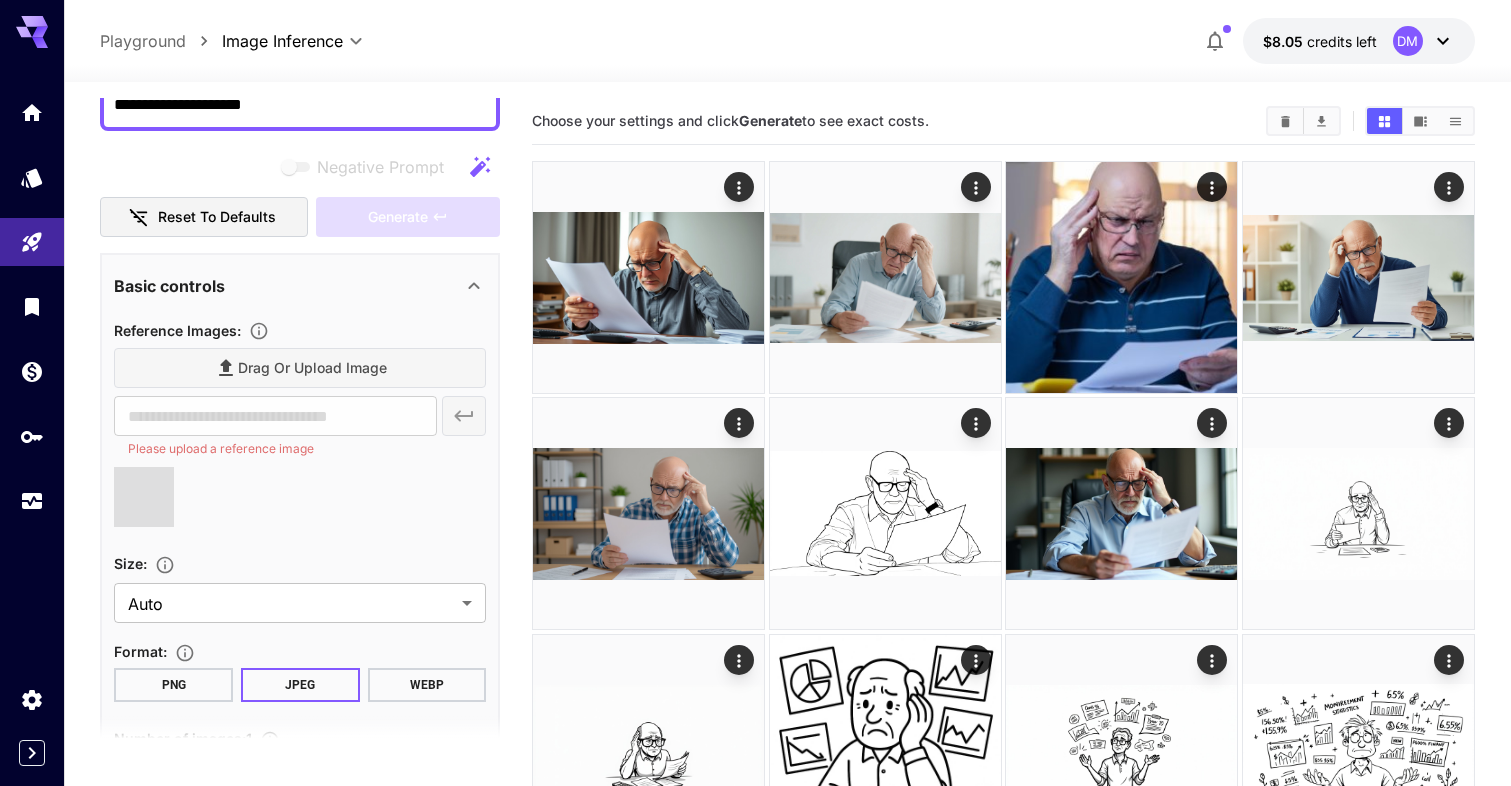 type on "**********" 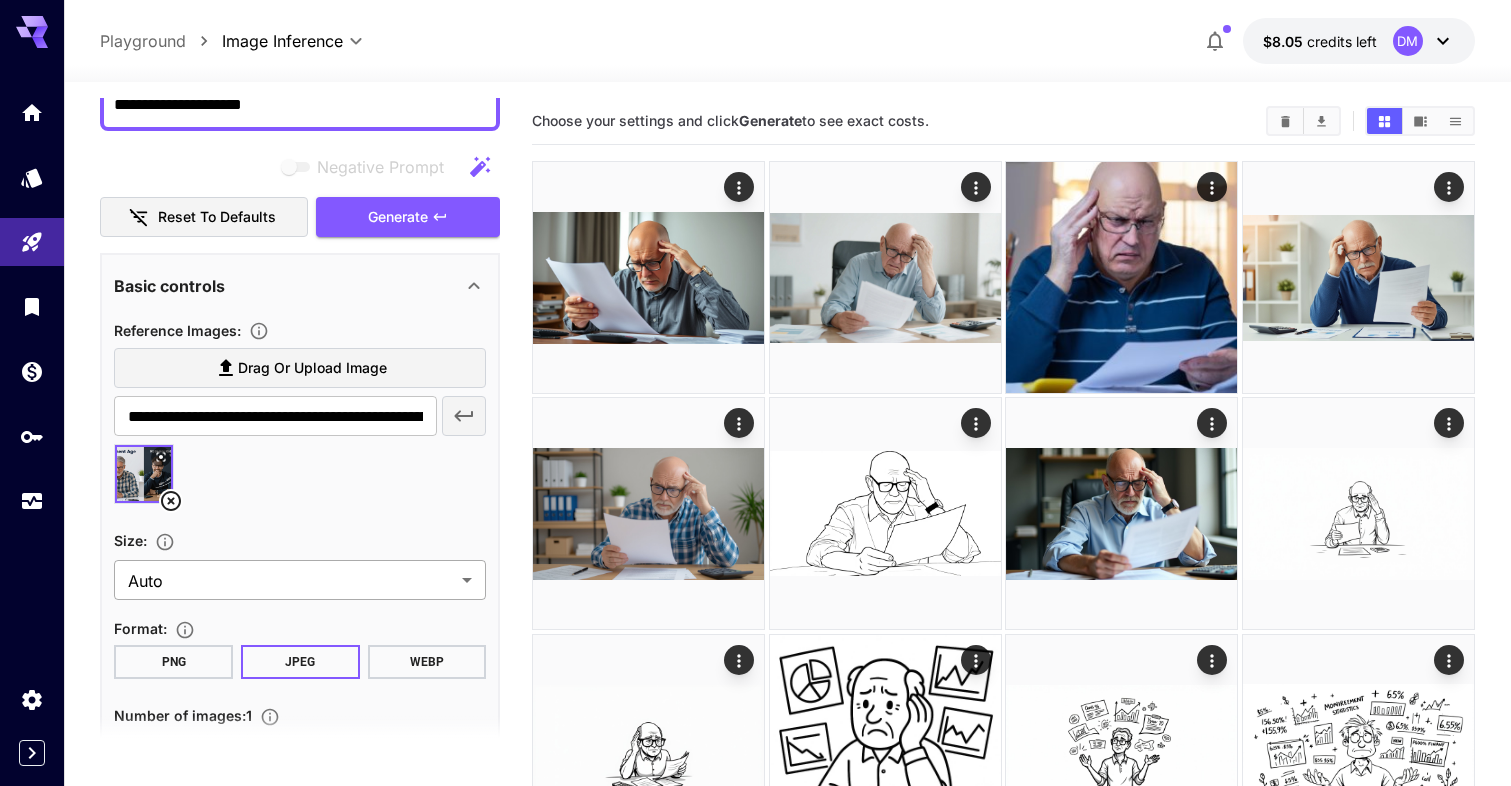 click on "**********" at bounding box center [755, 3065] 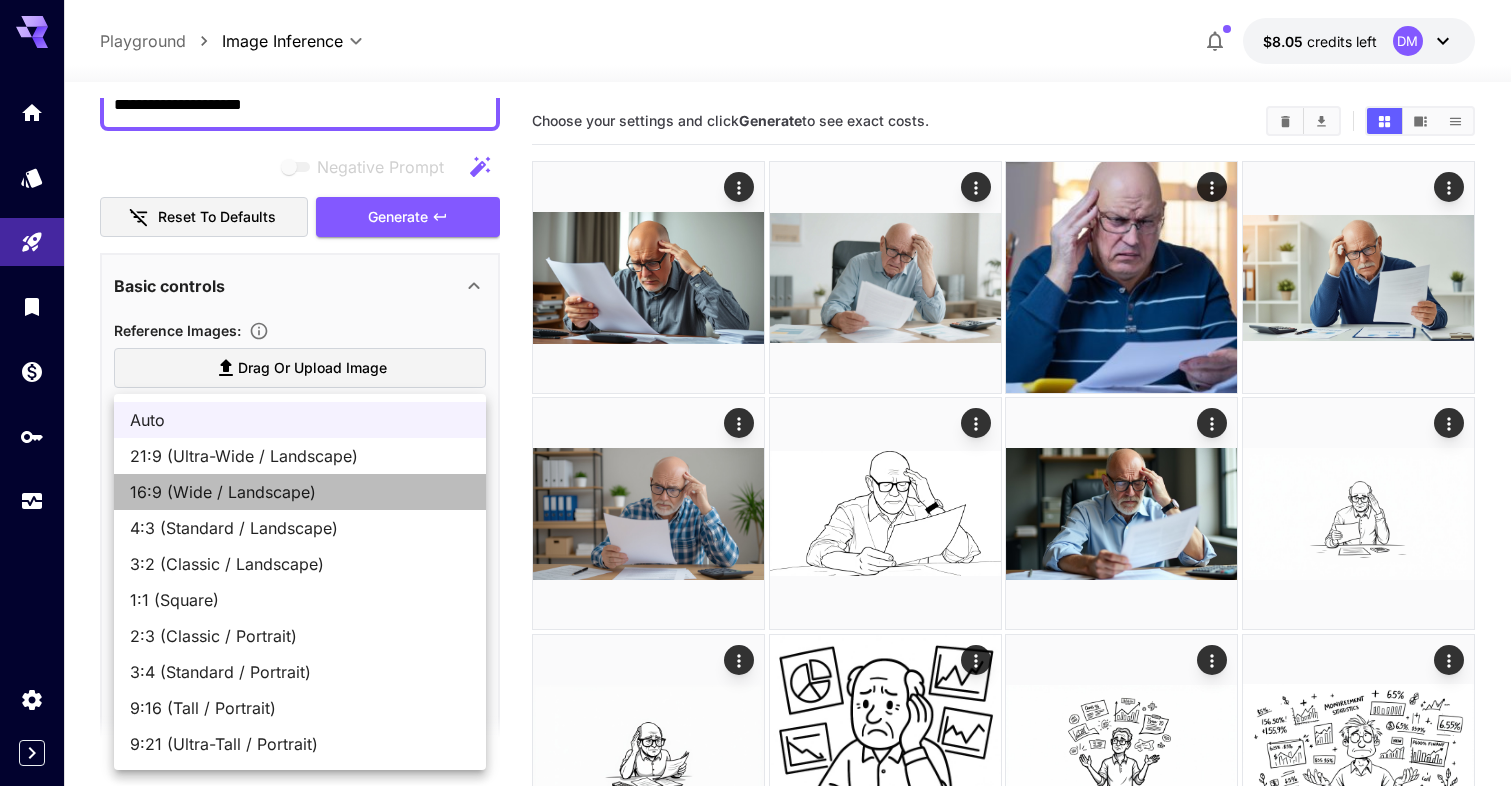 click on "16:9 (Wide / Landscape)" at bounding box center [300, 492] 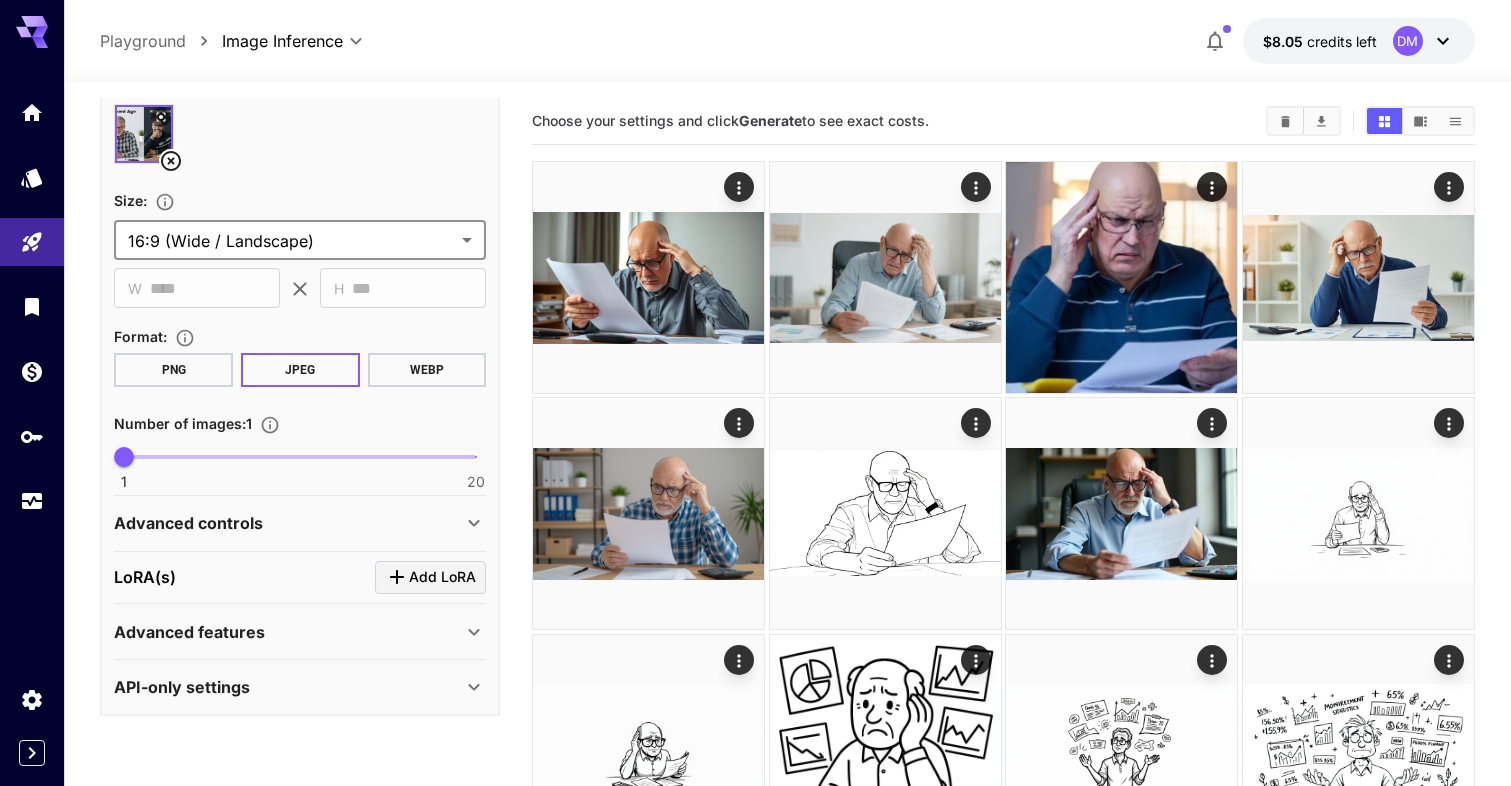 scroll, scrollTop: 597, scrollLeft: 0, axis: vertical 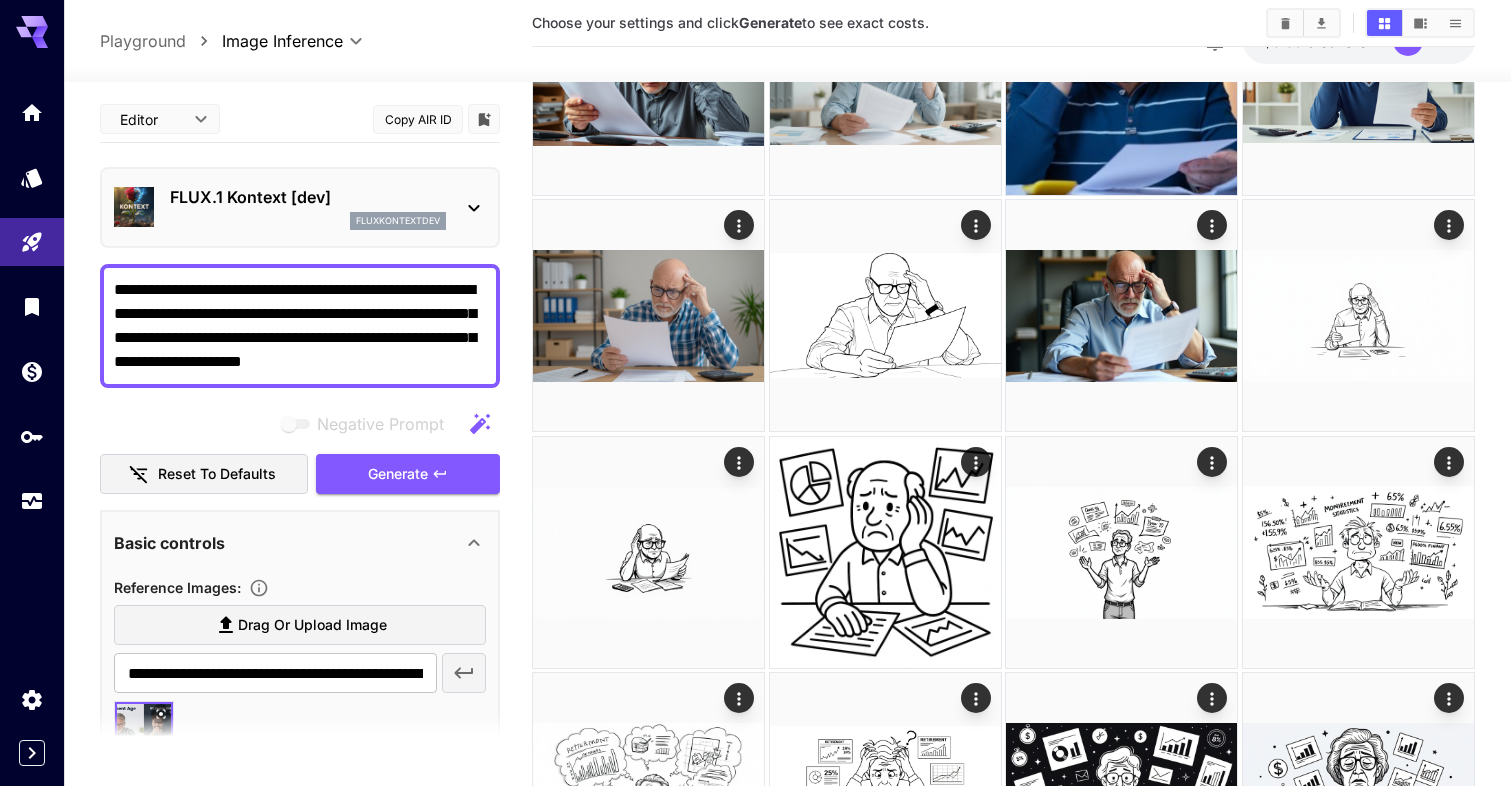 click on "**********" at bounding box center (300, 326) 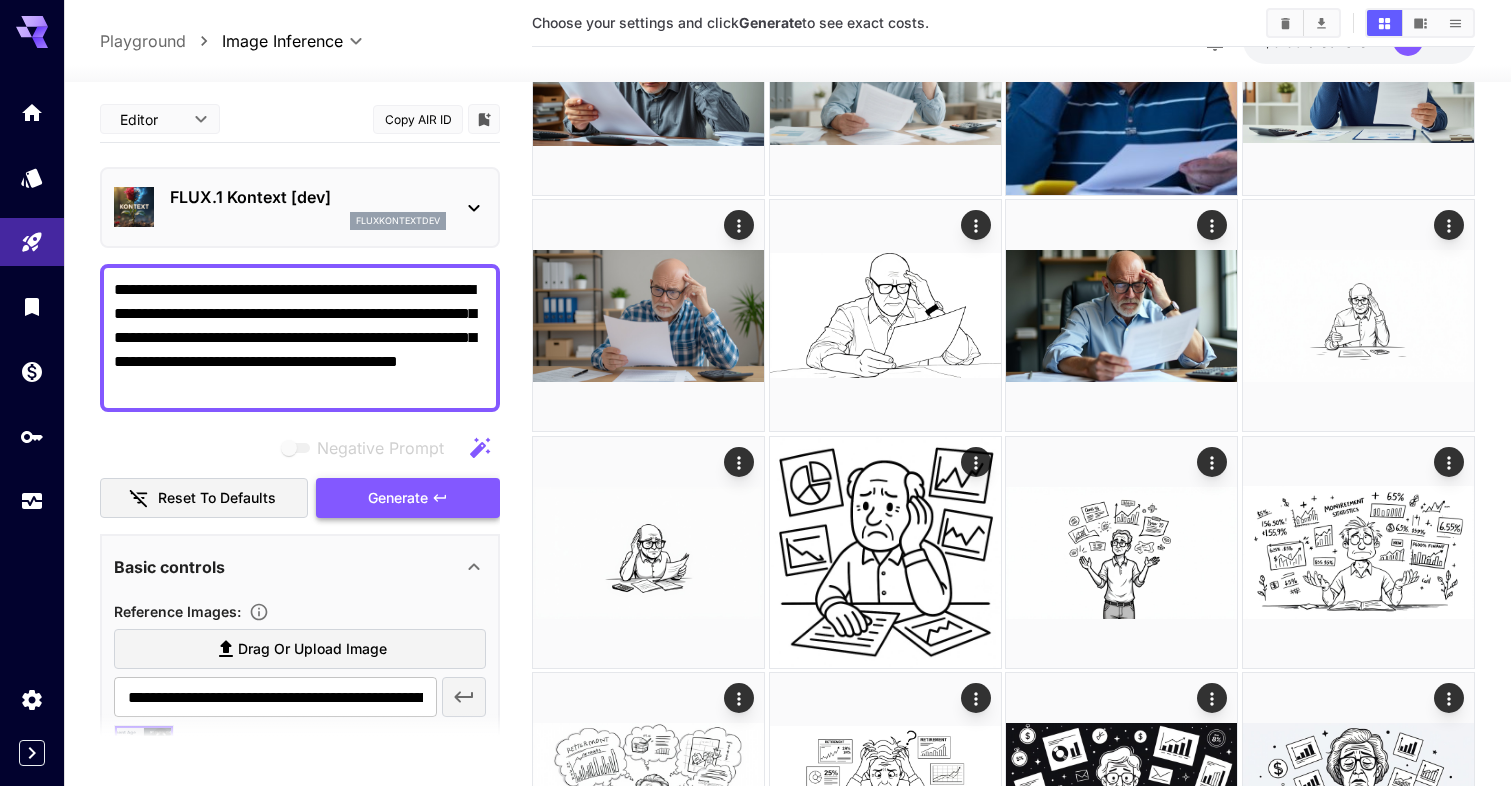 click on "Generate" at bounding box center (398, 498) 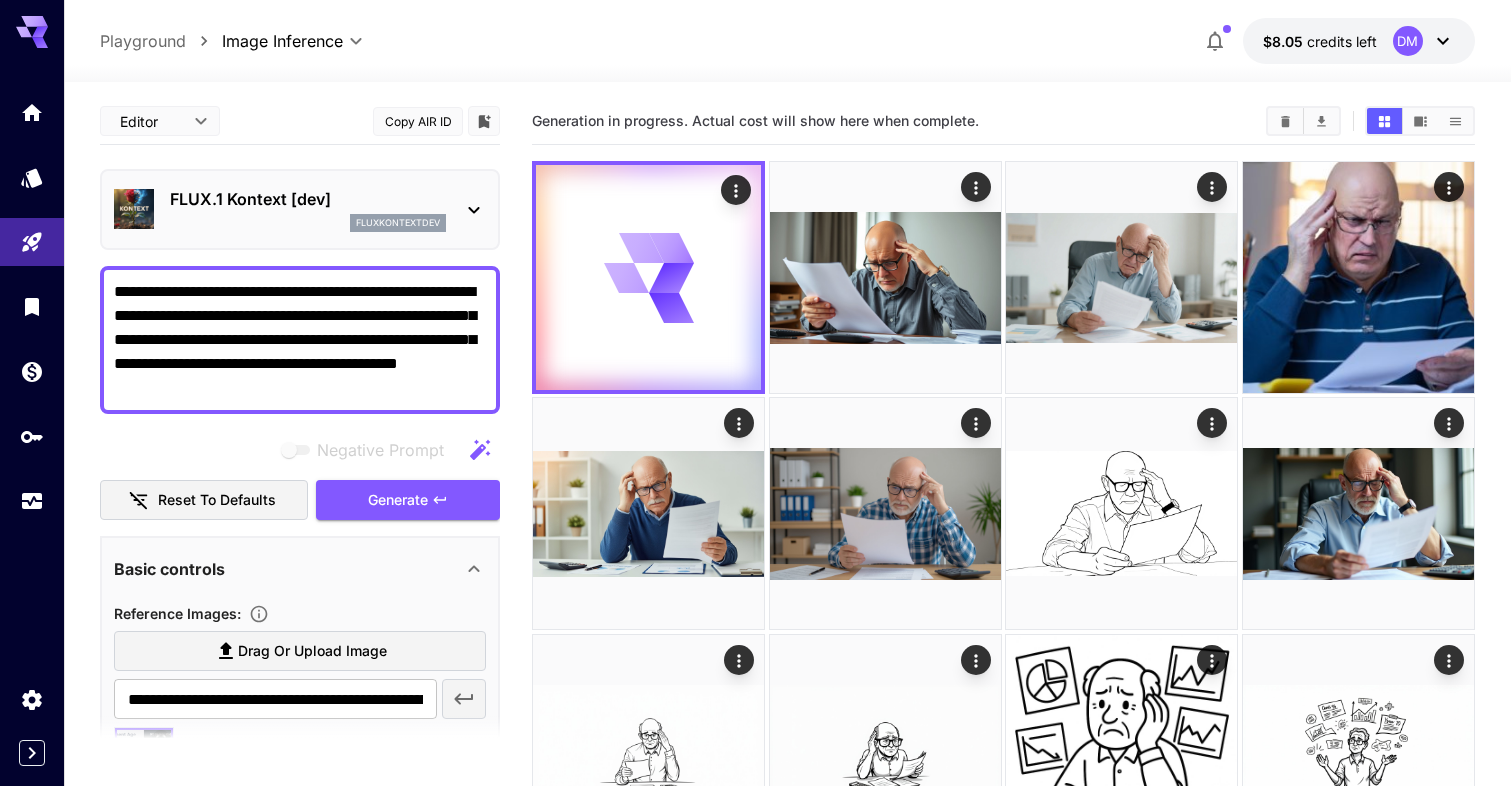 scroll, scrollTop: 0, scrollLeft: 0, axis: both 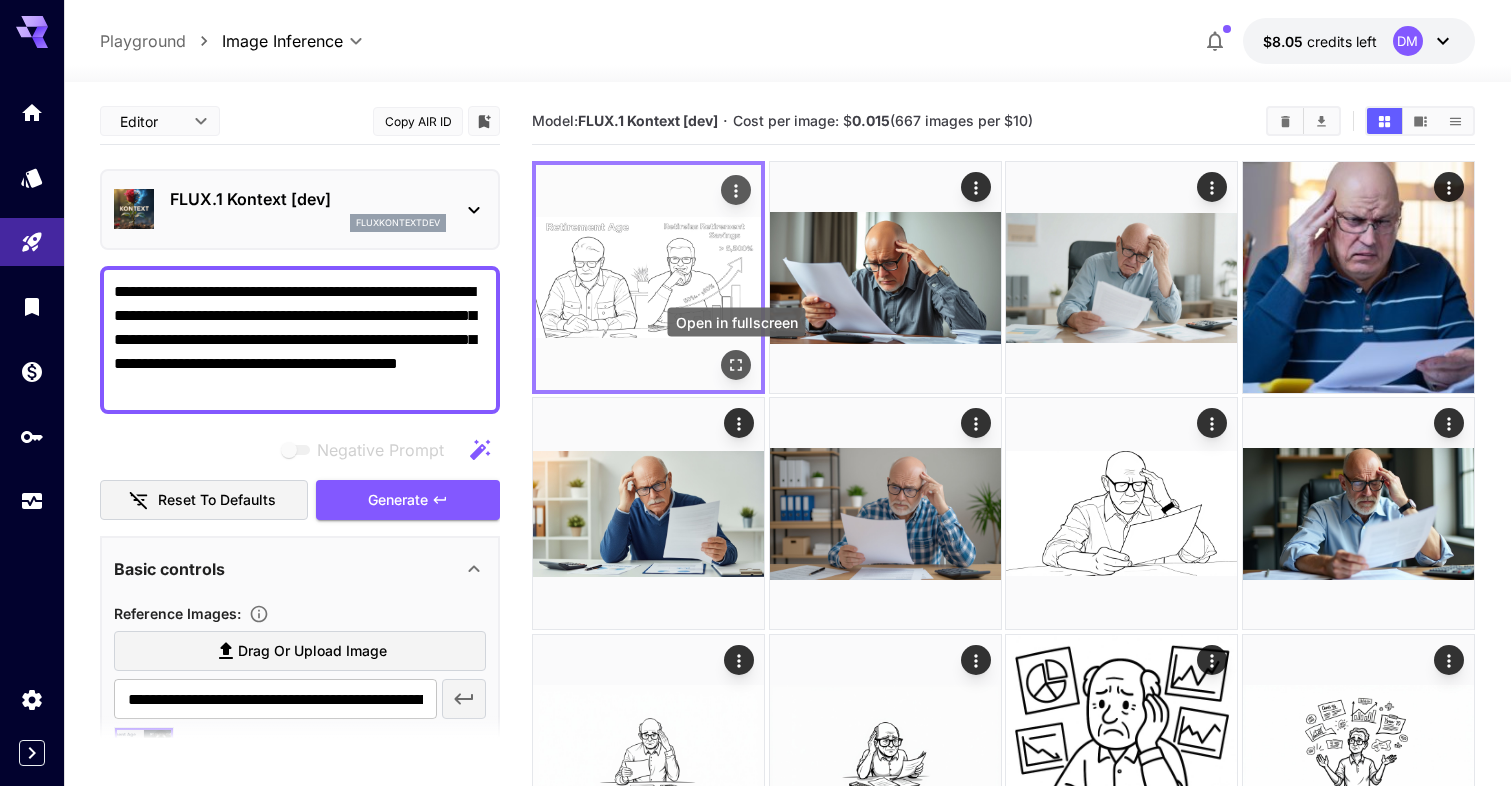 click 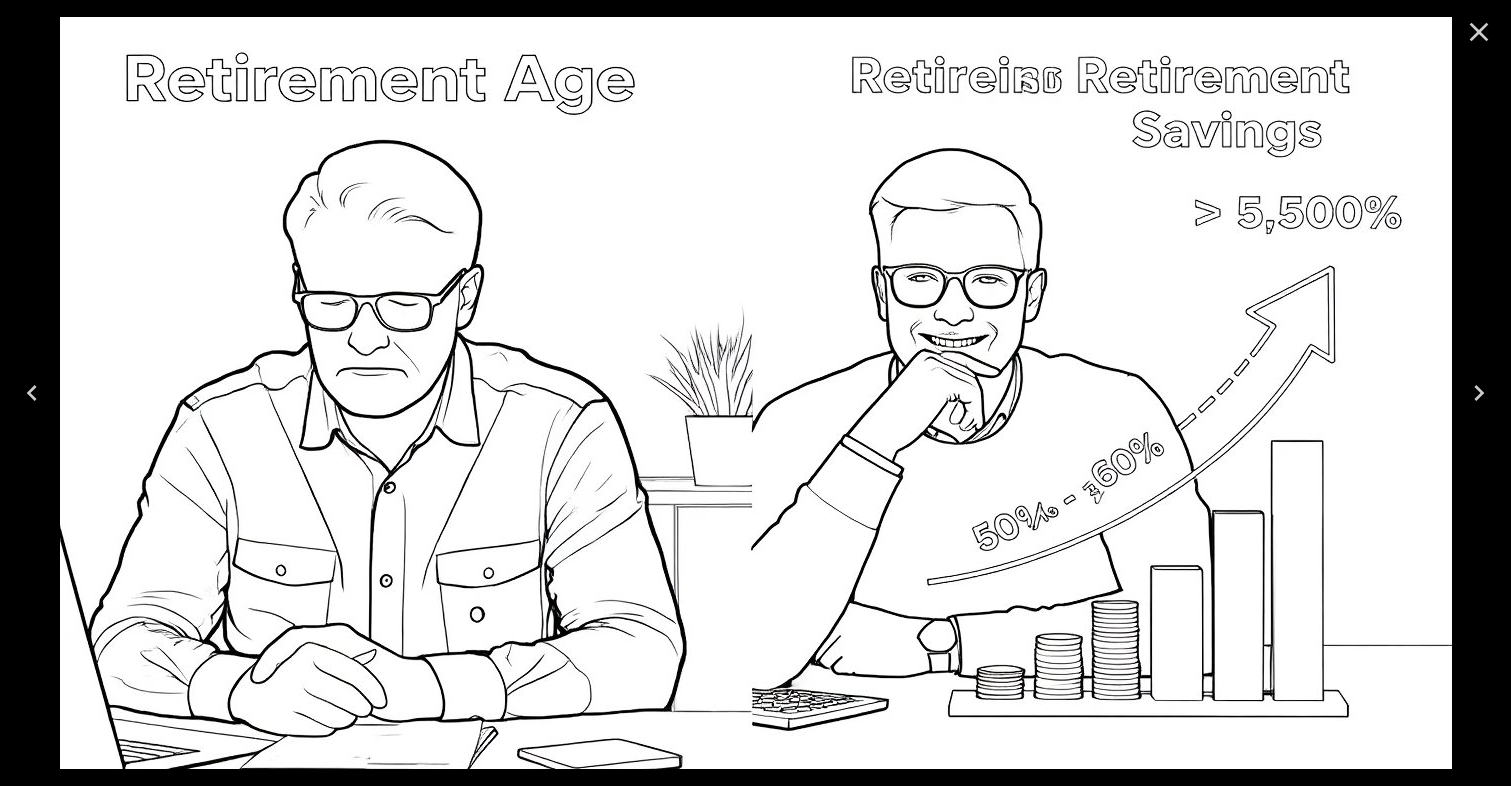 click 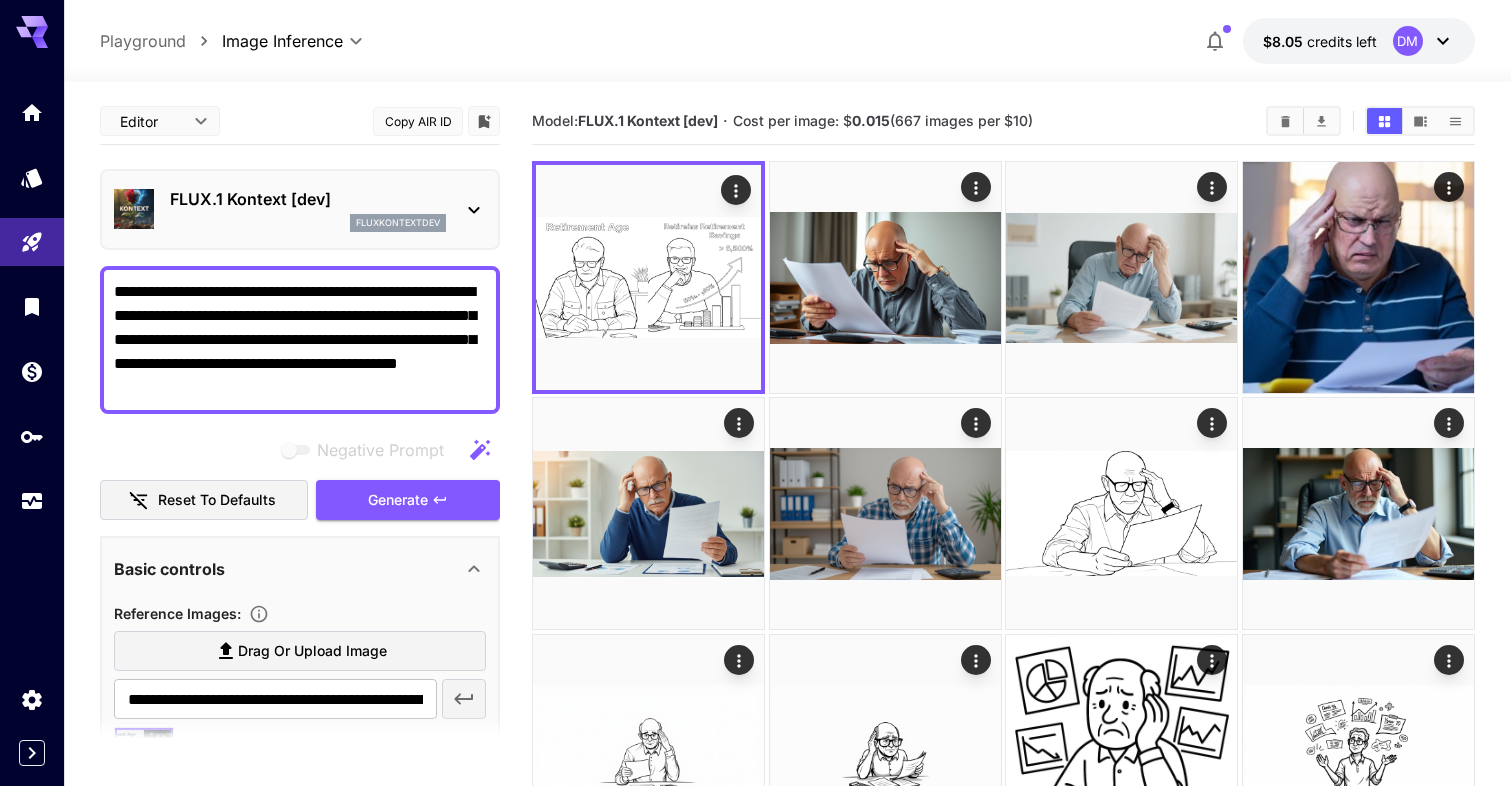 click on "**********" at bounding box center (300, 340) 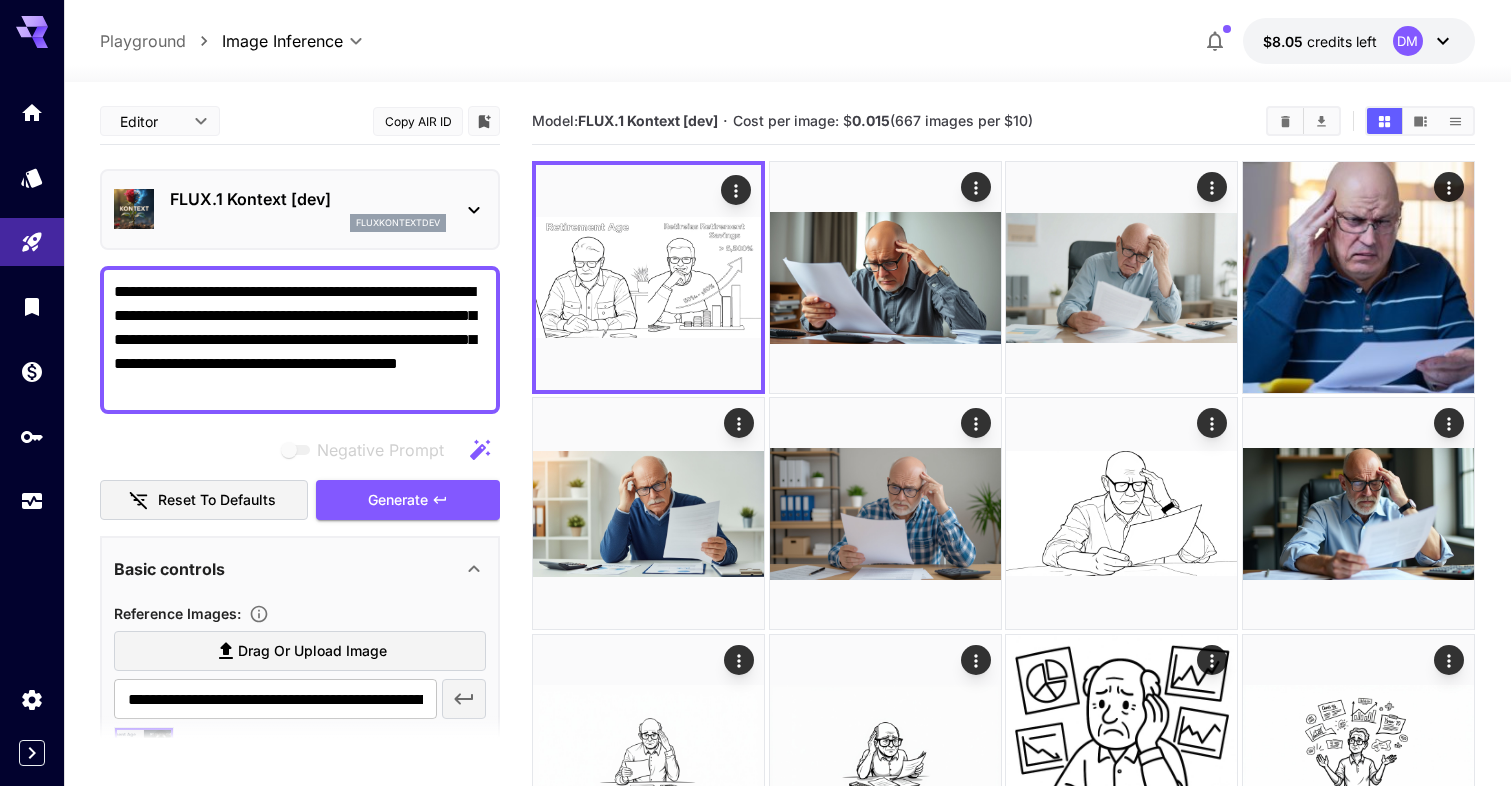 click on "**********" at bounding box center [300, 340] 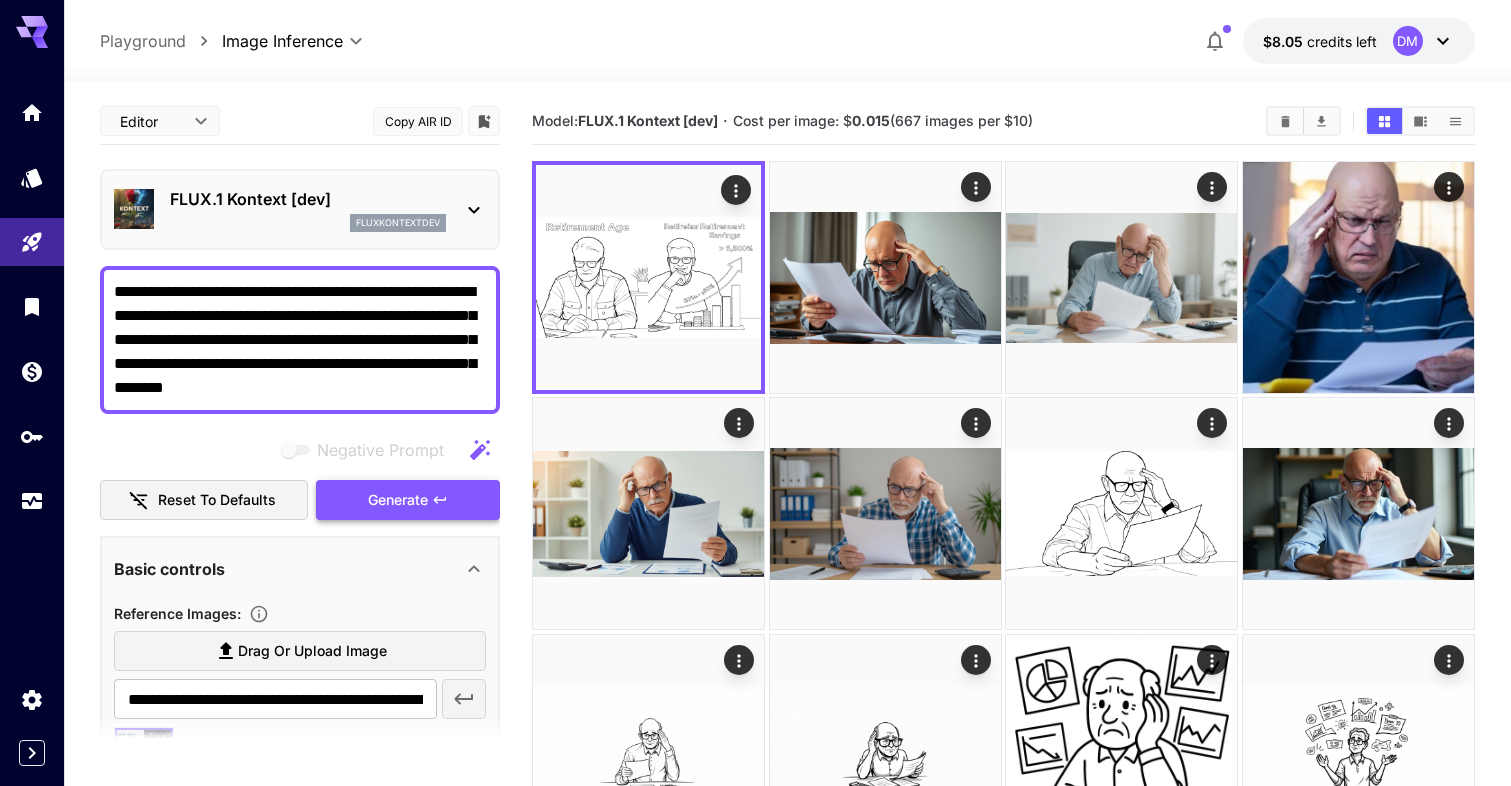 type on "**********" 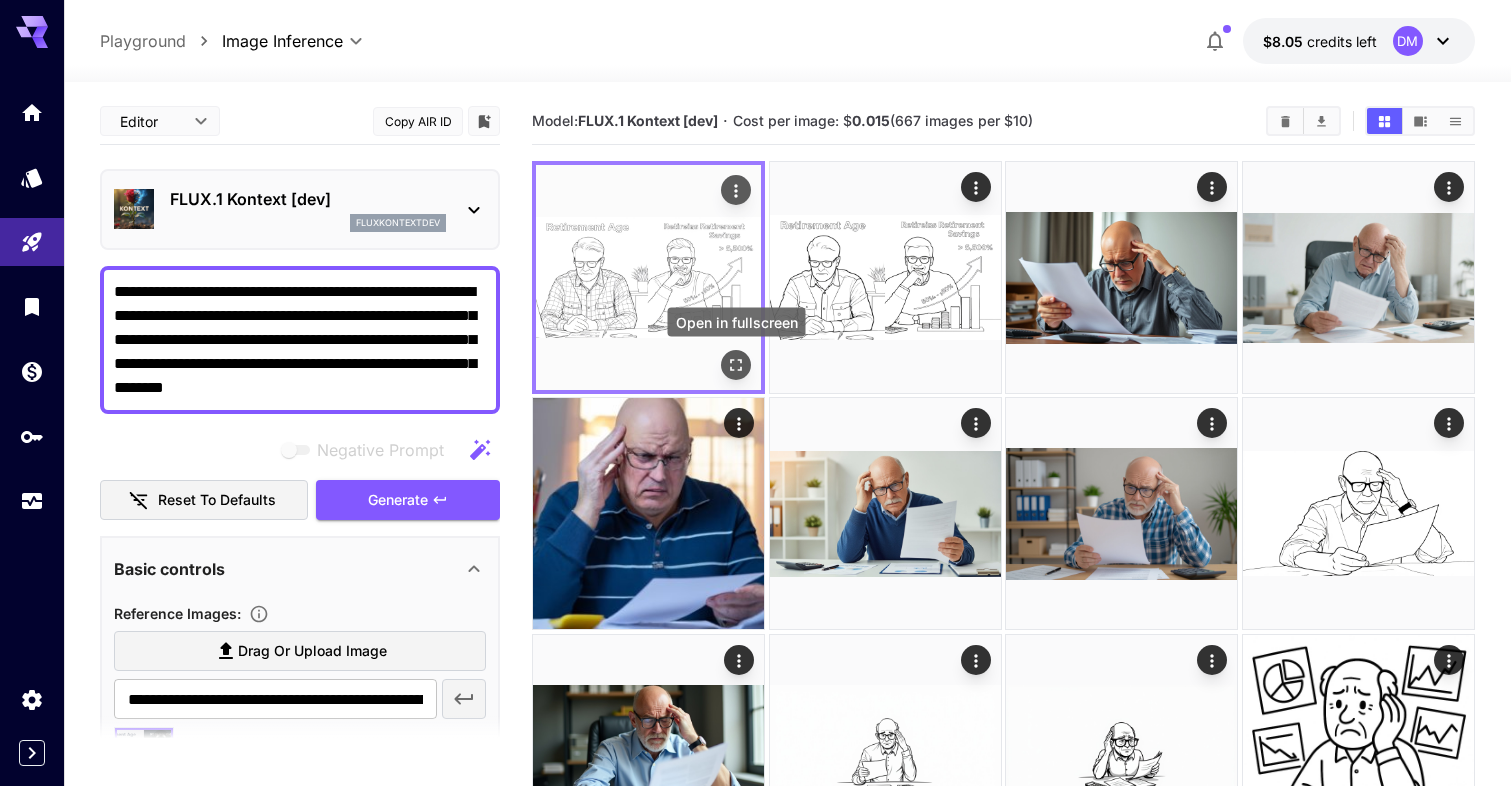 click 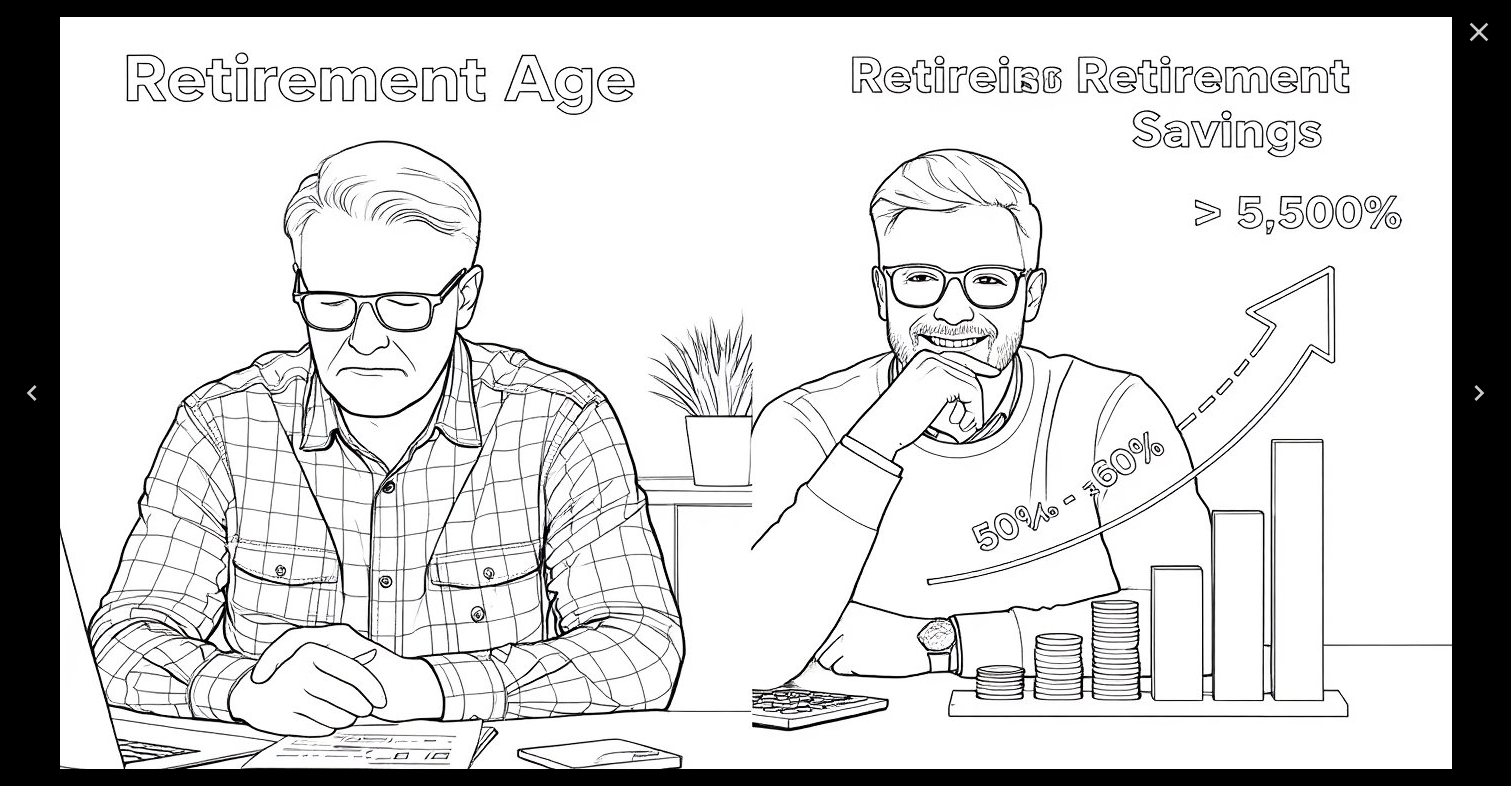 scroll, scrollTop: 0, scrollLeft: 0, axis: both 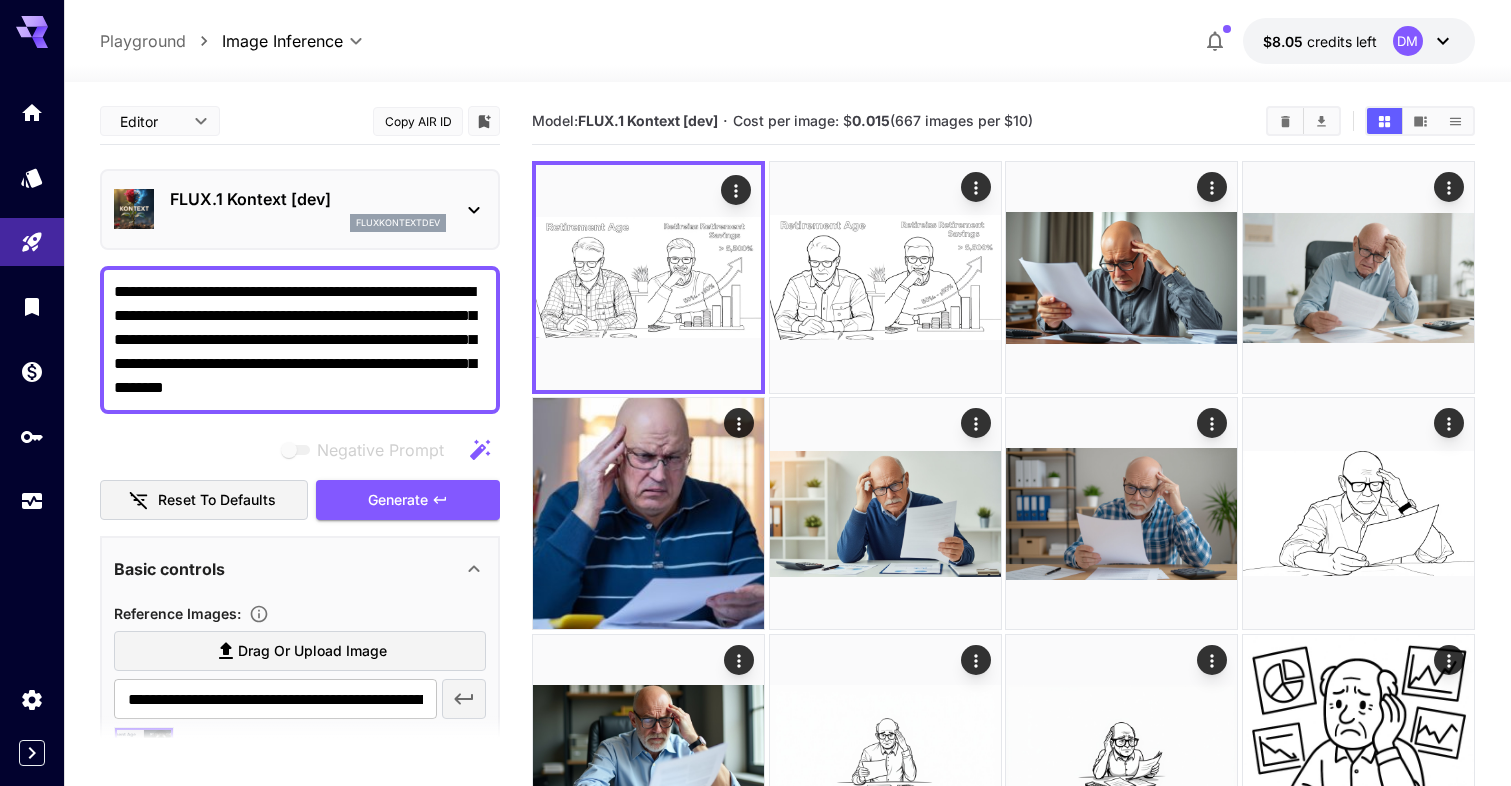 drag, startPoint x: 382, startPoint y: 362, endPoint x: 187, endPoint y: 388, distance: 196.7257 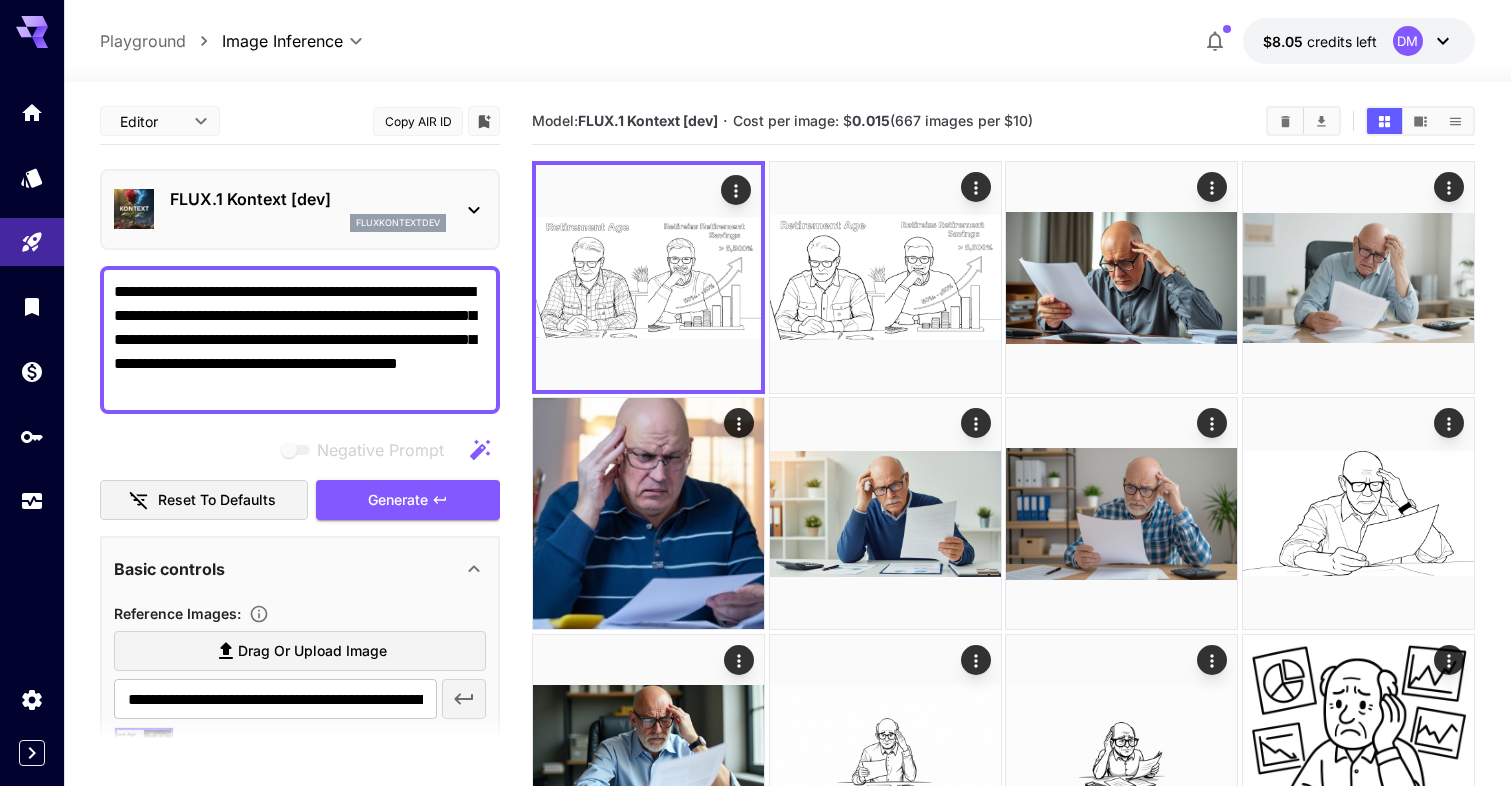 click on "**********" at bounding box center (300, 340) 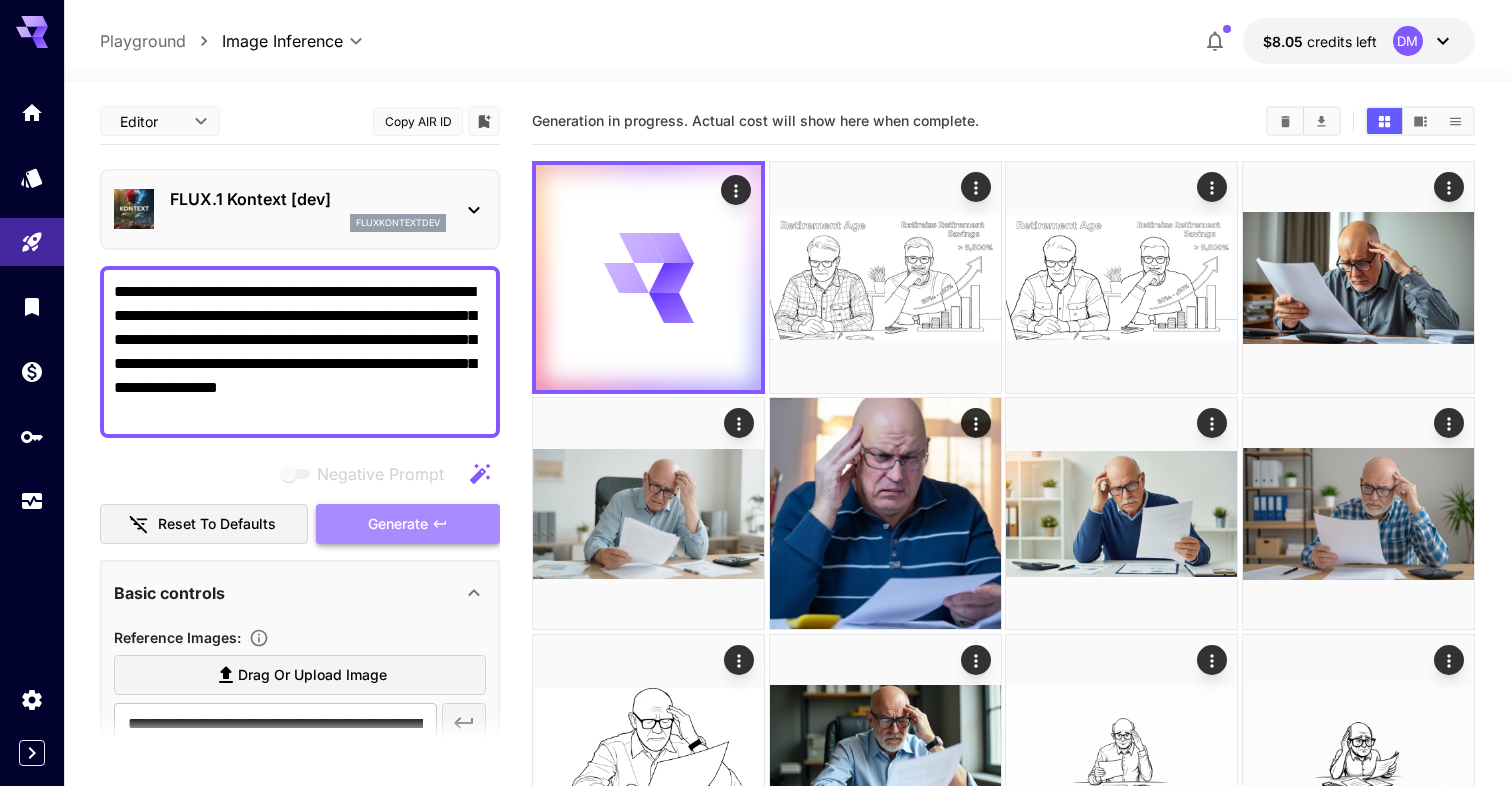 click on "Generate" at bounding box center (398, 524) 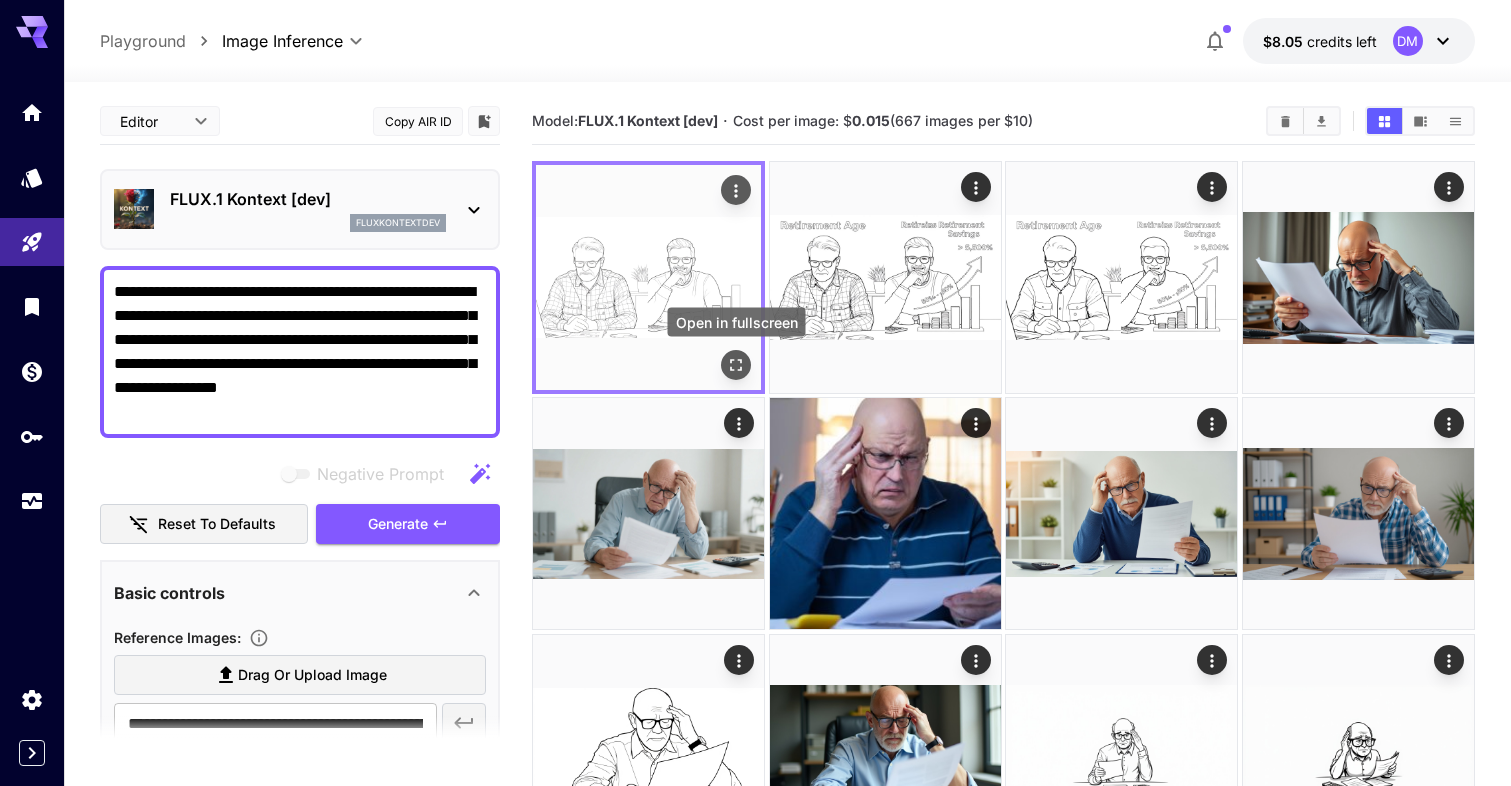 click 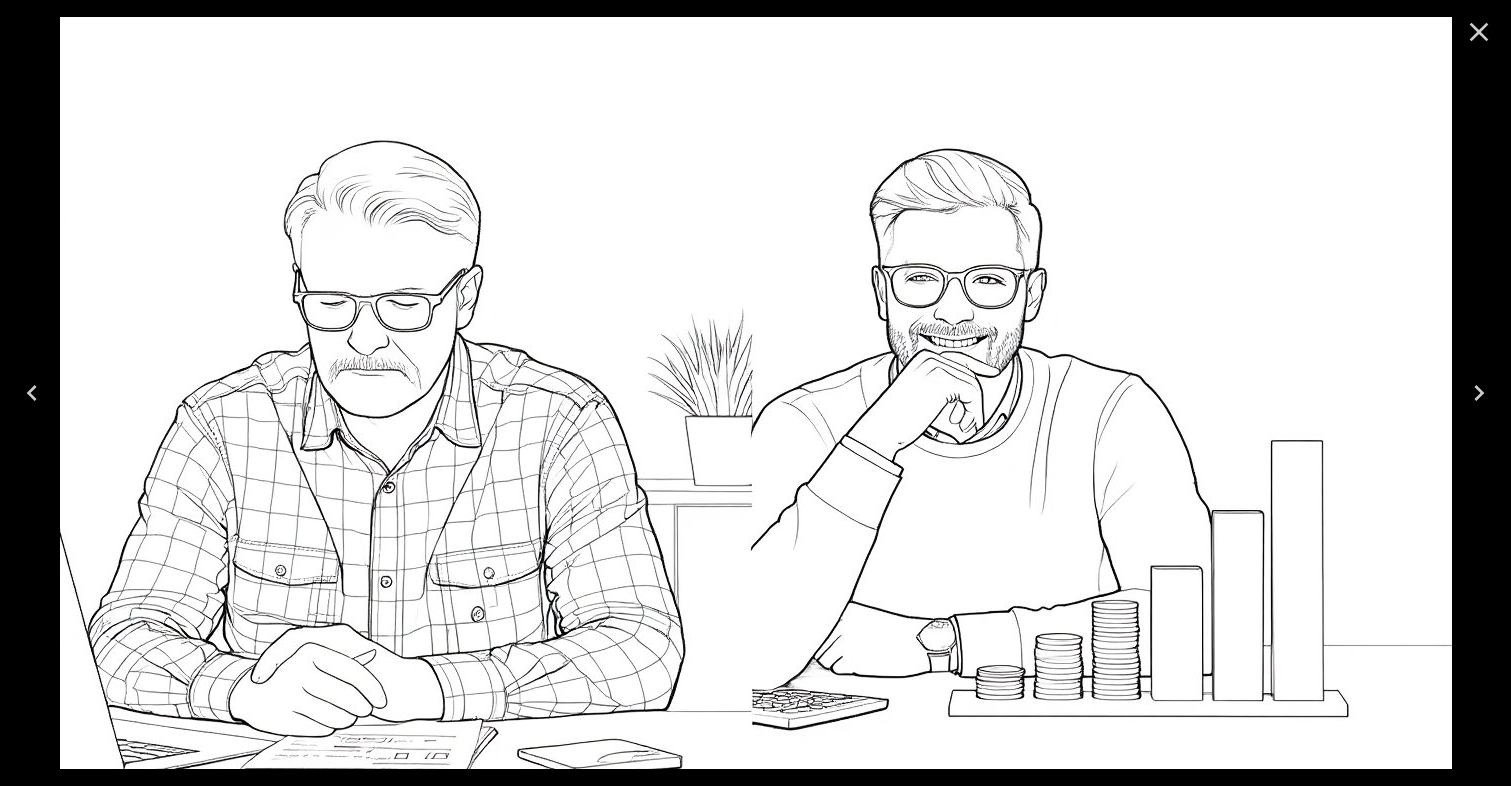 click 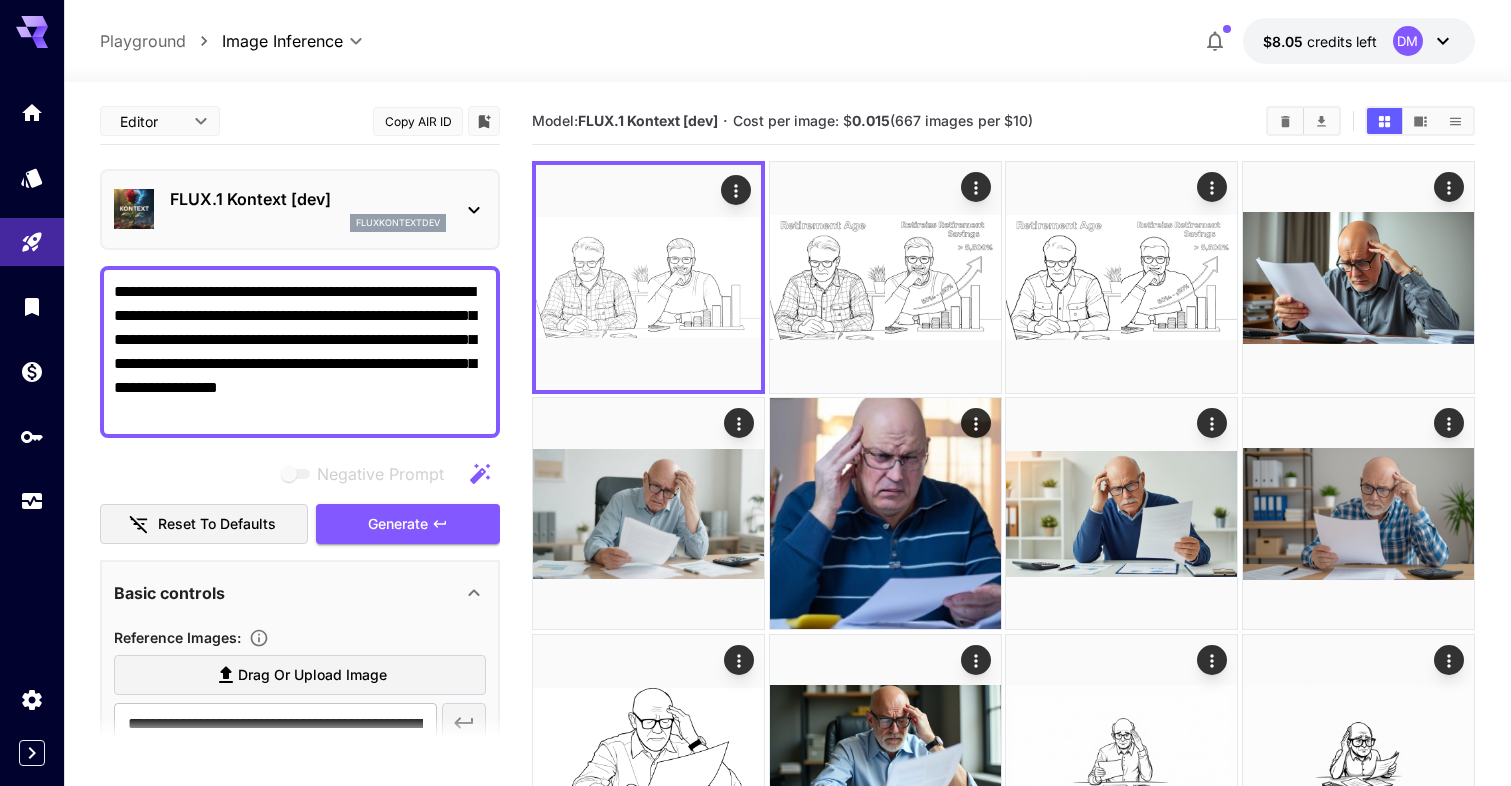 drag, startPoint x: 316, startPoint y: 389, endPoint x: 271, endPoint y: 406, distance: 48.104053 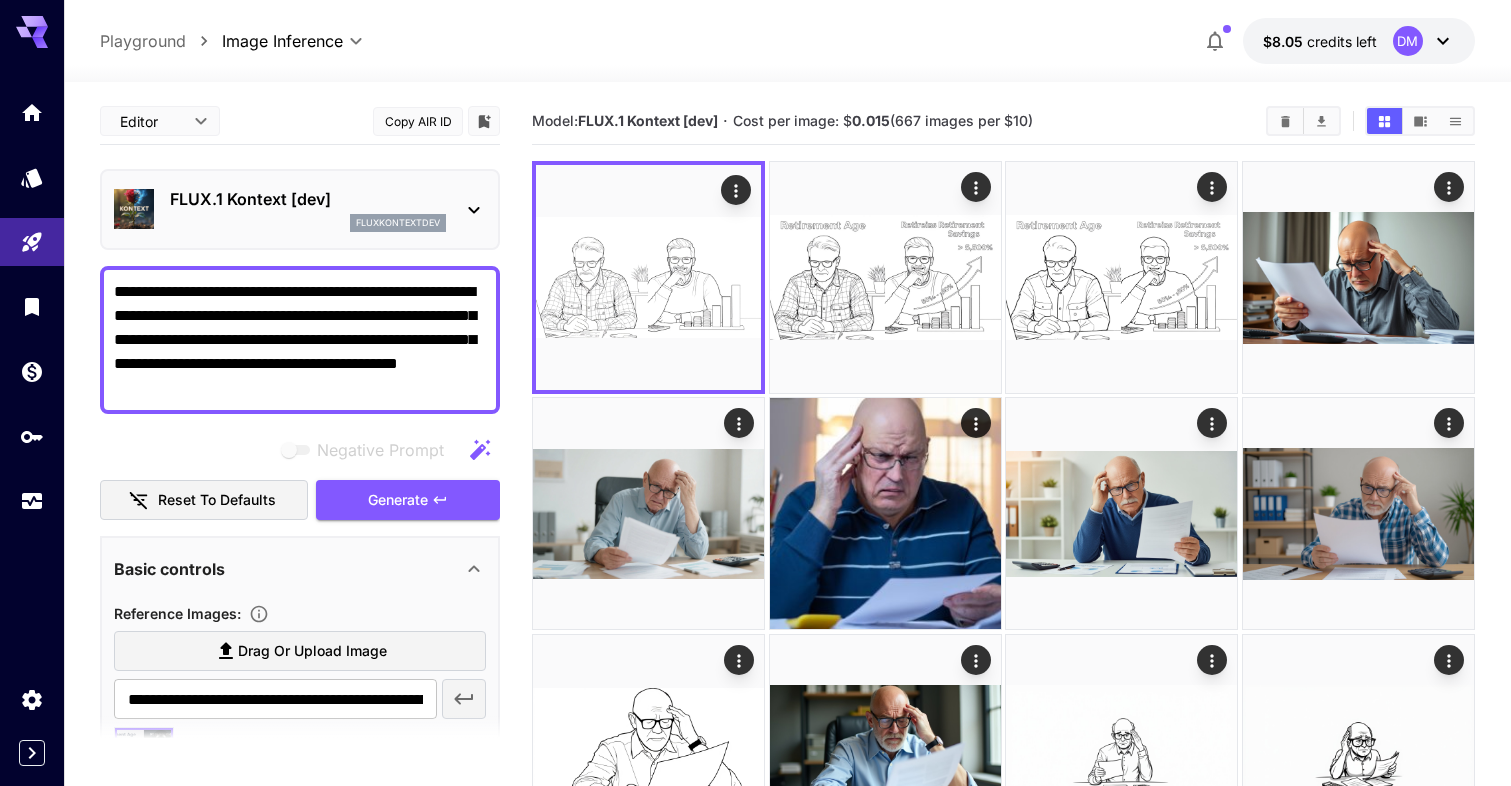 click on "**********" at bounding box center [300, 340] 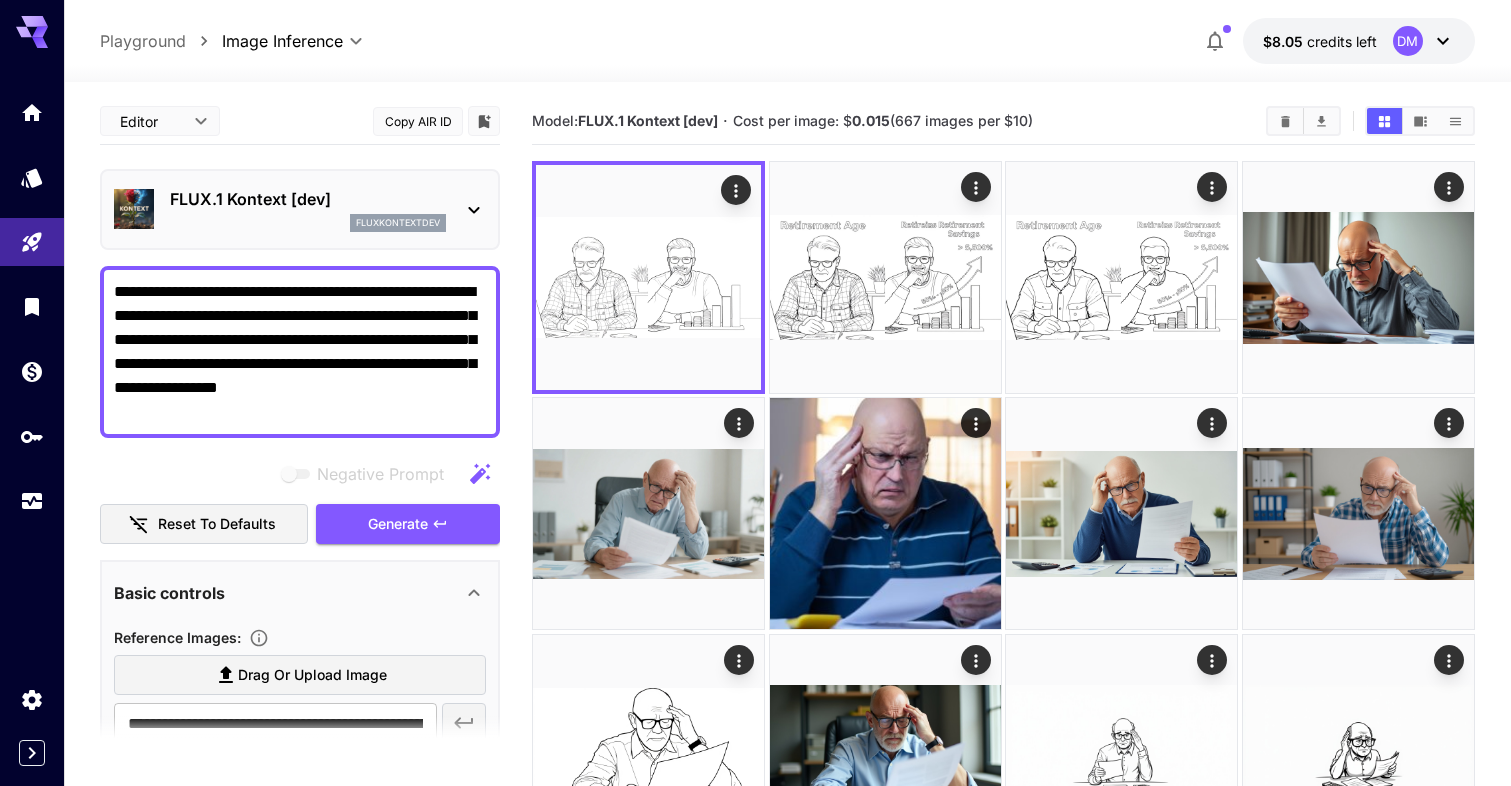 click on "**********" at bounding box center (300, 352) 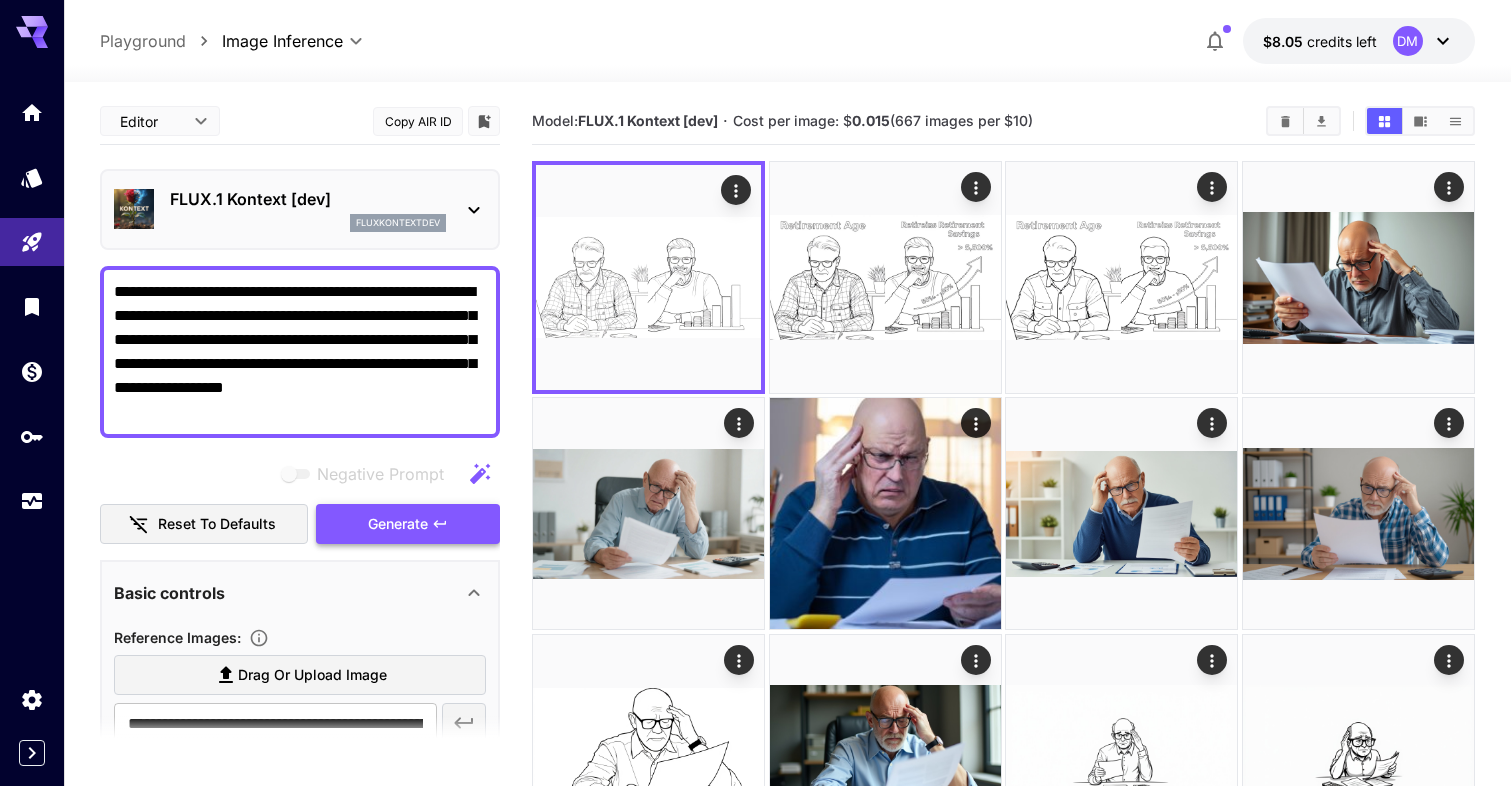 type on "**********" 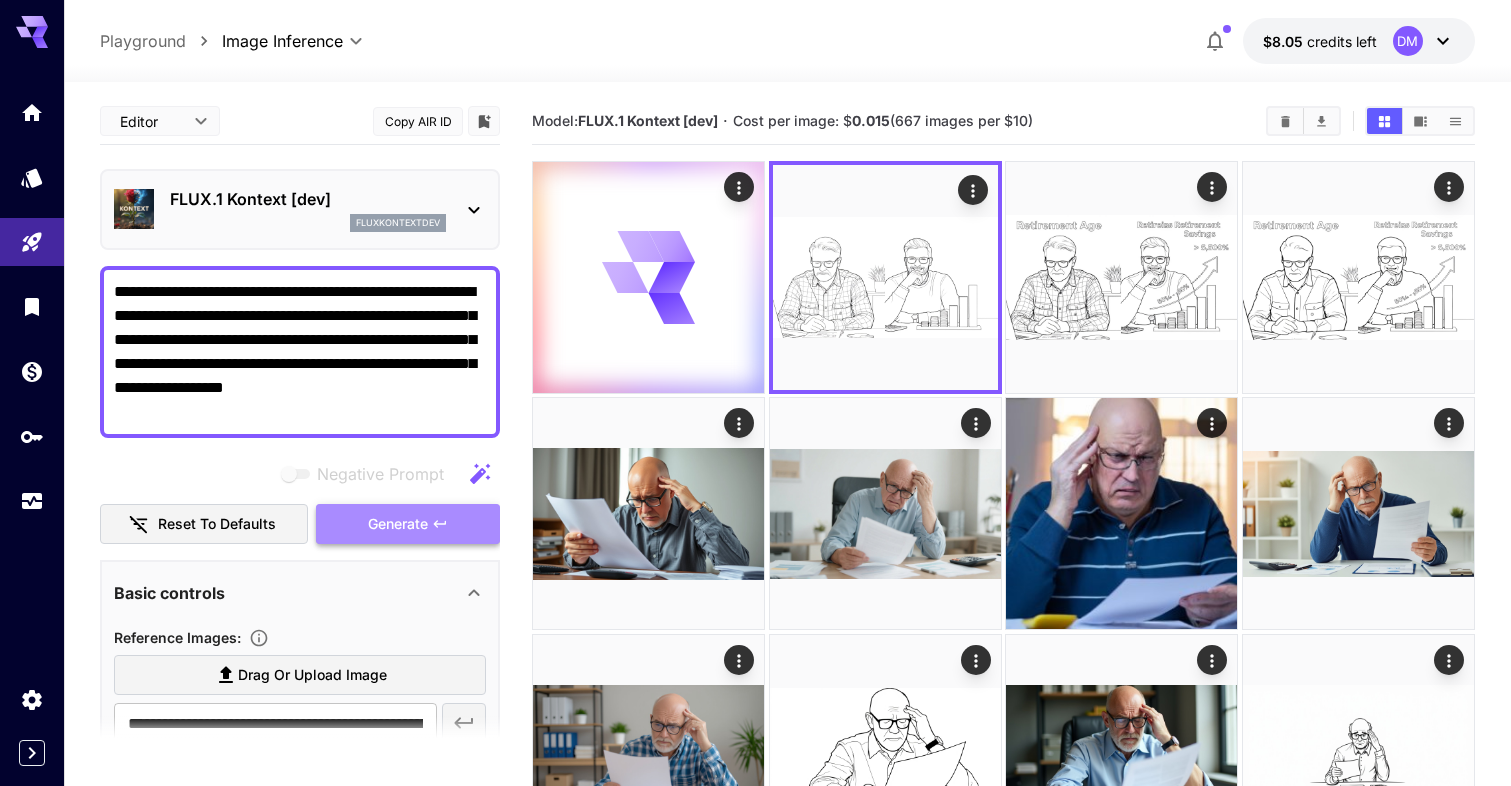 click on "Generate" at bounding box center [398, 524] 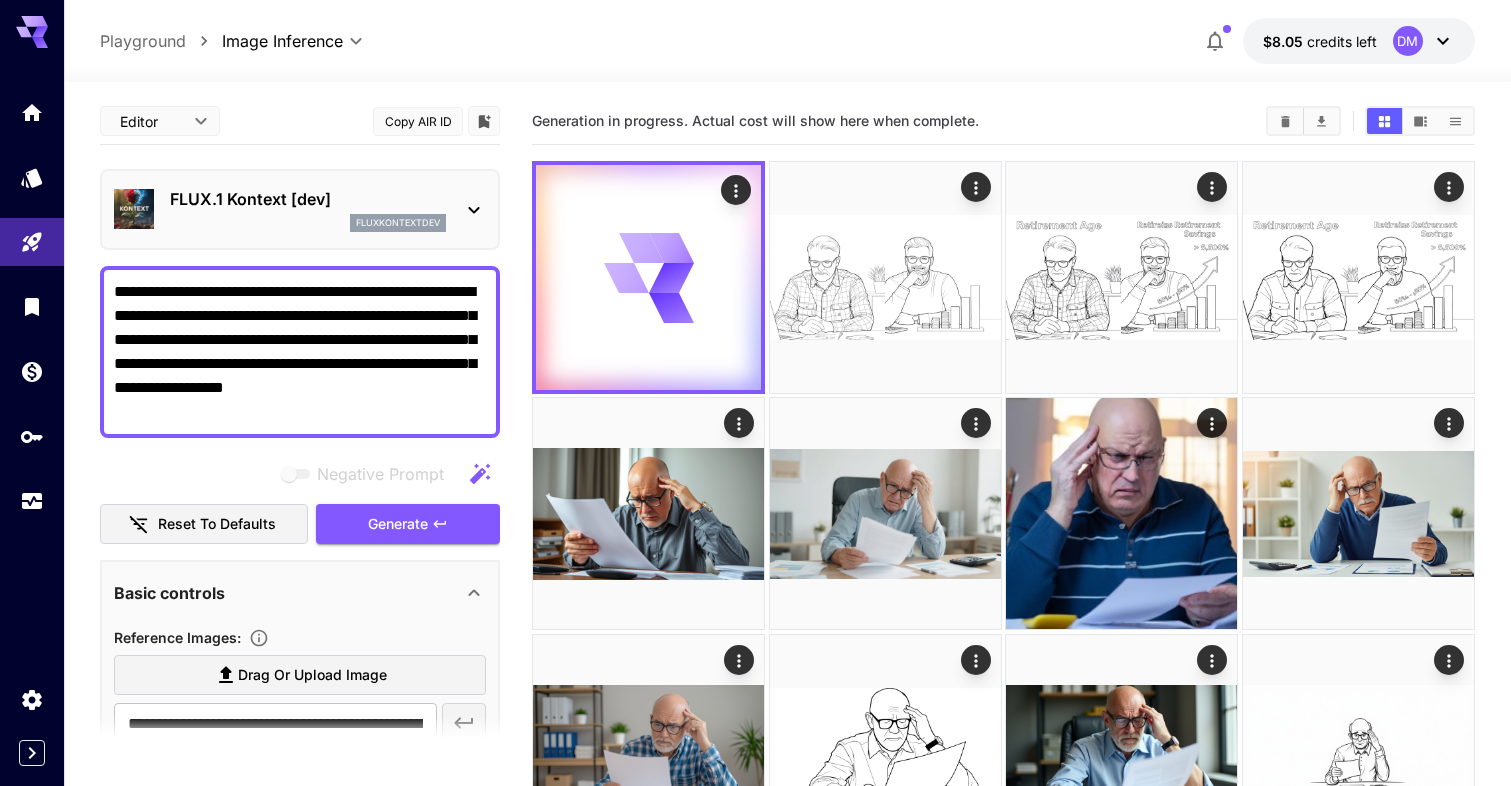 scroll, scrollTop: 0, scrollLeft: 0, axis: both 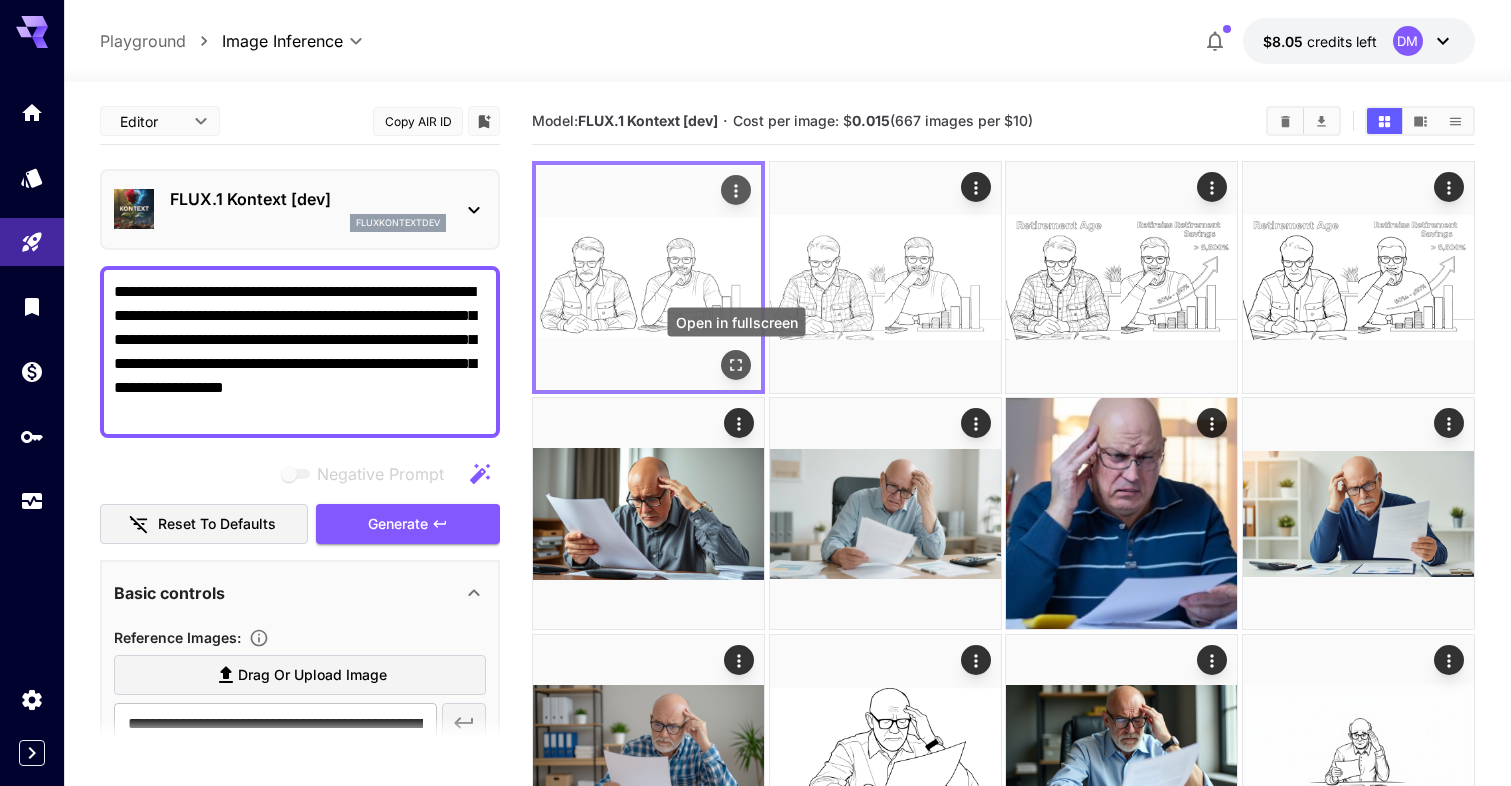 click 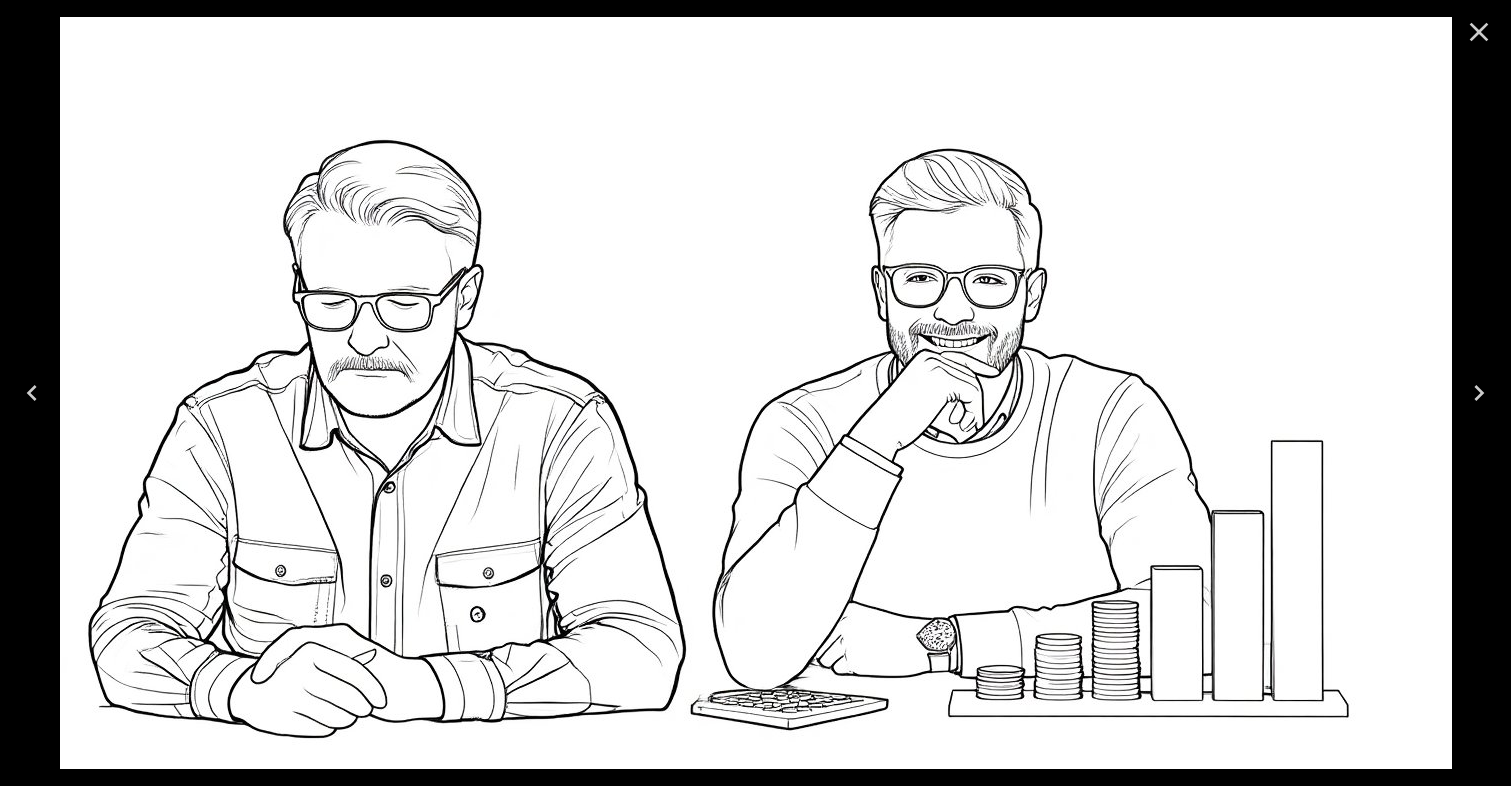 click 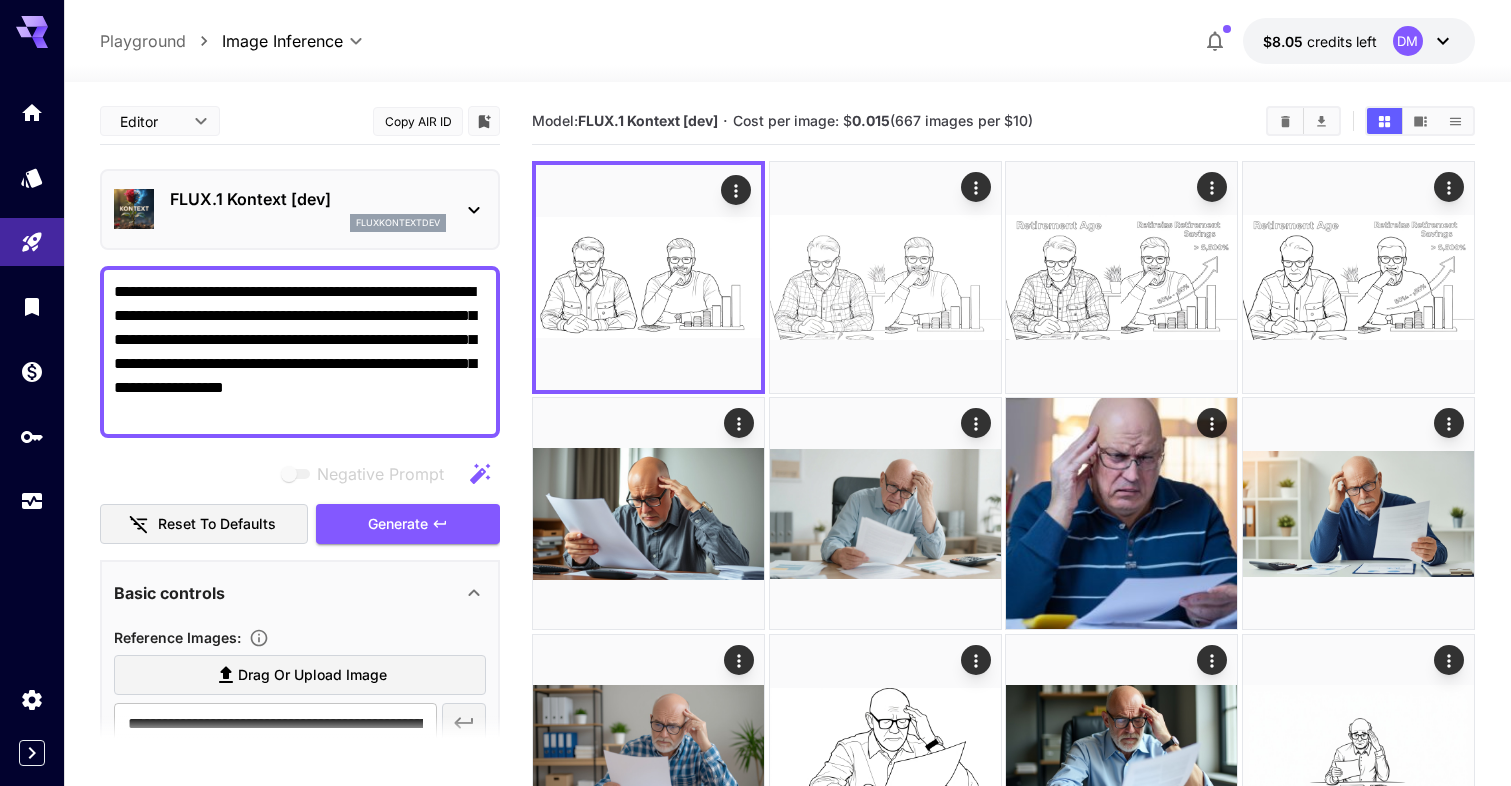 click on "**********" at bounding box center [300, 352] 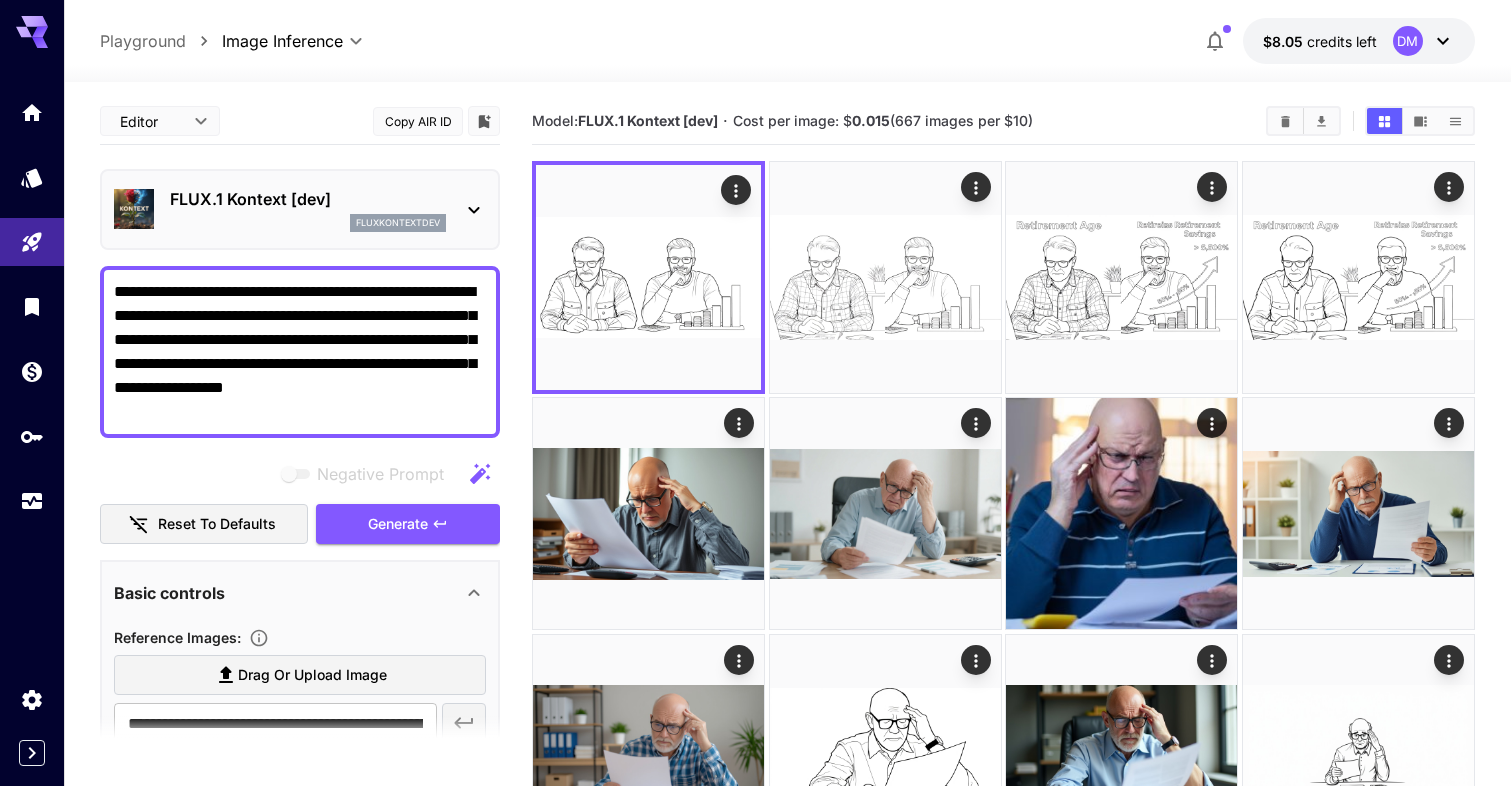 click on "**********" at bounding box center (300, 352) 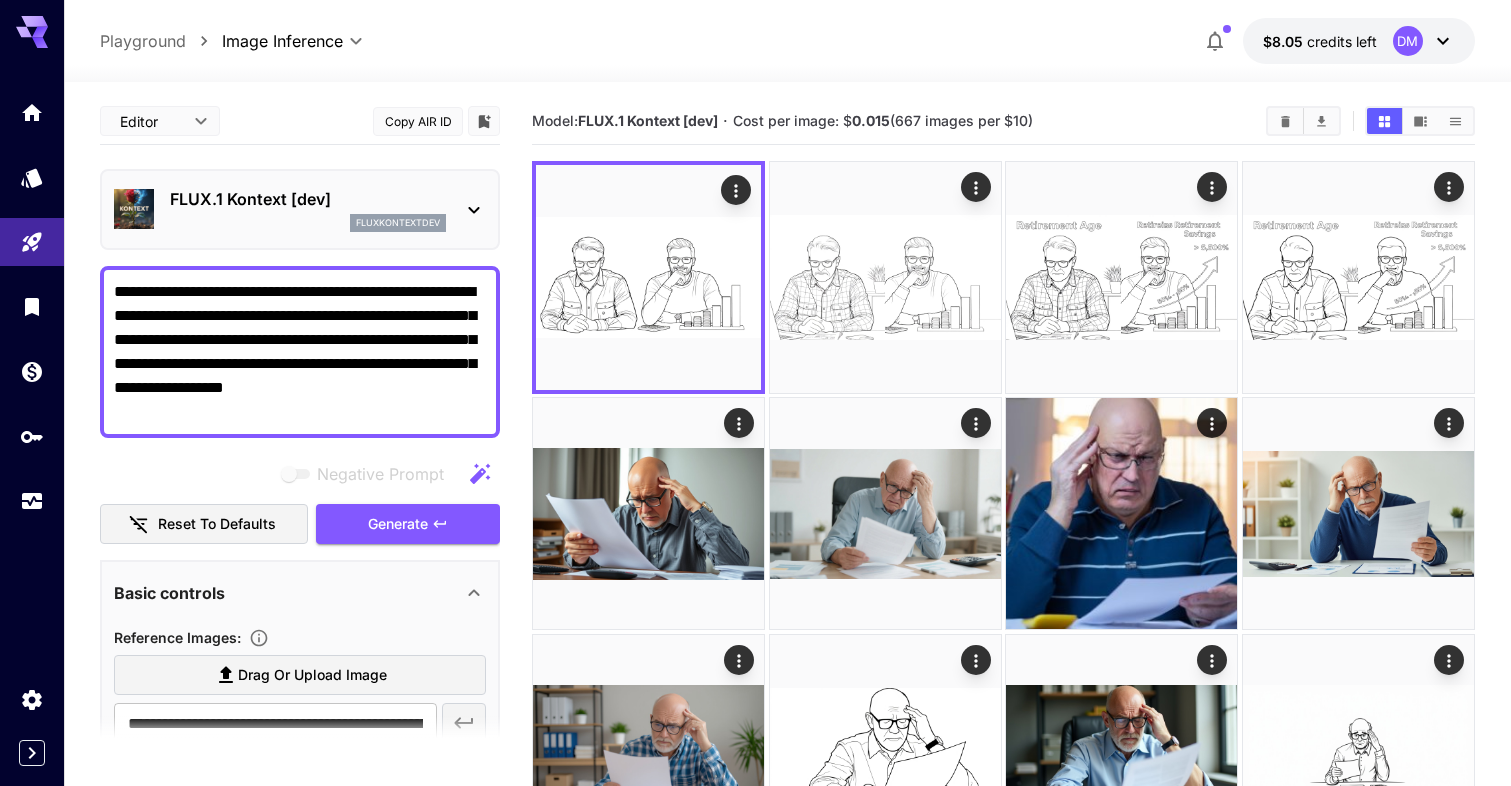 click on "**********" at bounding box center (755, 3183) 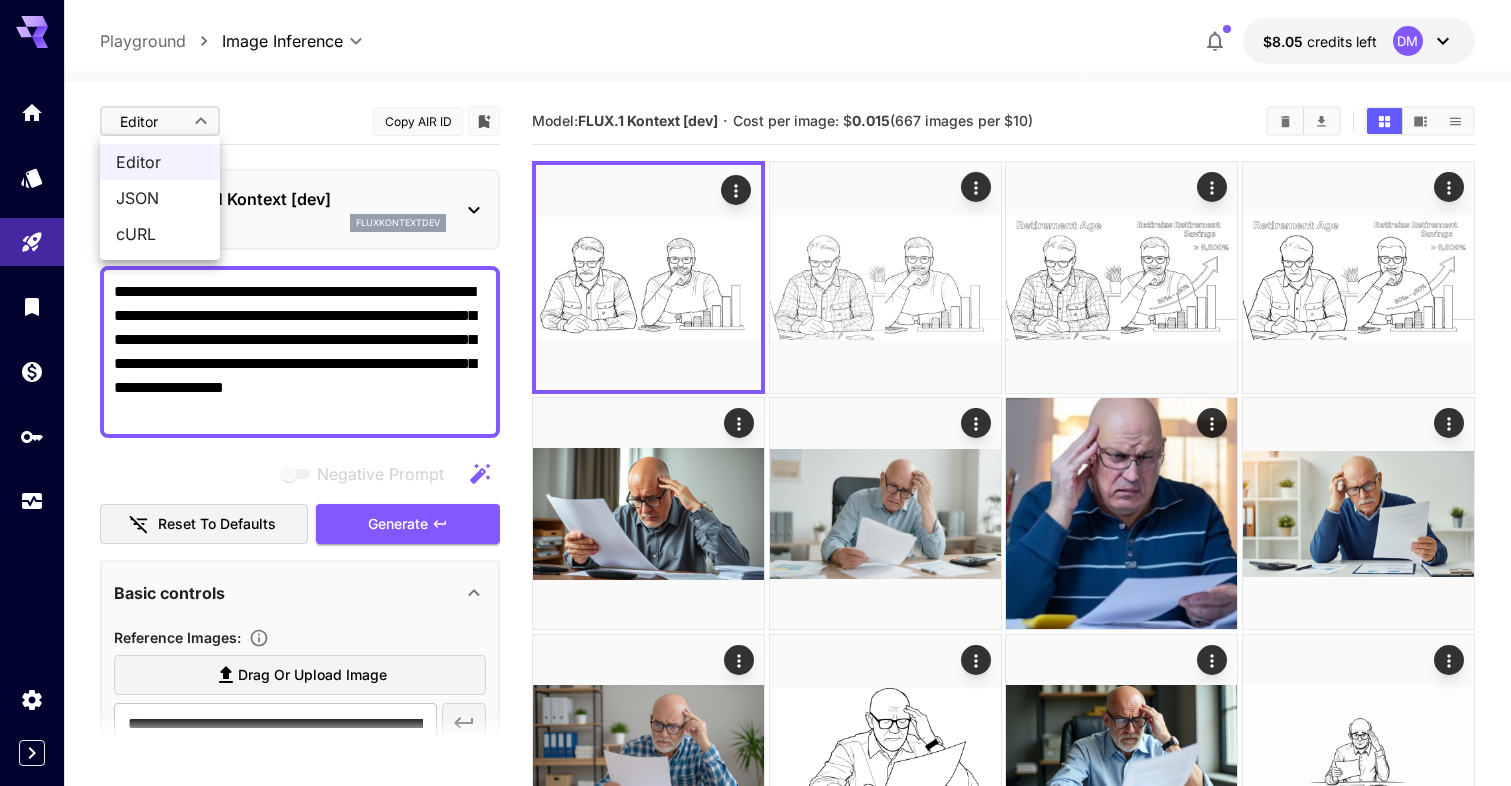 click on "JSON" at bounding box center (160, 198) 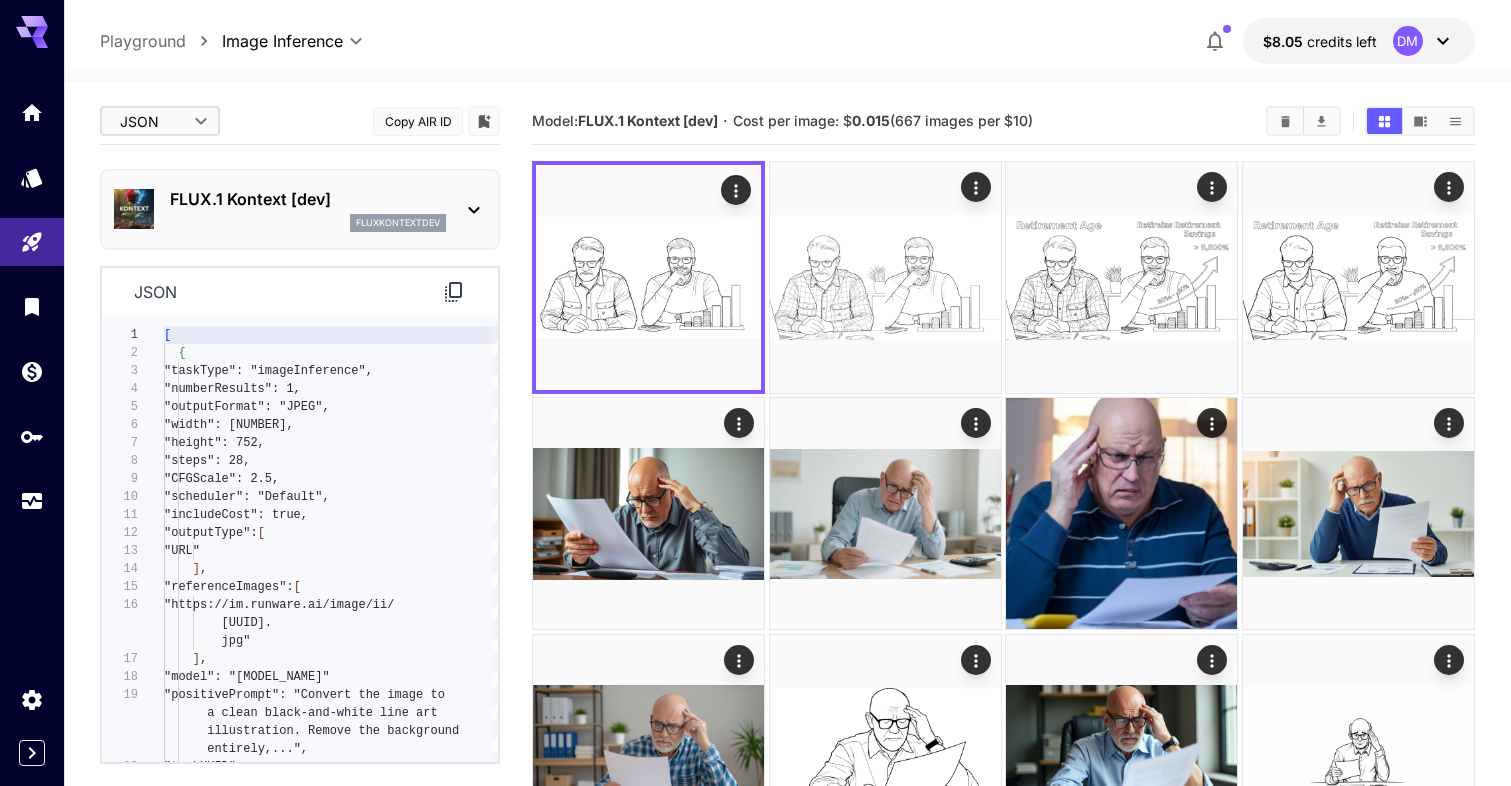 type on "****" 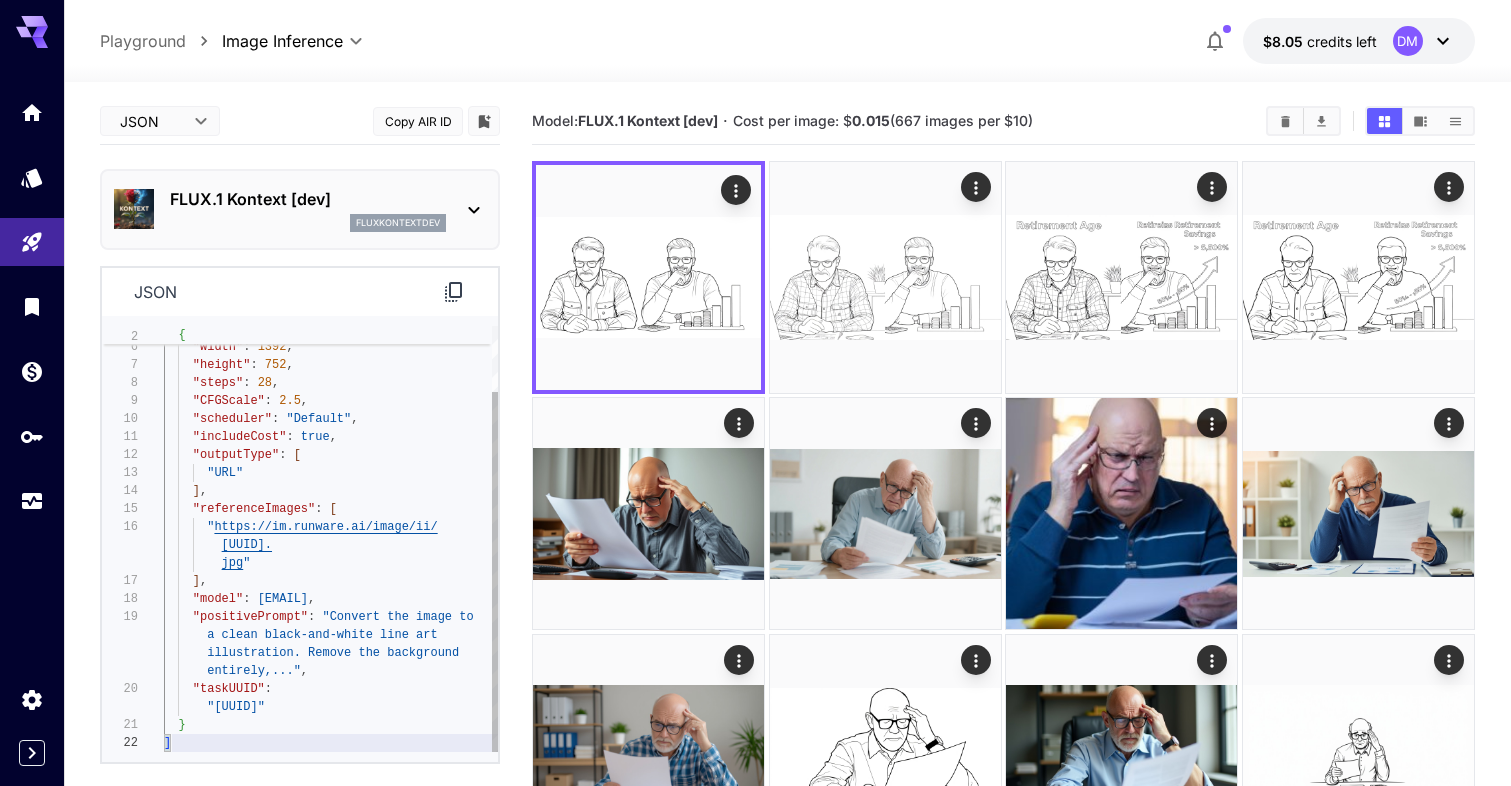 type on "**********" 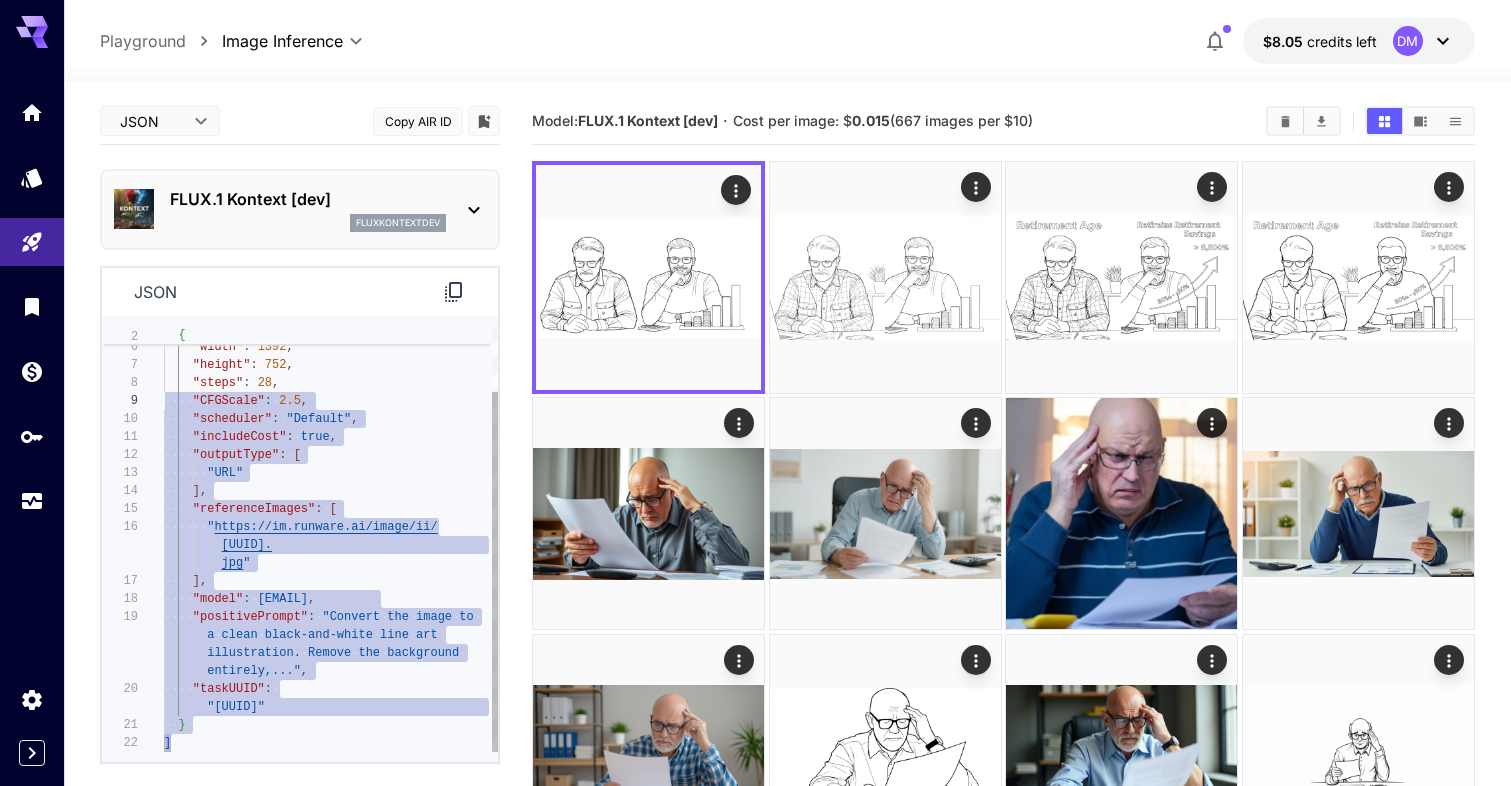 scroll, scrollTop: 0, scrollLeft: 0, axis: both 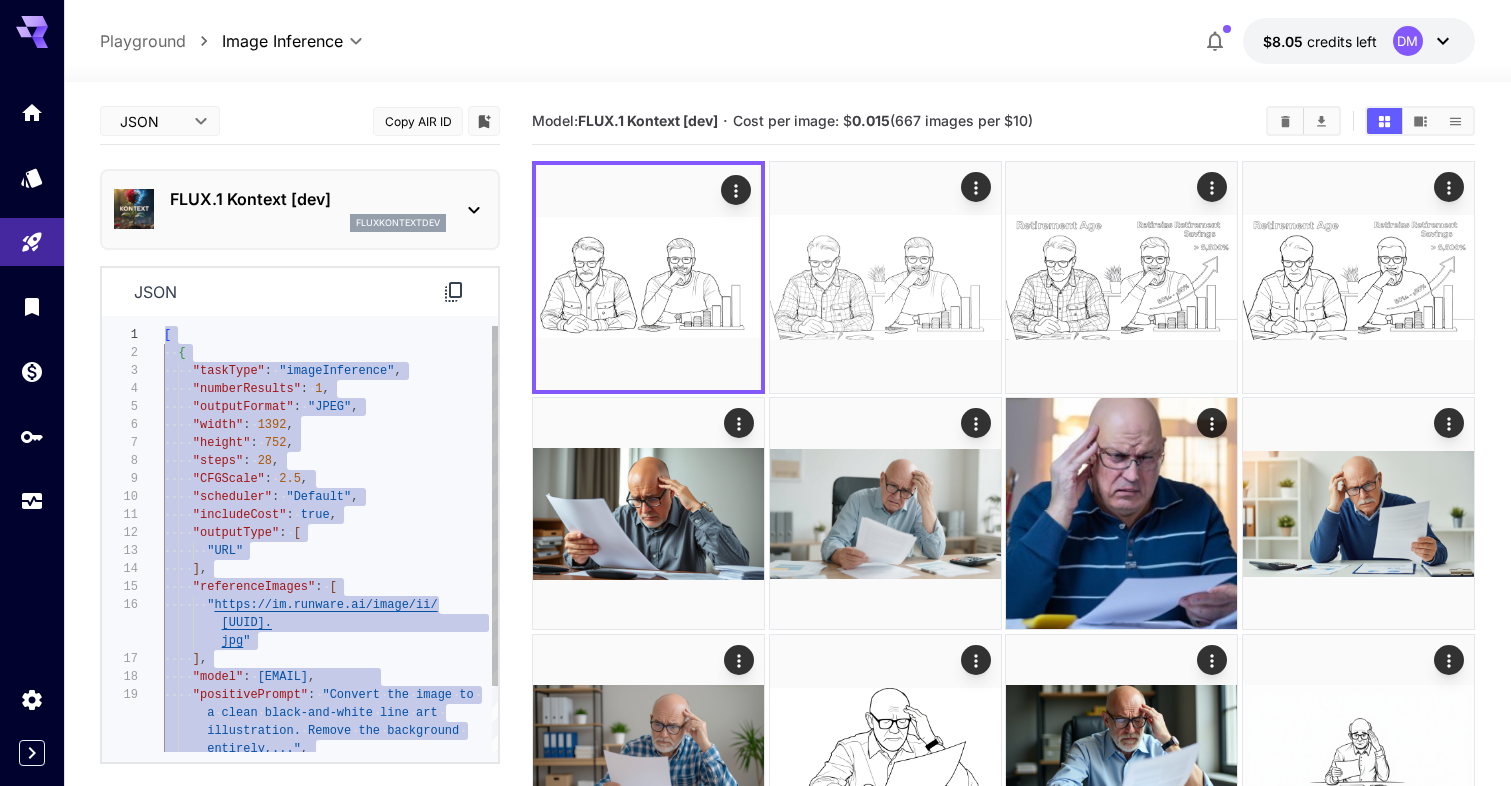 drag, startPoint x: 181, startPoint y: 741, endPoint x: 154, endPoint y: 332, distance: 409.89023 